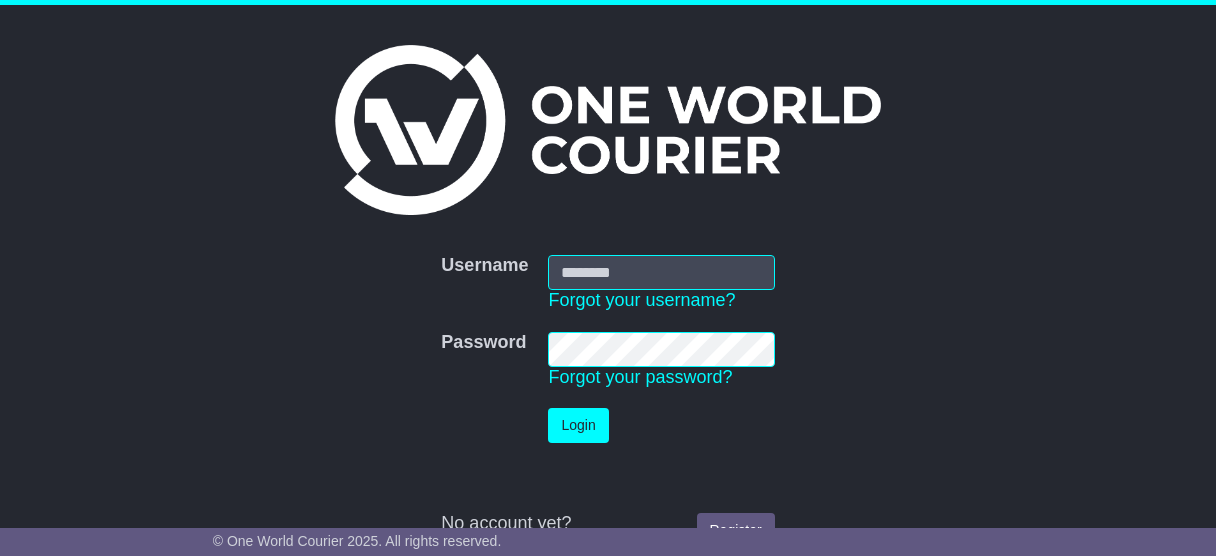 scroll, scrollTop: 0, scrollLeft: 0, axis: both 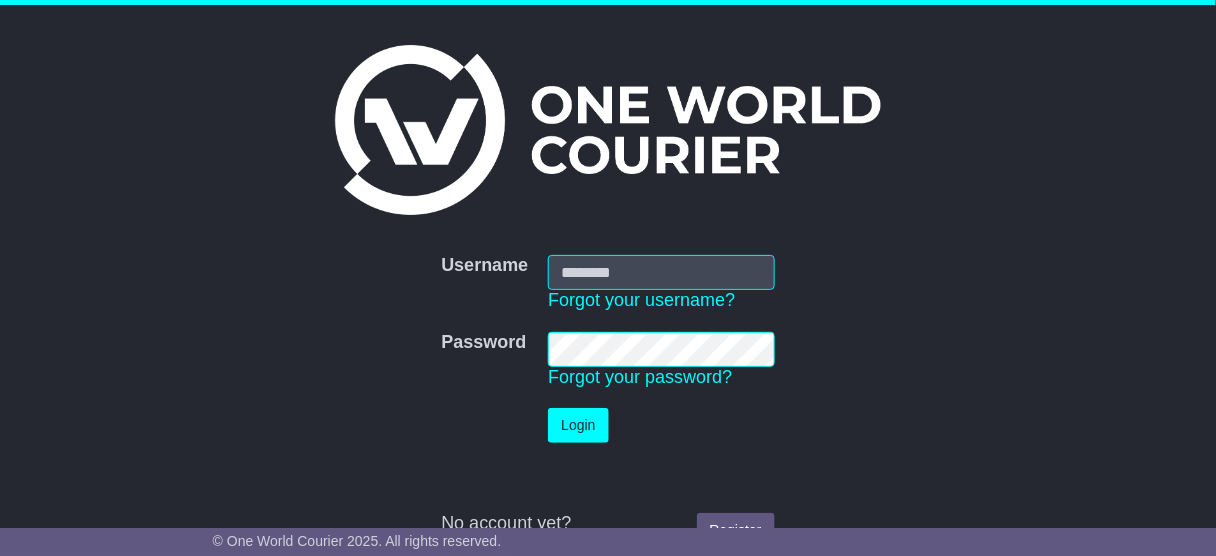 type on "**********" 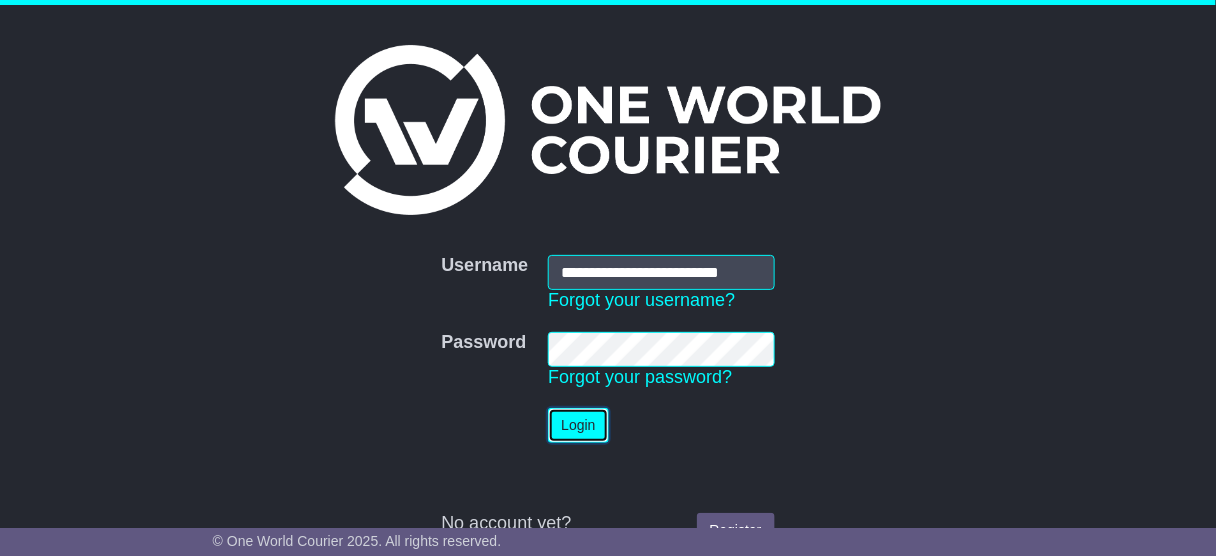 click on "Login" at bounding box center (578, 425) 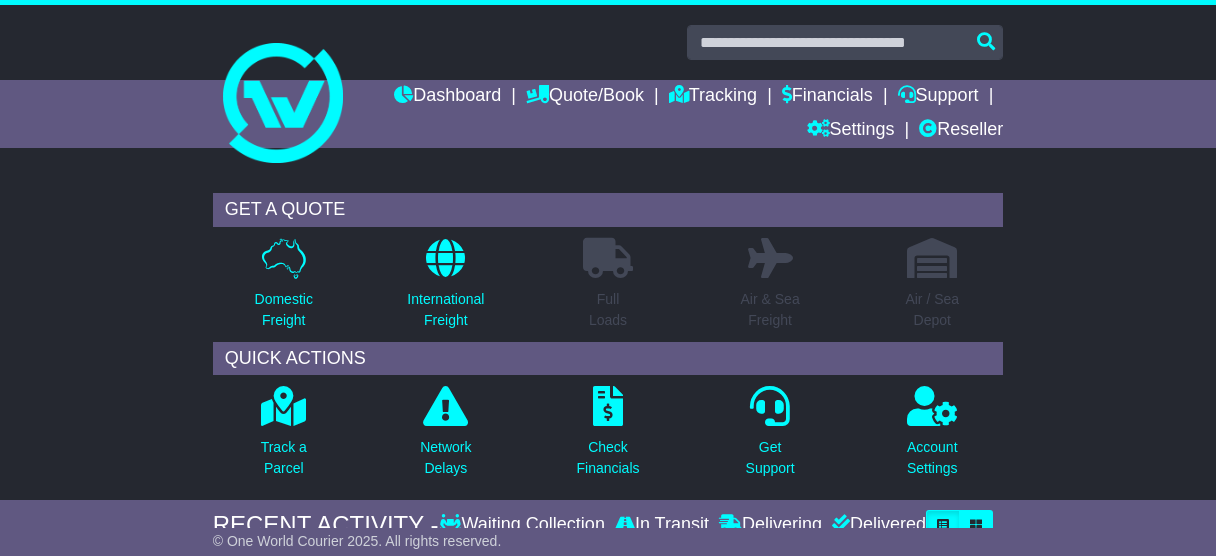 scroll, scrollTop: 0, scrollLeft: 0, axis: both 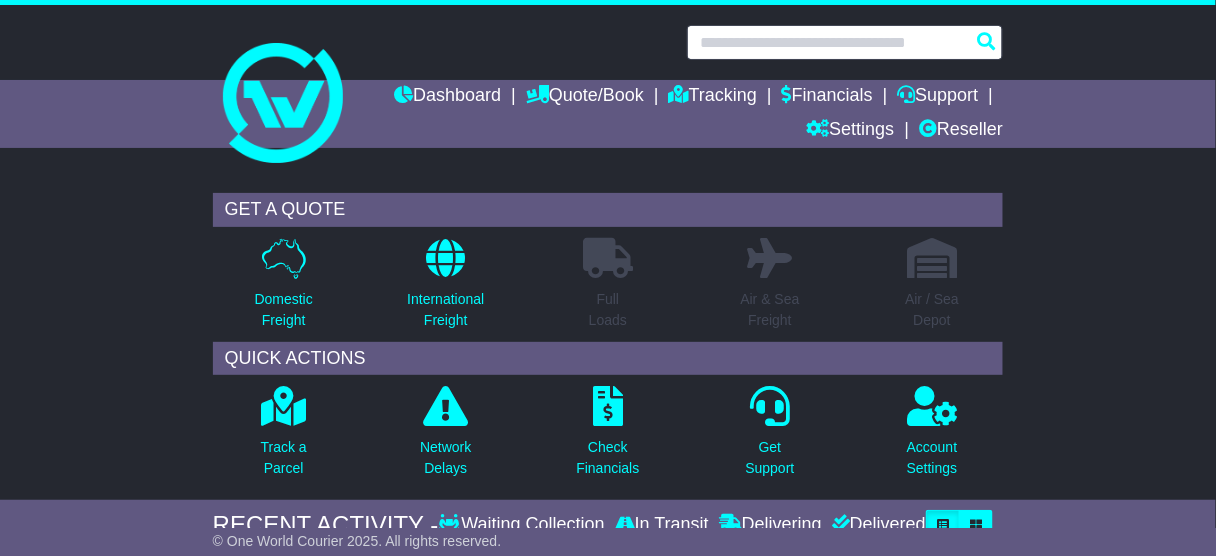 click at bounding box center [845, 42] 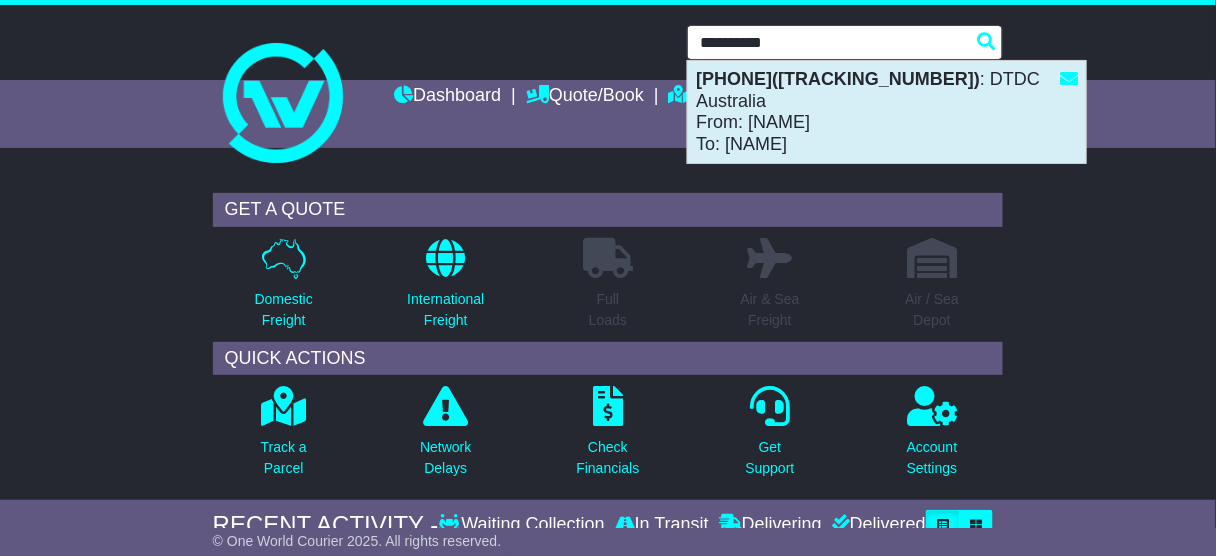 click on "[TRACKING_NUMBER] : DTDC Australia From: [NAME] To: [NAME]" at bounding box center (887, 112) 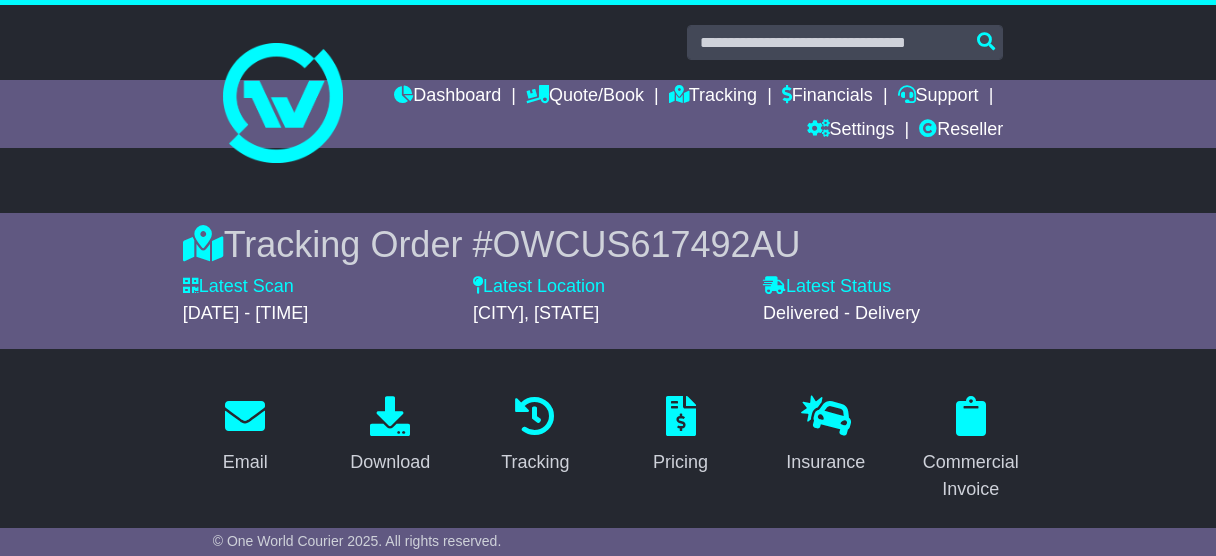 scroll, scrollTop: 0, scrollLeft: 0, axis: both 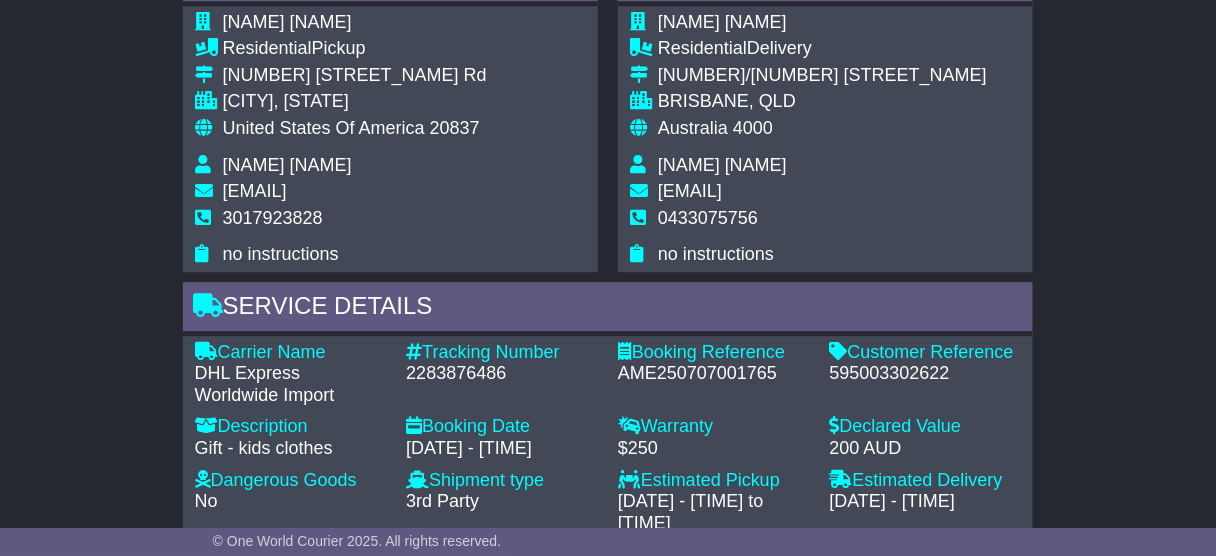 click on "595003302622" at bounding box center [926, 374] 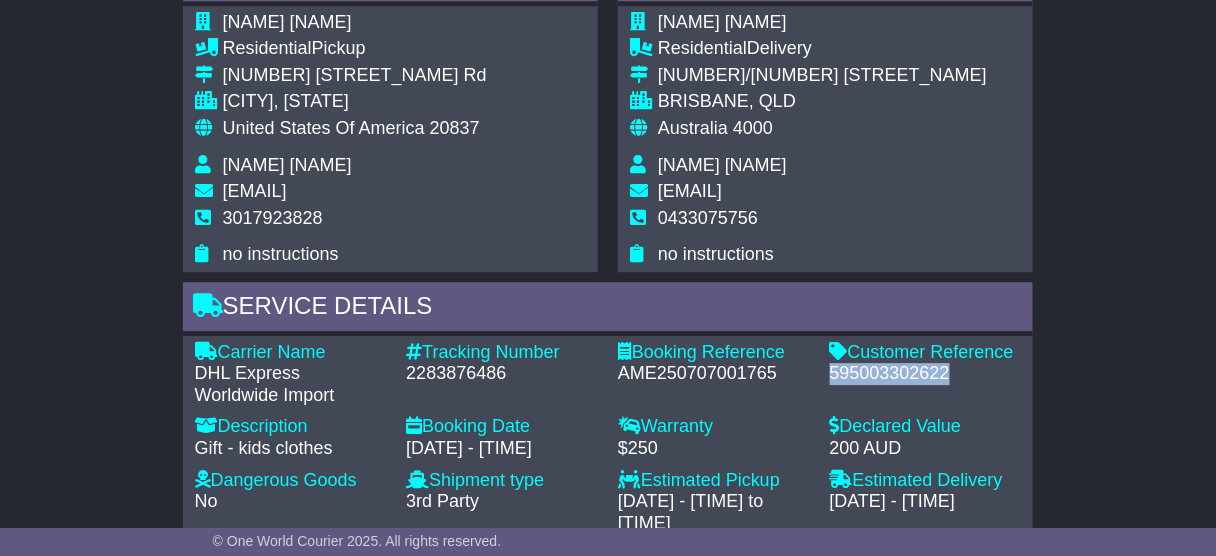 click on "595003302622" at bounding box center (926, 374) 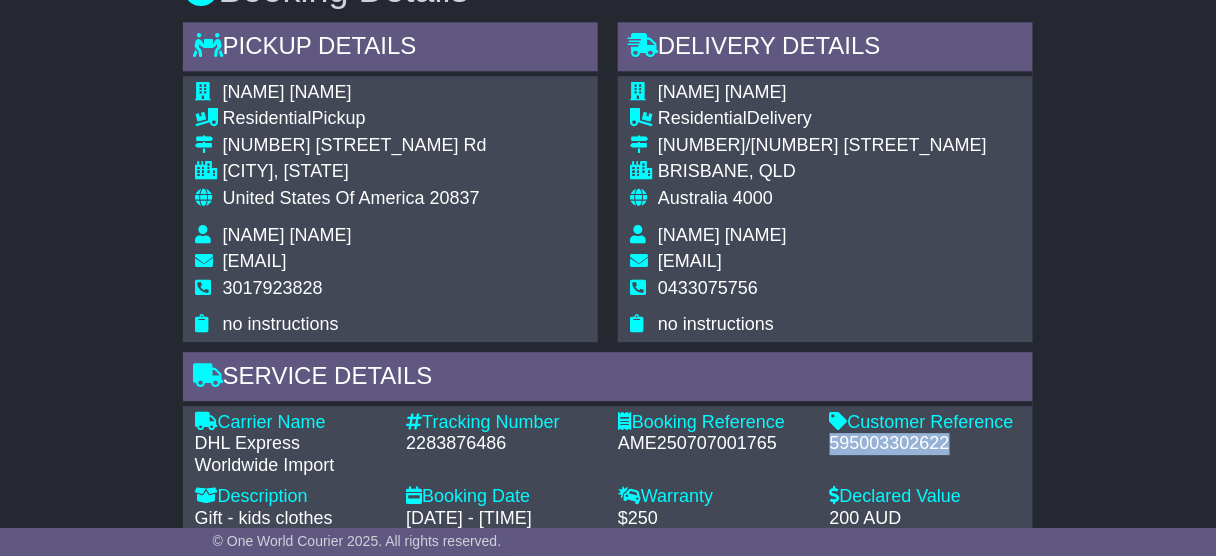 scroll, scrollTop: 1200, scrollLeft: 0, axis: vertical 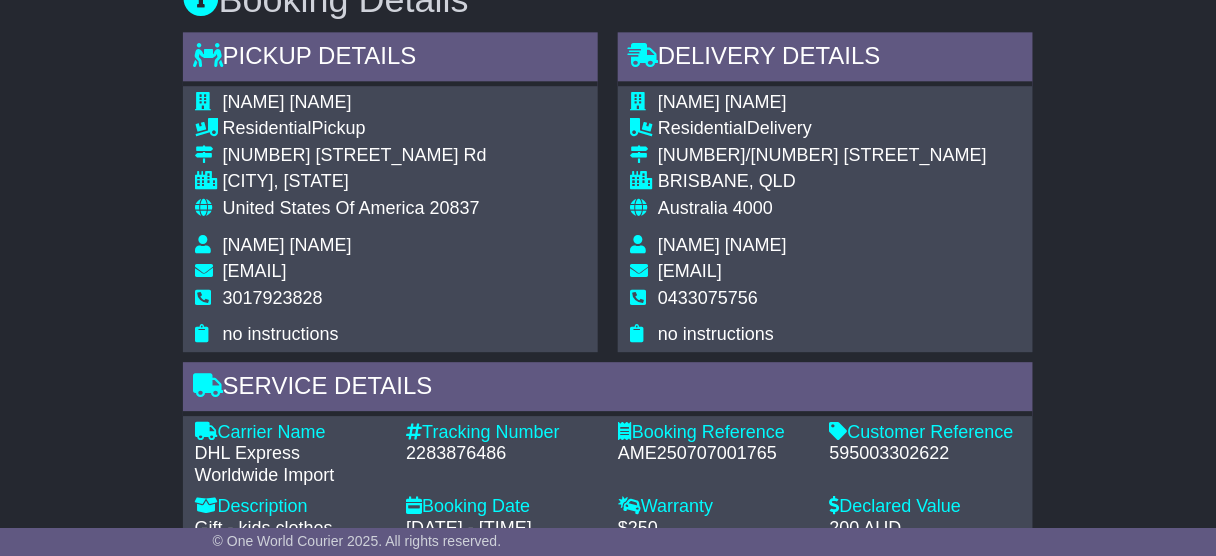click on "20837" at bounding box center (455, 208) 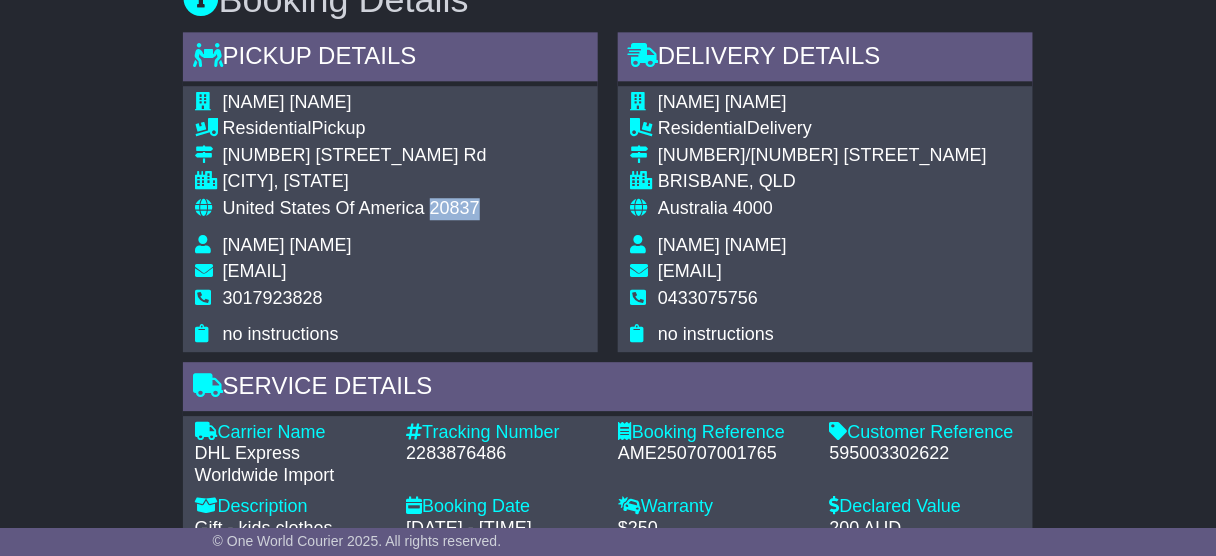 click on "20837" at bounding box center (455, 208) 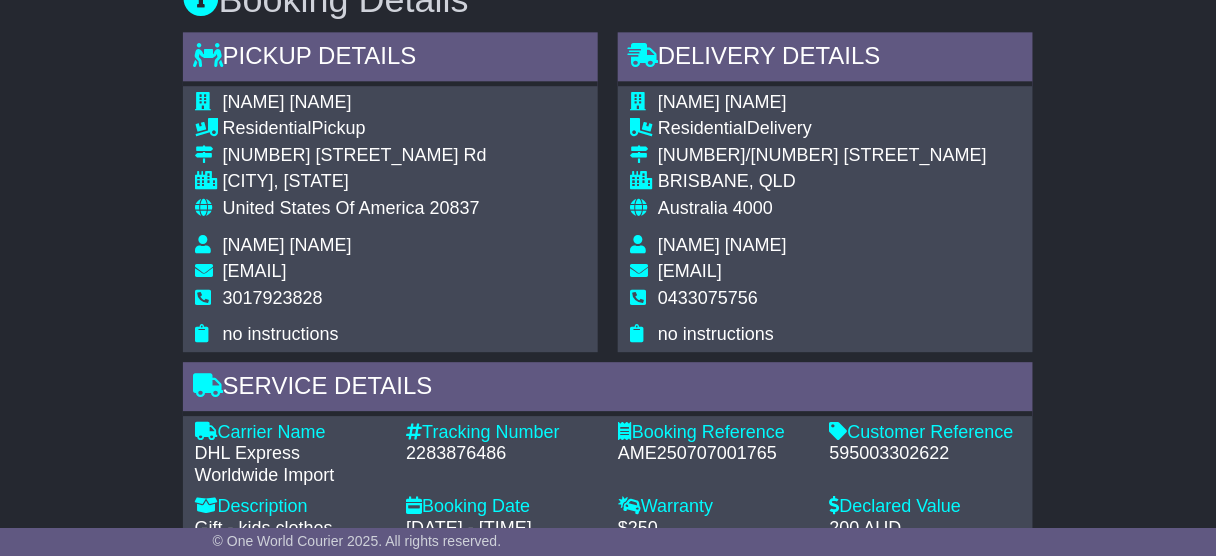 click on "POOLESVILLE, MD" at bounding box center (355, 182) 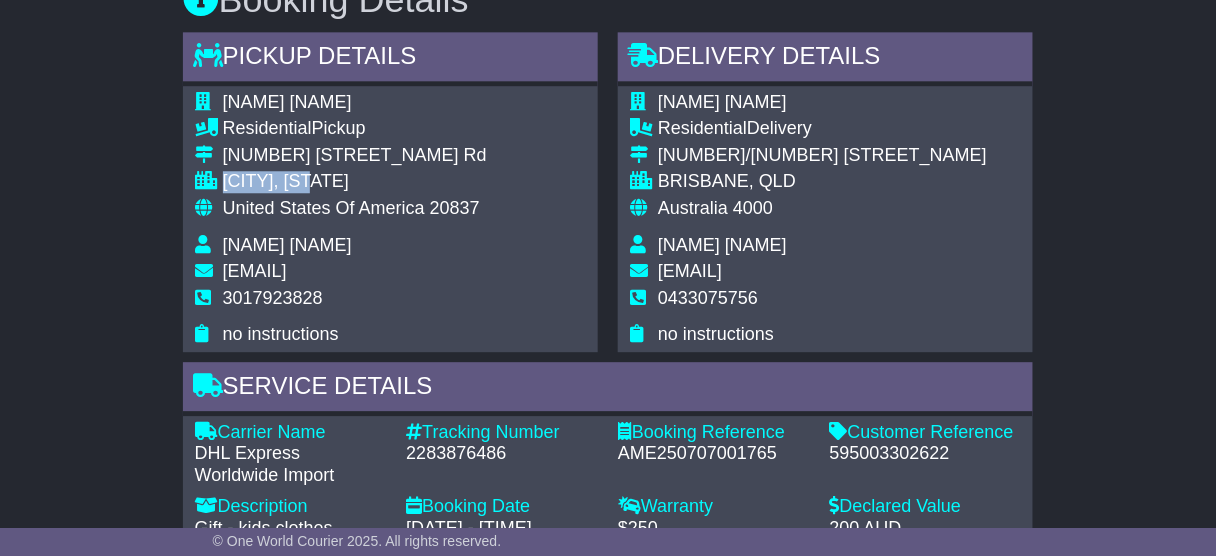 click on "POOLESVILLE, MD" at bounding box center (355, 182) 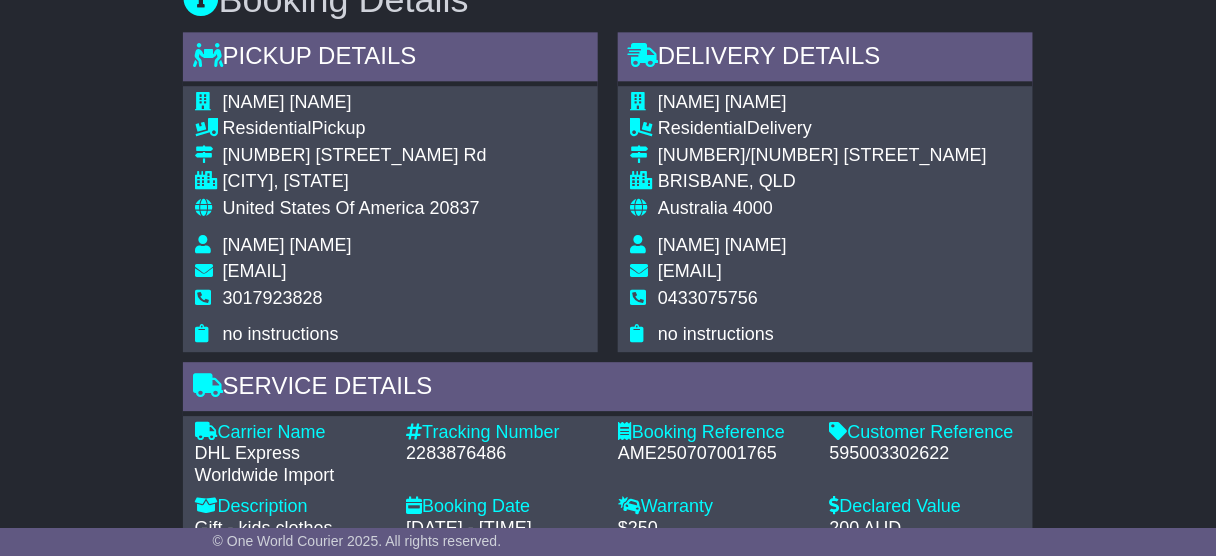 click on "4000" at bounding box center (753, 208) 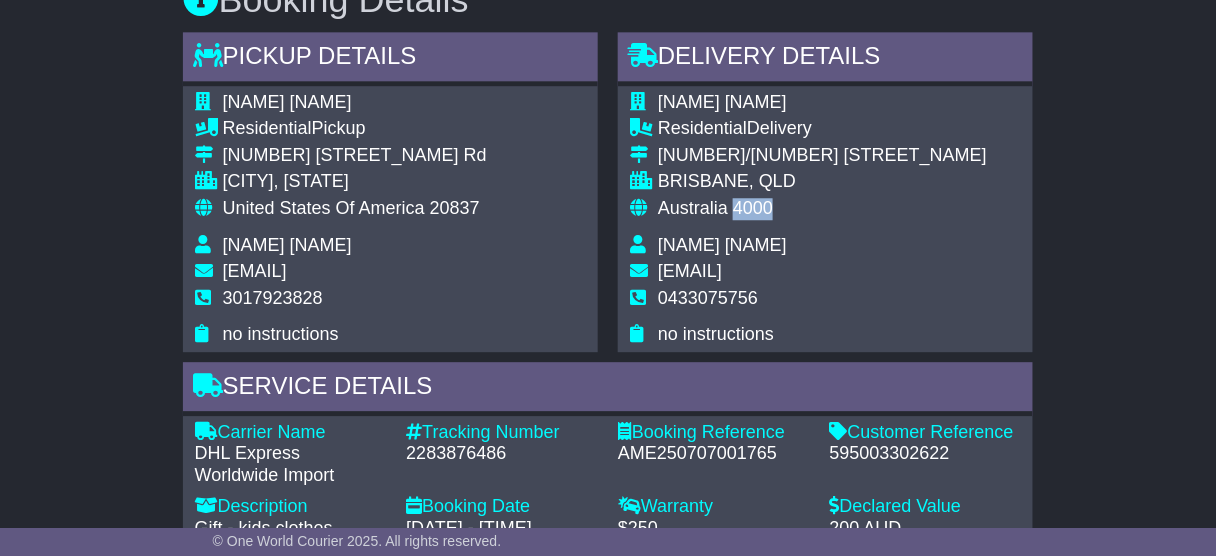 click on "4000" at bounding box center (753, 208) 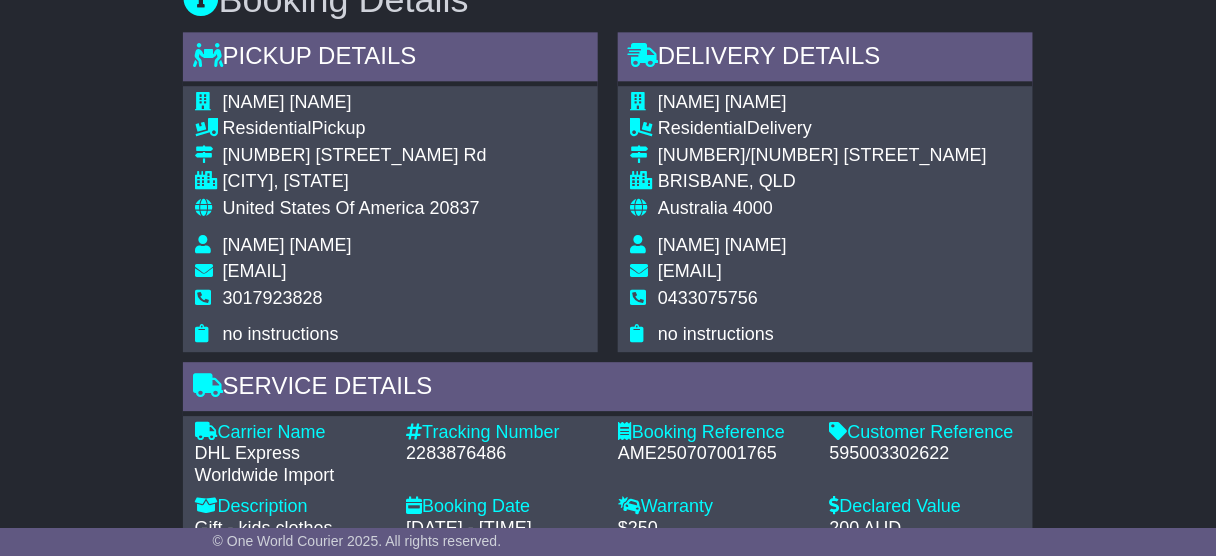 click on "POOLESVILLE, MD" at bounding box center (355, 182) 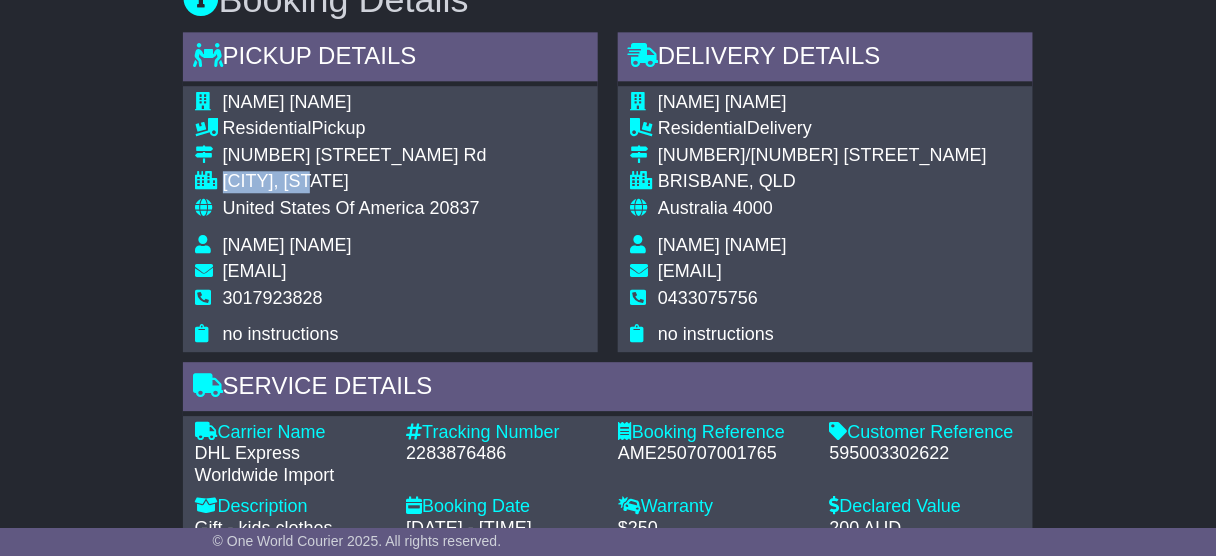 click on "POOLESVILLE, MD" at bounding box center (355, 182) 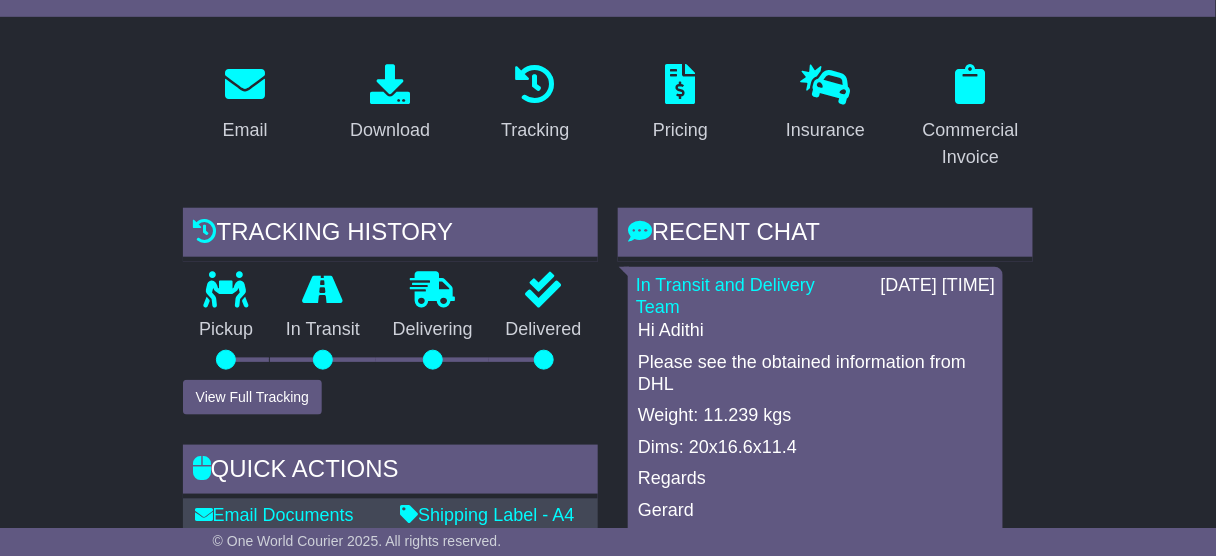 scroll, scrollTop: 0, scrollLeft: 0, axis: both 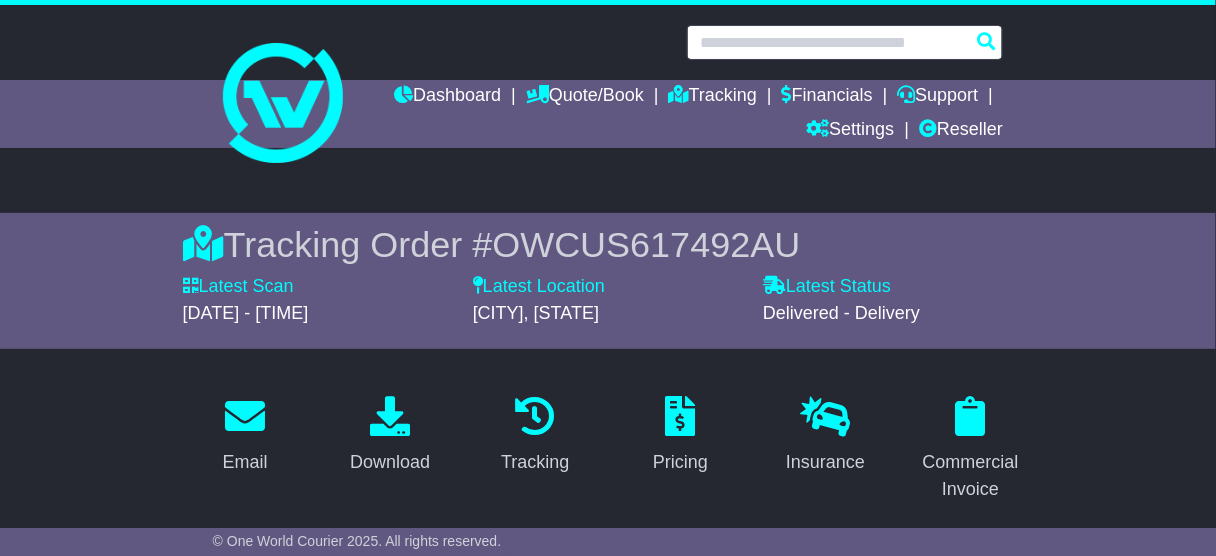 click at bounding box center [845, 42] 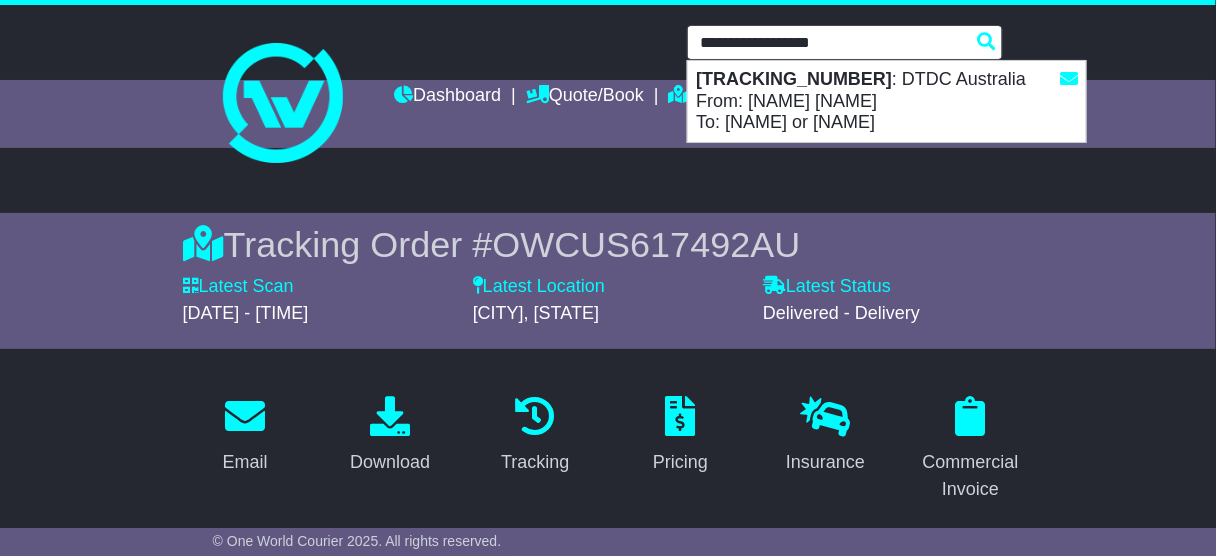 click on "1Z30A5730499873548(595003406071) : DTDC Australia From: Eupennia F. Cameron To: Maria or Archie Francisco" at bounding box center (887, 101) 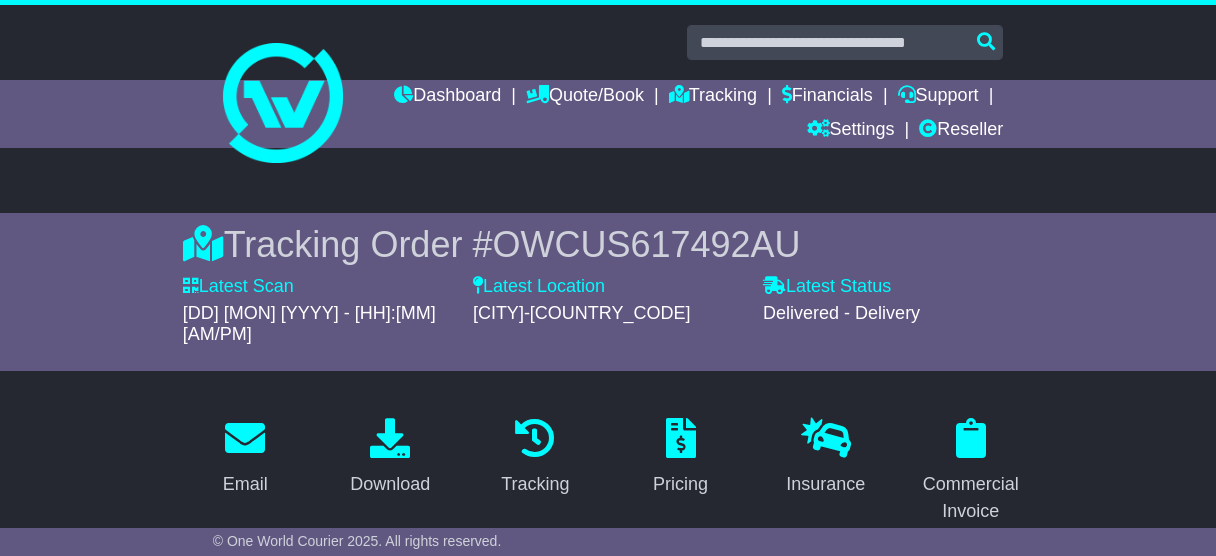 scroll, scrollTop: 1280, scrollLeft: 0, axis: vertical 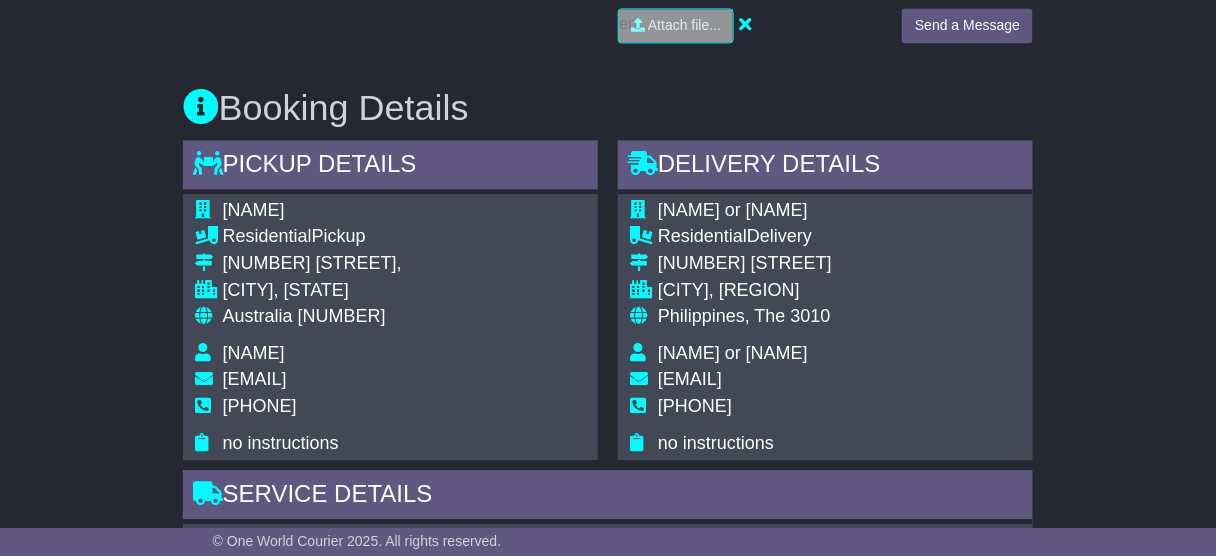 click on "7025" at bounding box center [342, 316] 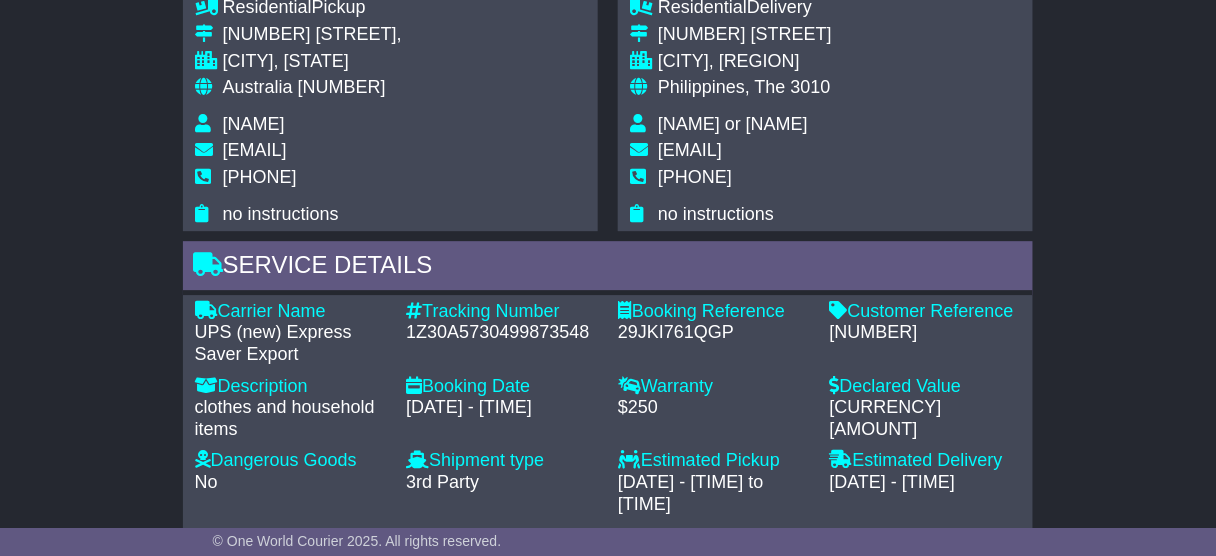 scroll, scrollTop: 1360, scrollLeft: 0, axis: vertical 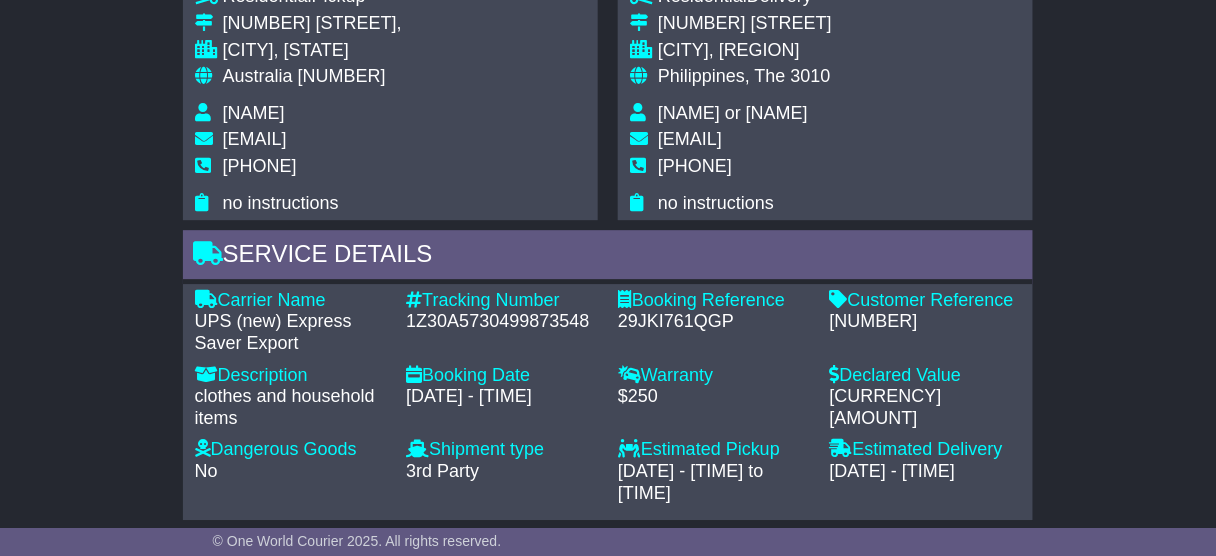 click on "Customer Reference
-
595003406071" at bounding box center [926, 322] 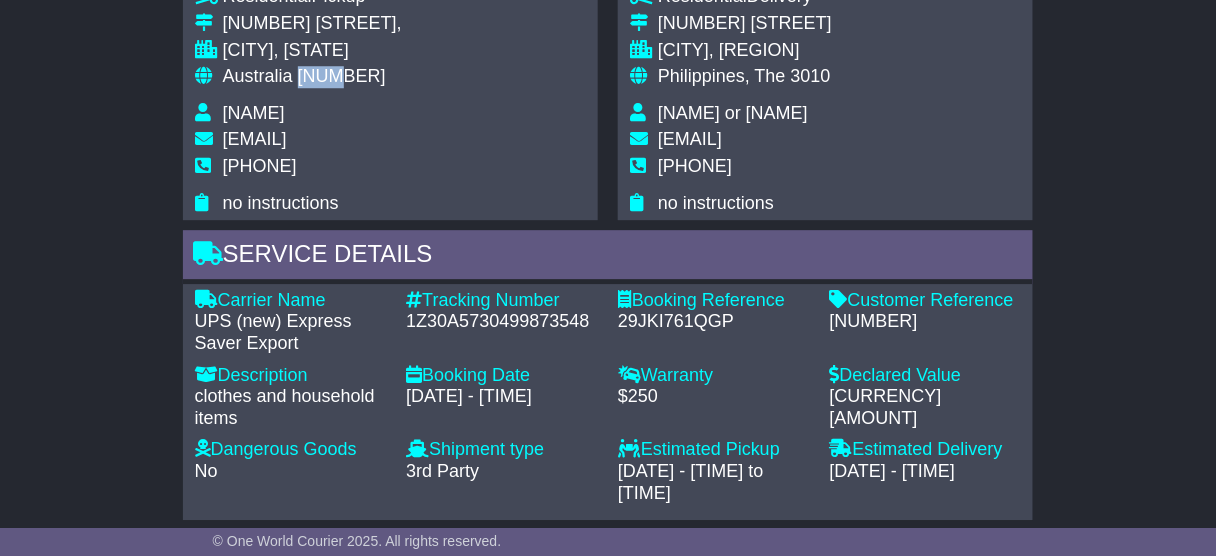click on "7025" at bounding box center [342, 76] 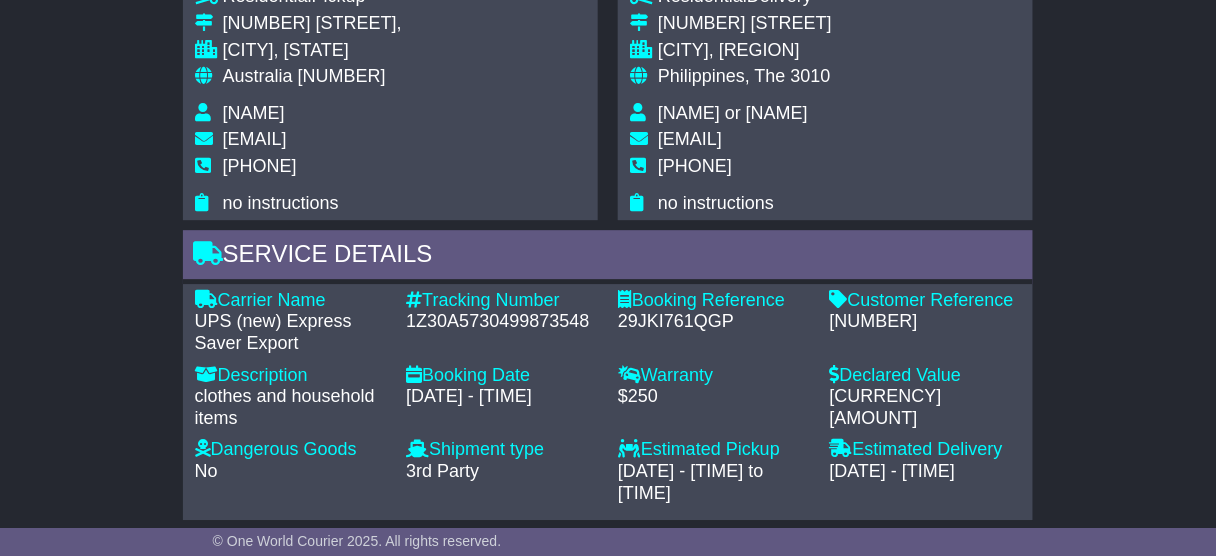 click on "3010" at bounding box center [811, 76] 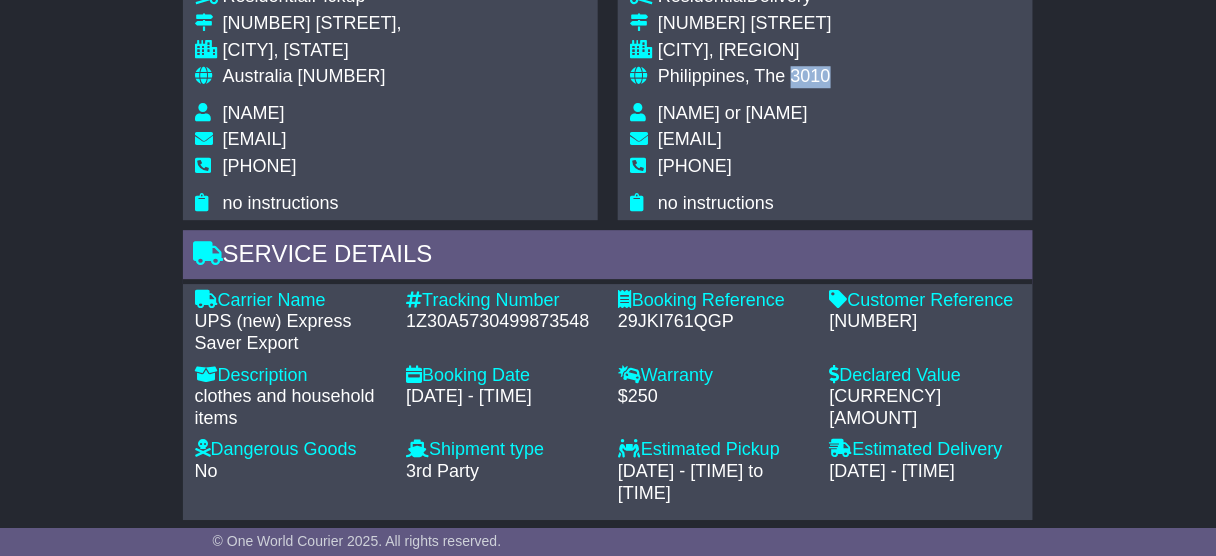 click on "3010" at bounding box center [811, 76] 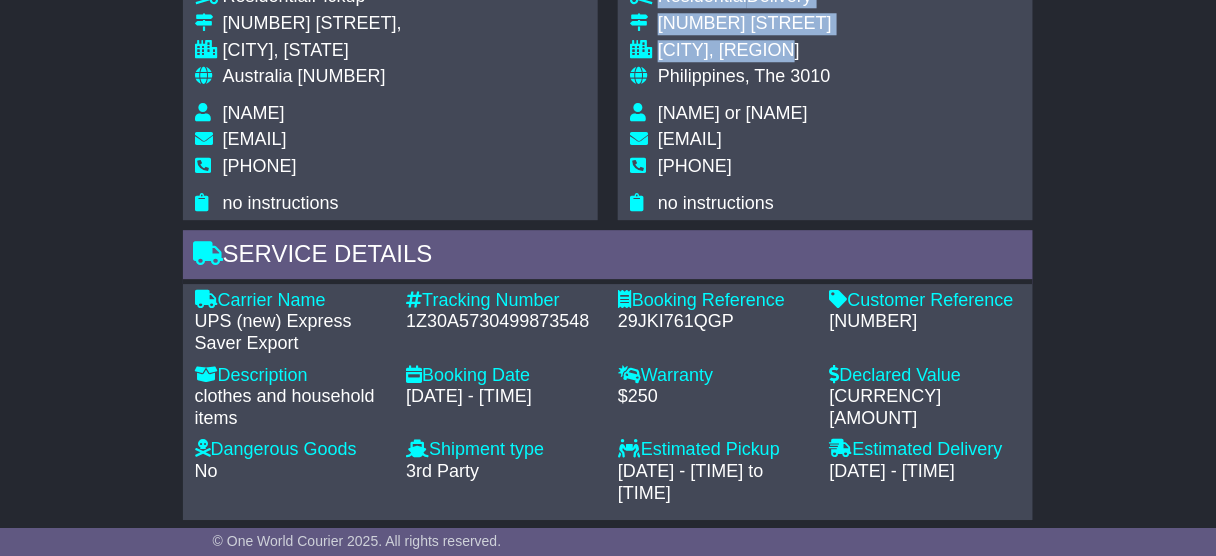 drag, startPoint x: 814, startPoint y: 45, endPoint x: 926, endPoint y: 45, distance: 112 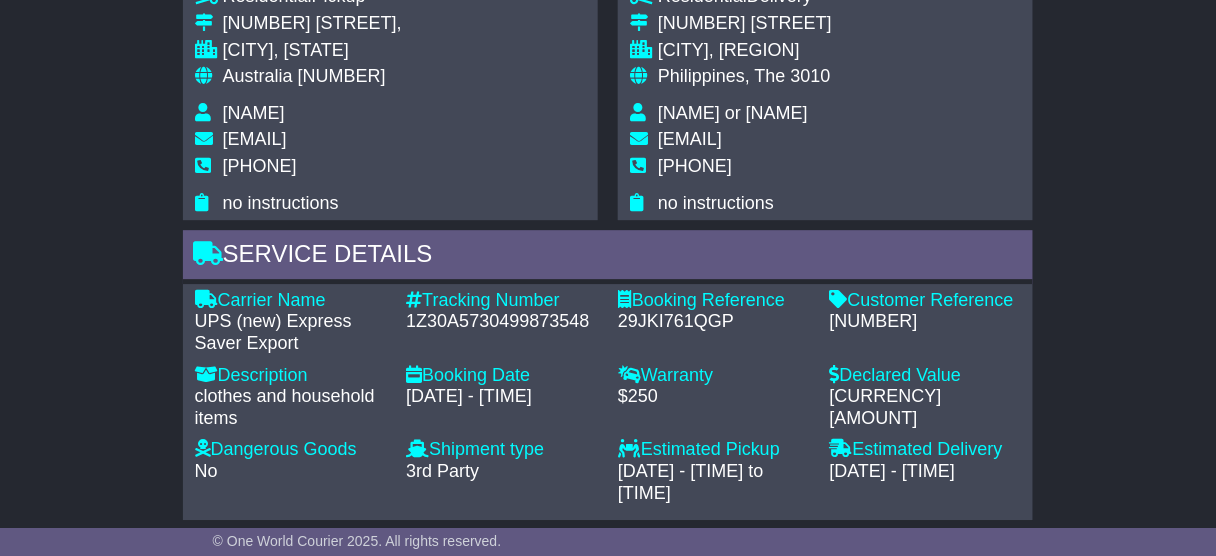 click on "4009 Umpucan" at bounding box center (745, 26) 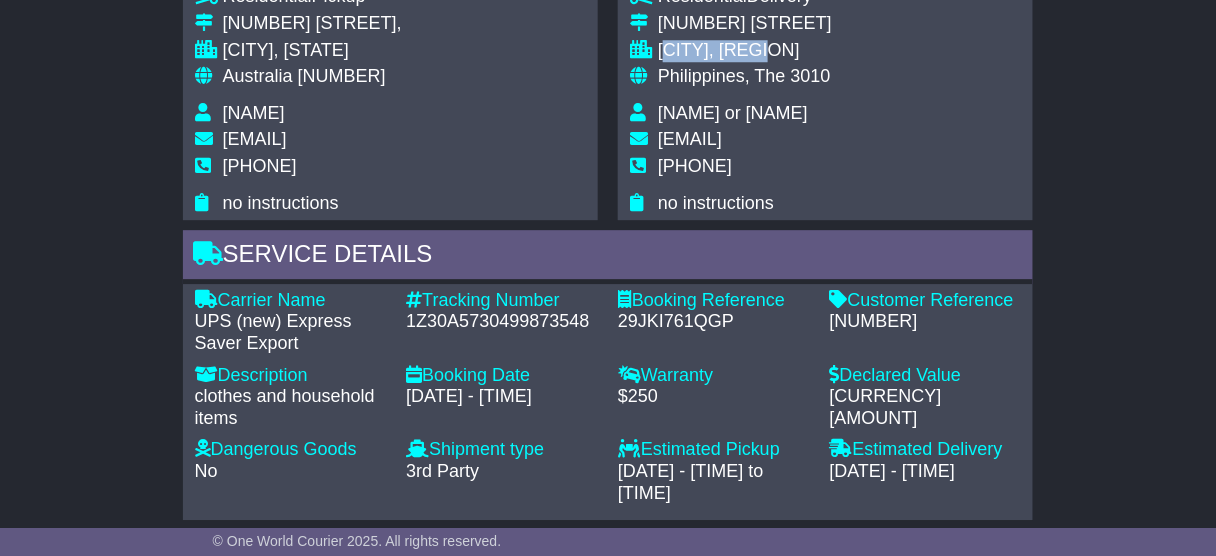 drag, startPoint x: 800, startPoint y: 49, endPoint x: 664, endPoint y: 44, distance: 136.09187 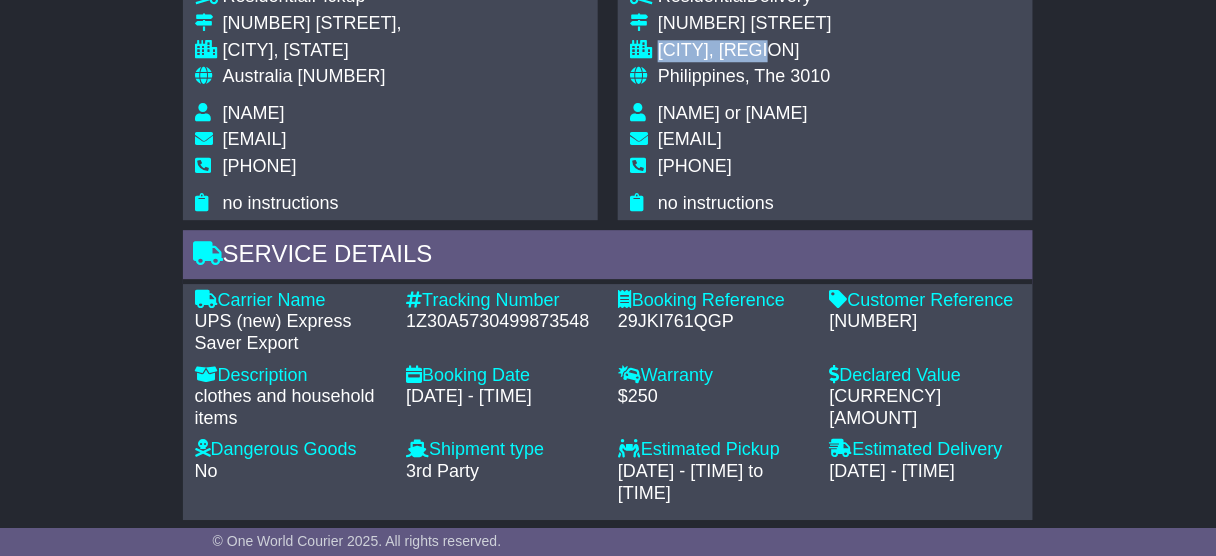 drag, startPoint x: 658, startPoint y: 45, endPoint x: 803, endPoint y: 49, distance: 145.05516 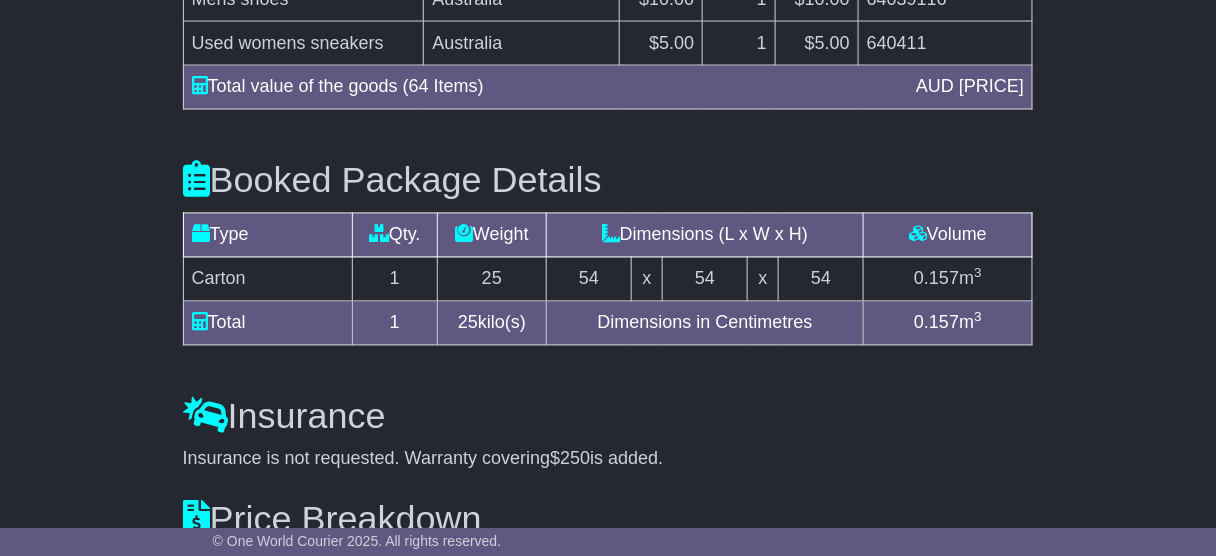 scroll, scrollTop: 3040, scrollLeft: 0, axis: vertical 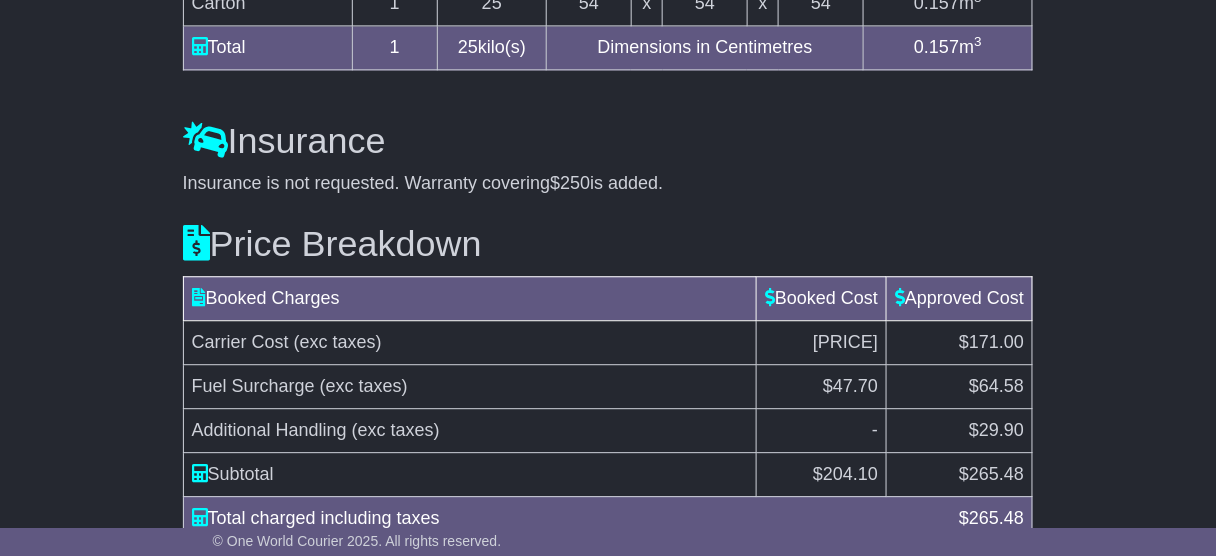 click on "265.48" at bounding box center (996, 474) 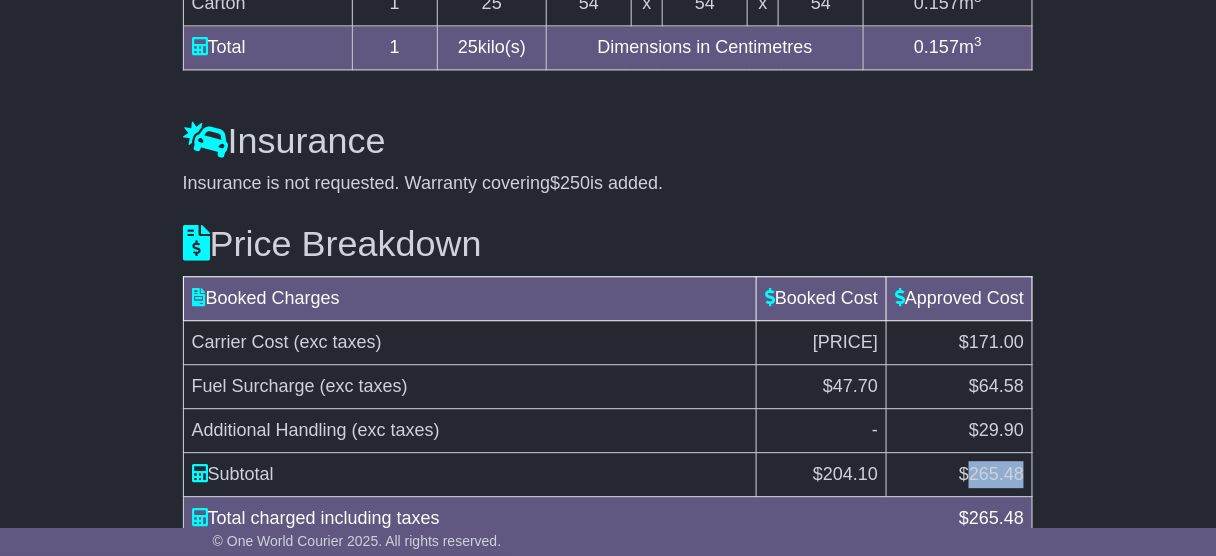 click on "265.48" at bounding box center [996, 474] 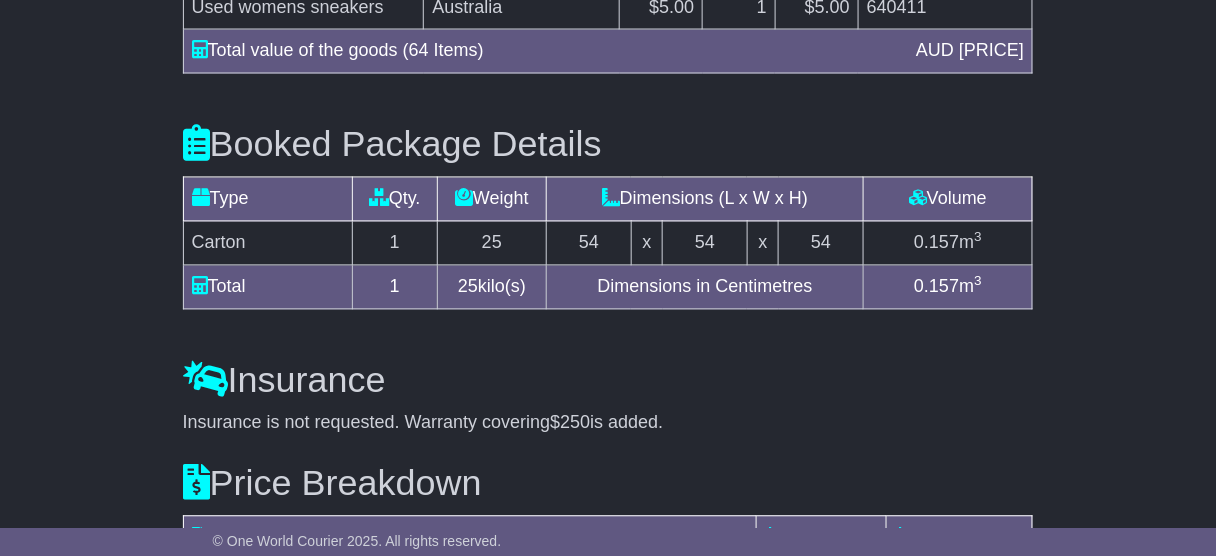 scroll, scrollTop: 3040, scrollLeft: 0, axis: vertical 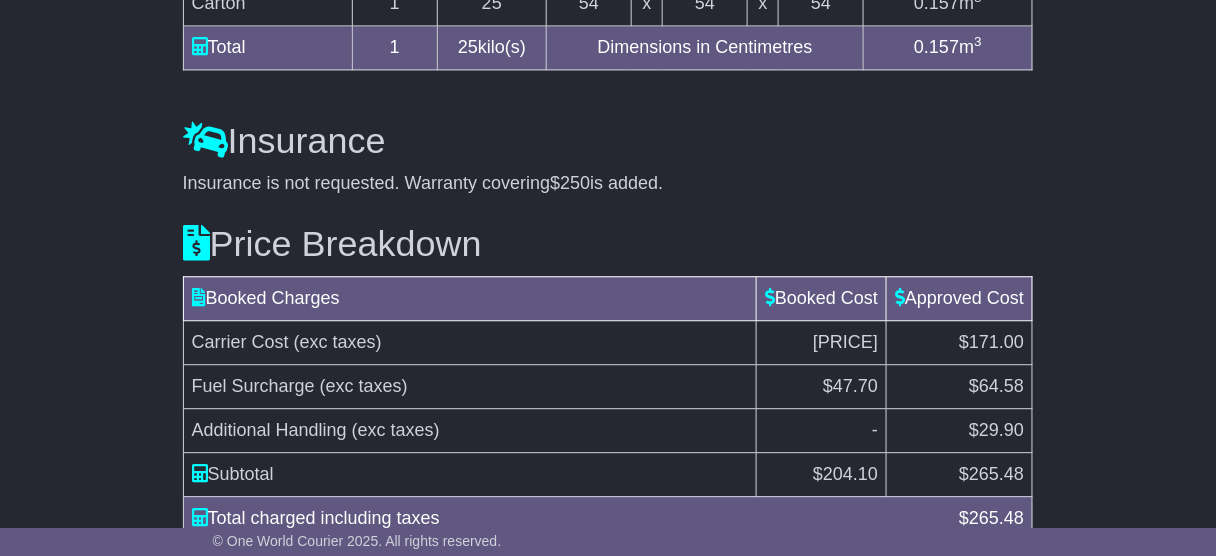 click on "Fuel Surcharge
(exc taxes)" at bounding box center [470, 386] 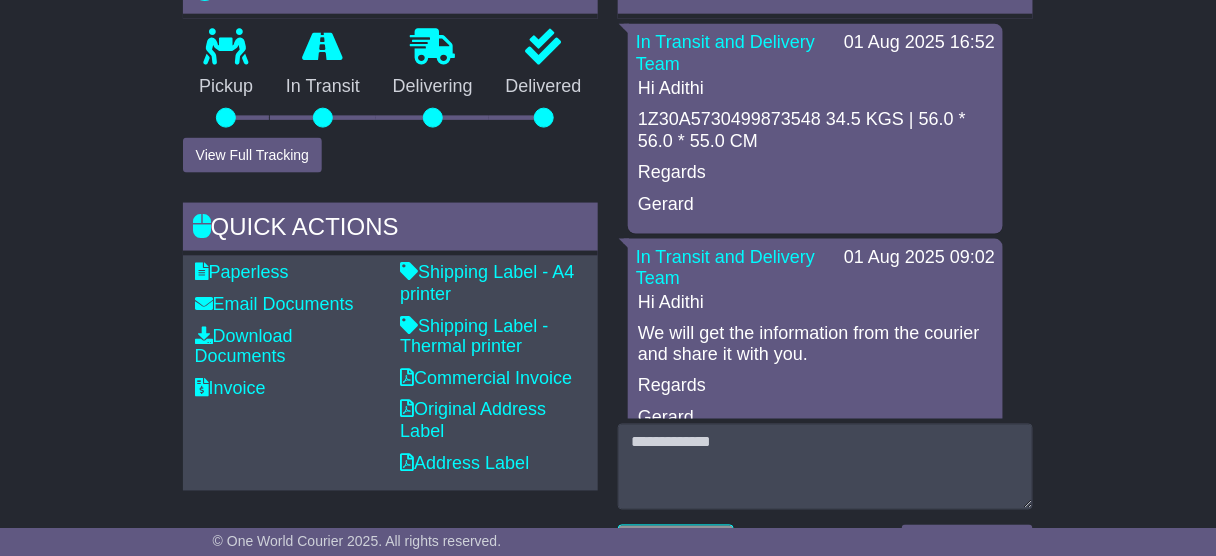 scroll, scrollTop: 633, scrollLeft: 0, axis: vertical 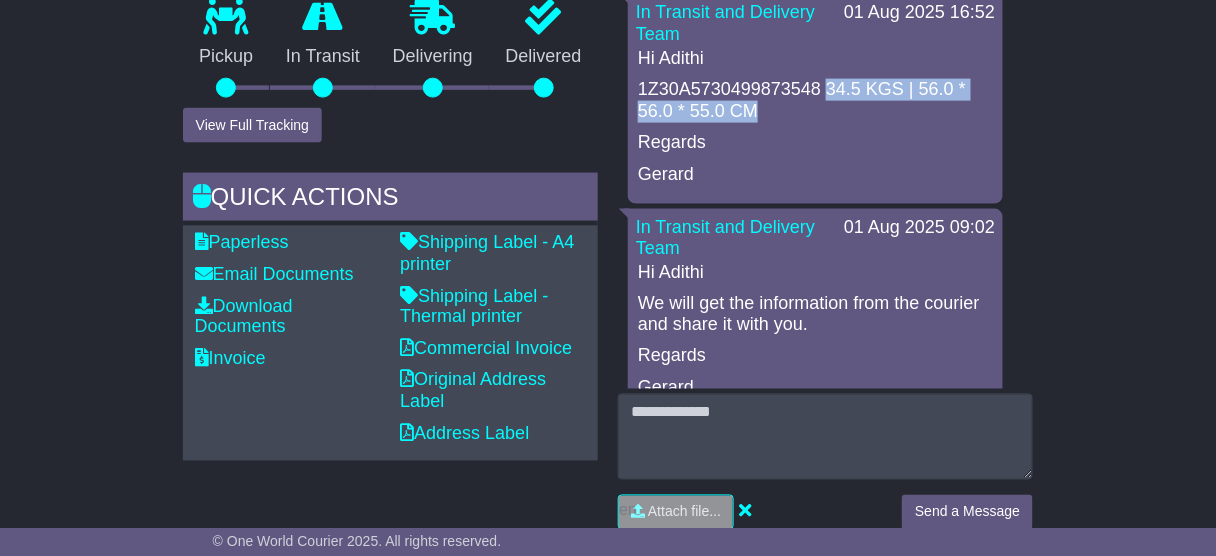 drag, startPoint x: 768, startPoint y: 109, endPoint x: 827, endPoint y: 84, distance: 64.07808 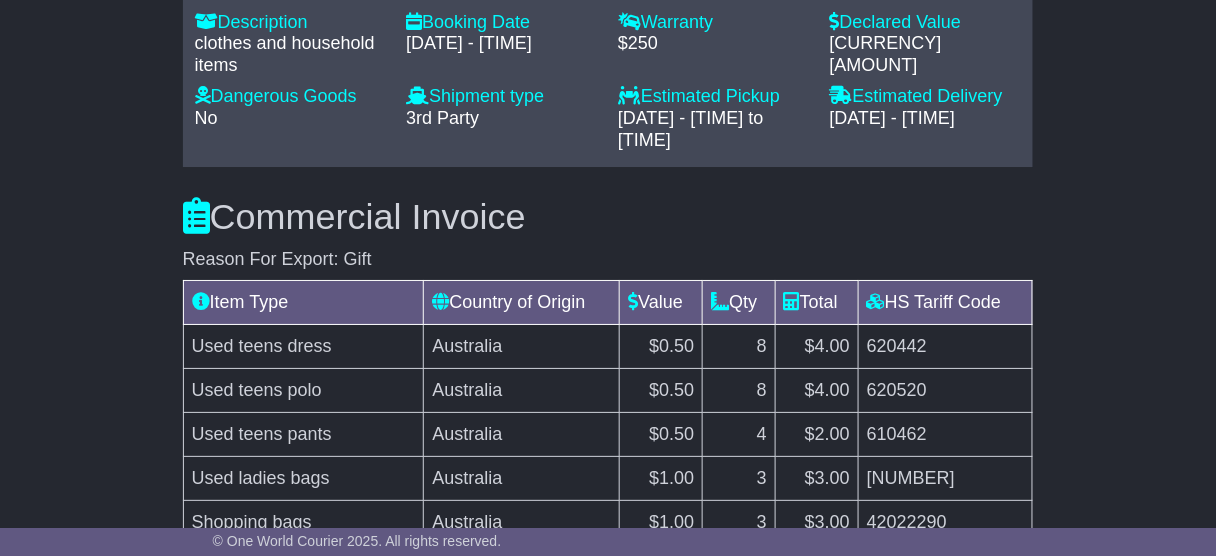 scroll, scrollTop: 1433, scrollLeft: 0, axis: vertical 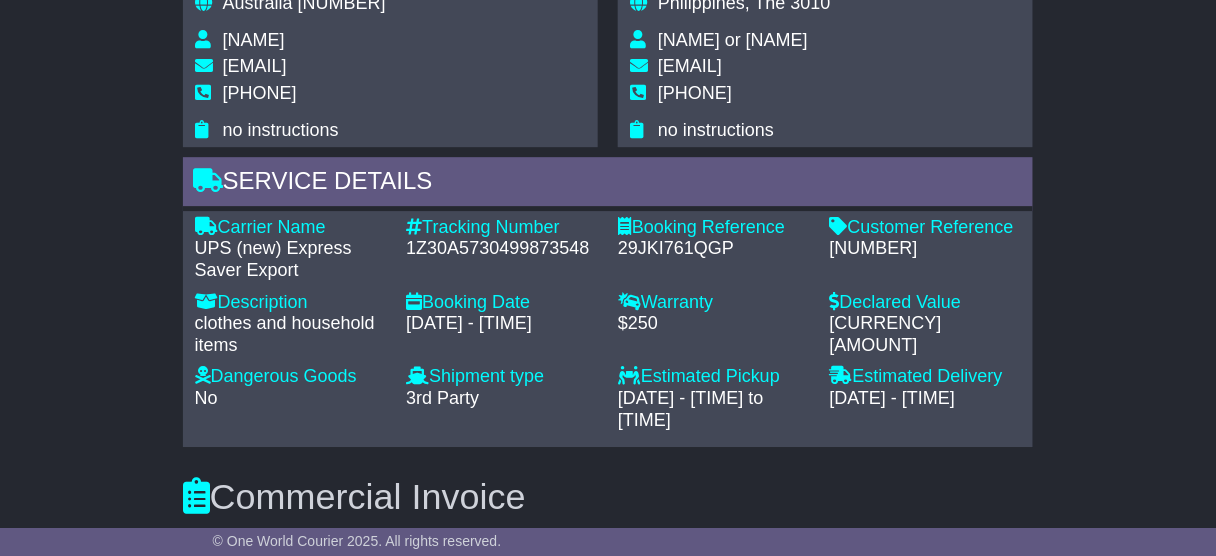 click on "595003406071" at bounding box center (926, 249) 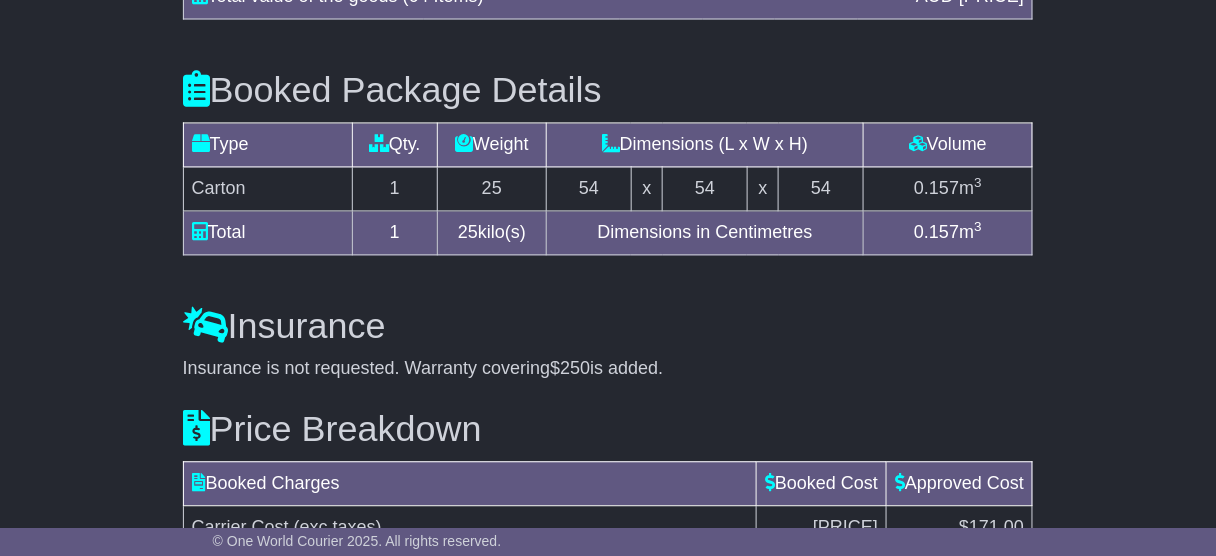 scroll, scrollTop: 3113, scrollLeft: 0, axis: vertical 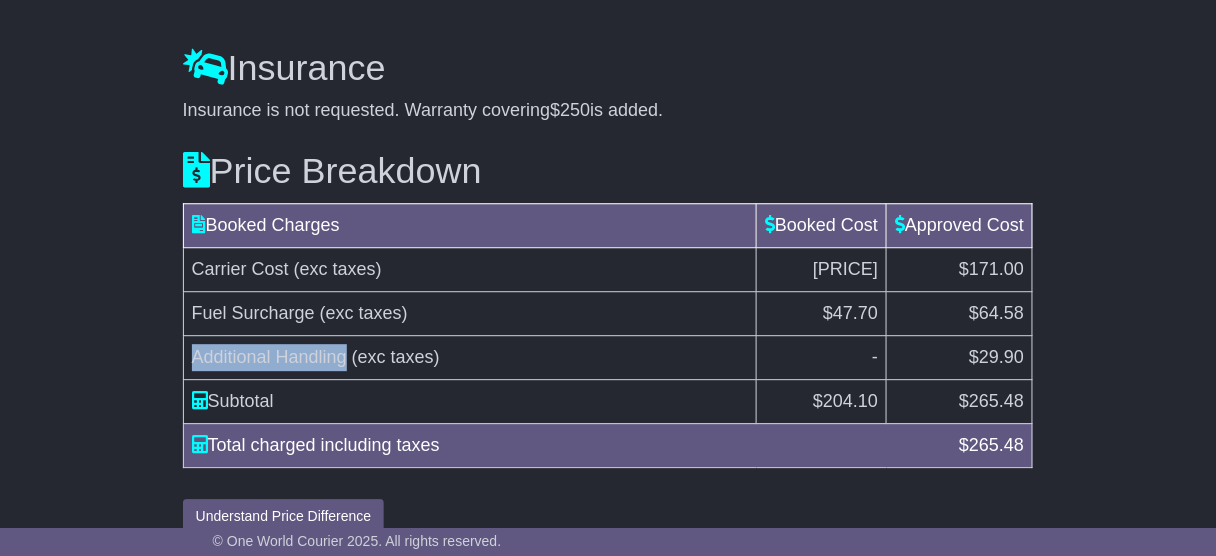 drag, startPoint x: 345, startPoint y: 332, endPoint x: 190, endPoint y: 335, distance: 155.02902 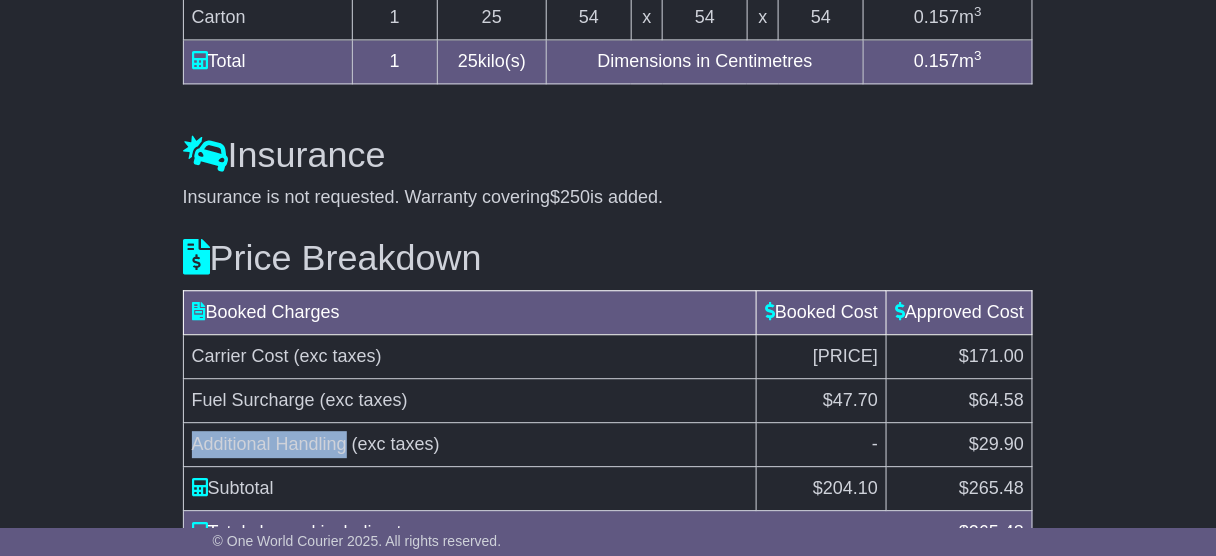 scroll, scrollTop: 3113, scrollLeft: 0, axis: vertical 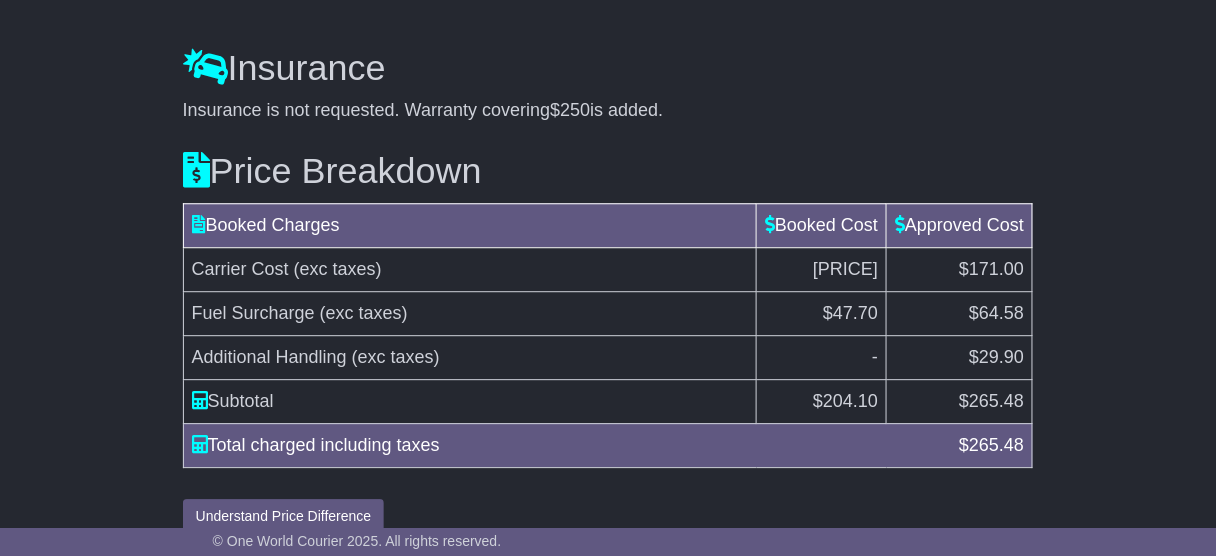 click on "$29.90" at bounding box center (996, 357) 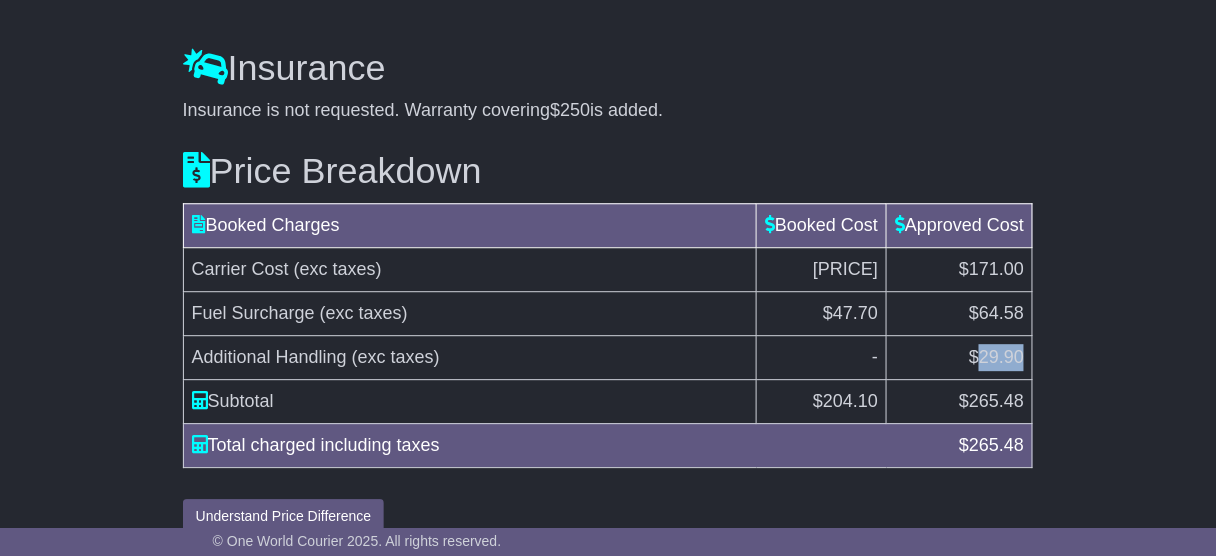 click on "$29.90" at bounding box center [996, 357] 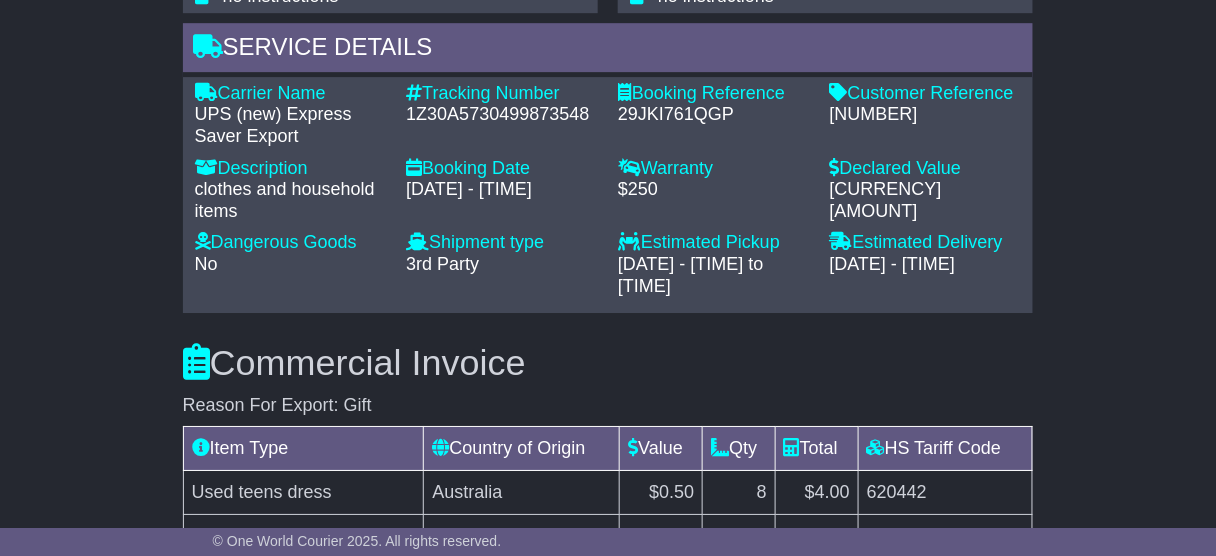 scroll, scrollTop: 1353, scrollLeft: 0, axis: vertical 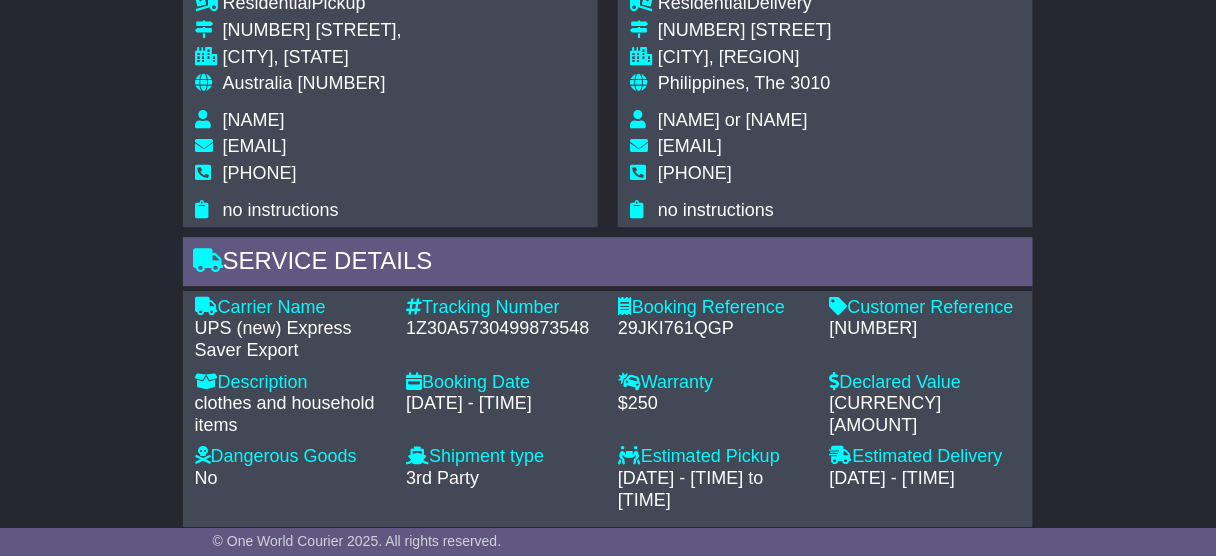 click on "1Z30A5730499873548" at bounding box center (502, 329) 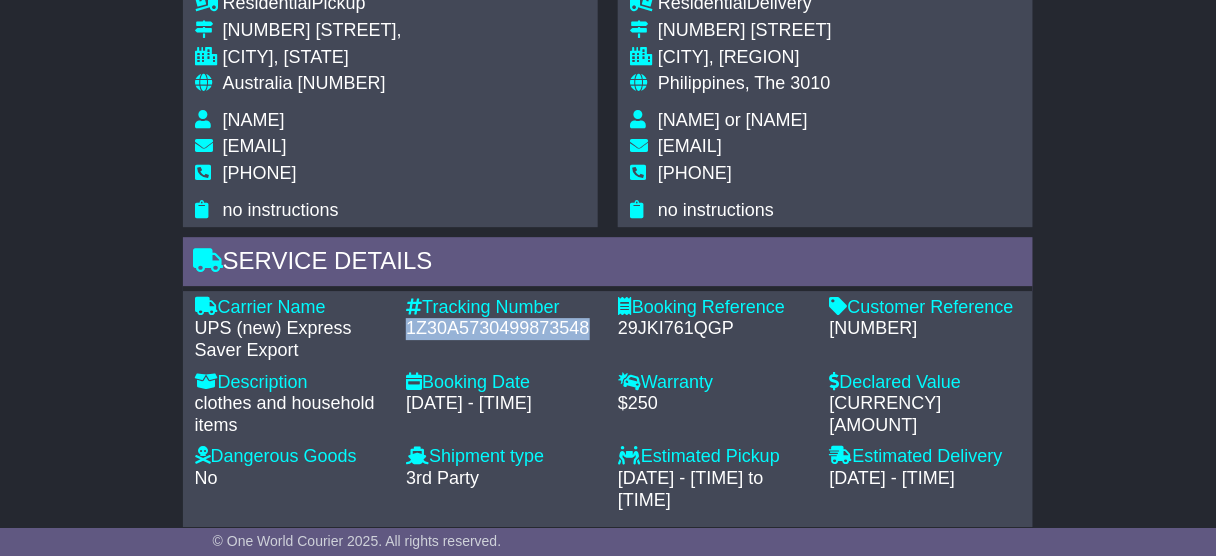 click on "1Z30A5730499873548" at bounding box center [502, 329] 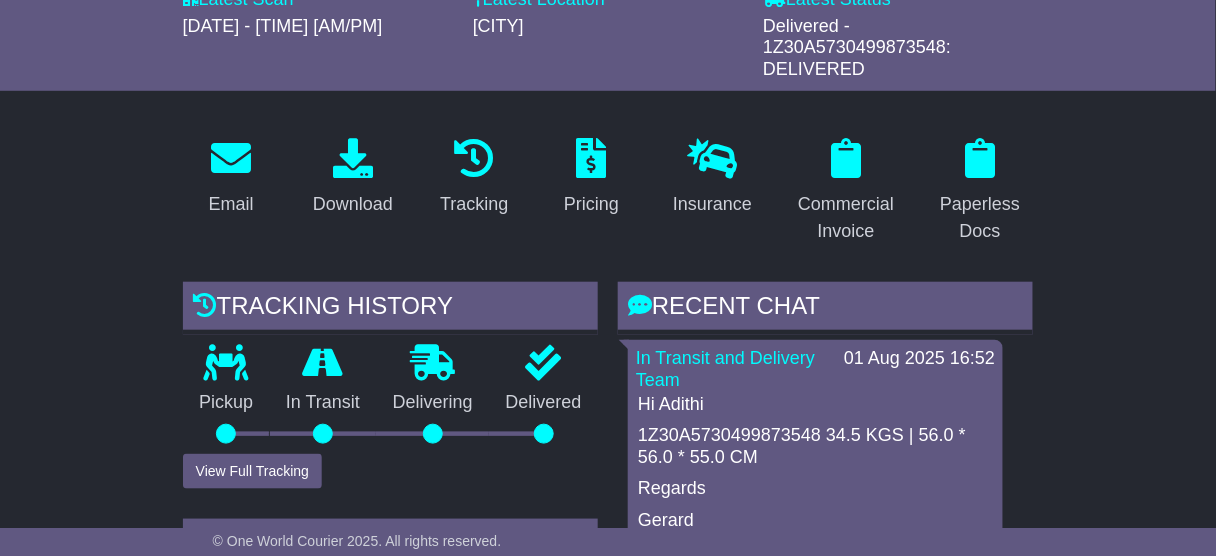 scroll, scrollTop: 0, scrollLeft: 0, axis: both 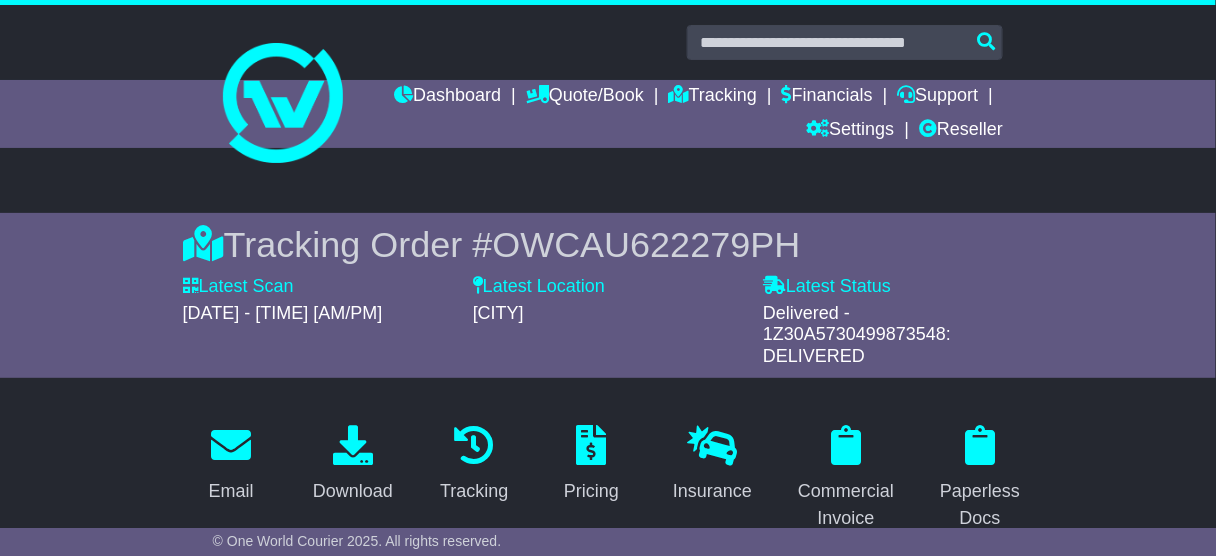 click at bounding box center (608, 94) 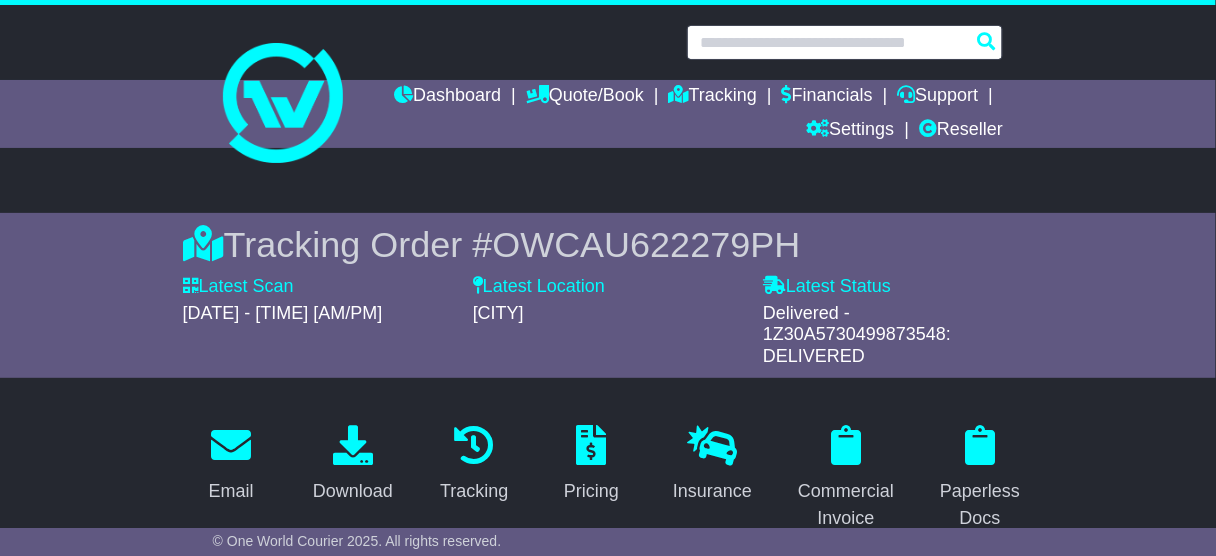 click at bounding box center (845, 42) 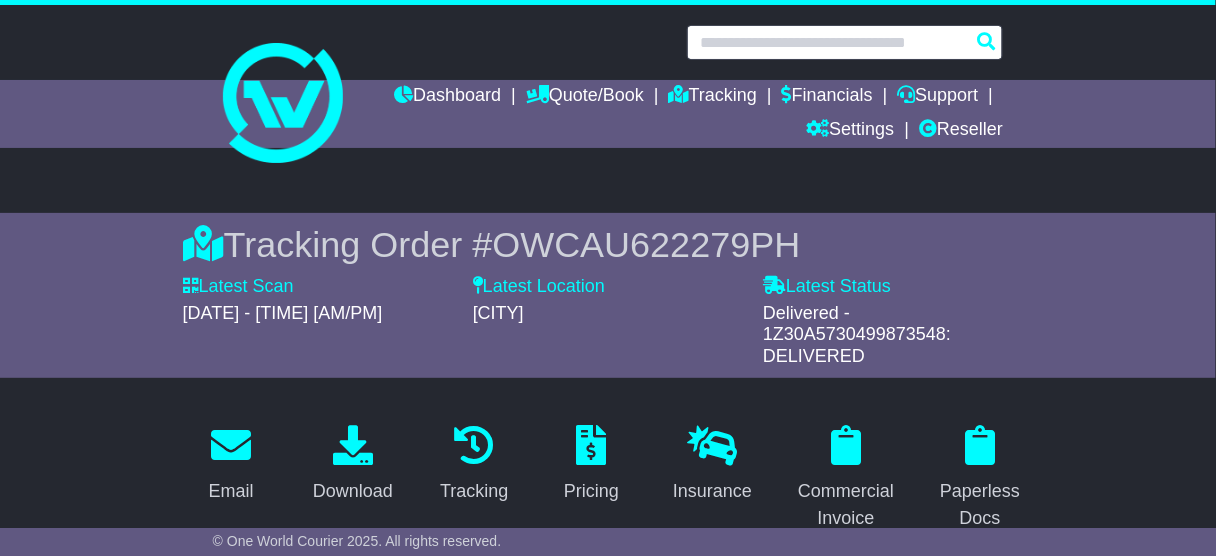 paste on "**********" 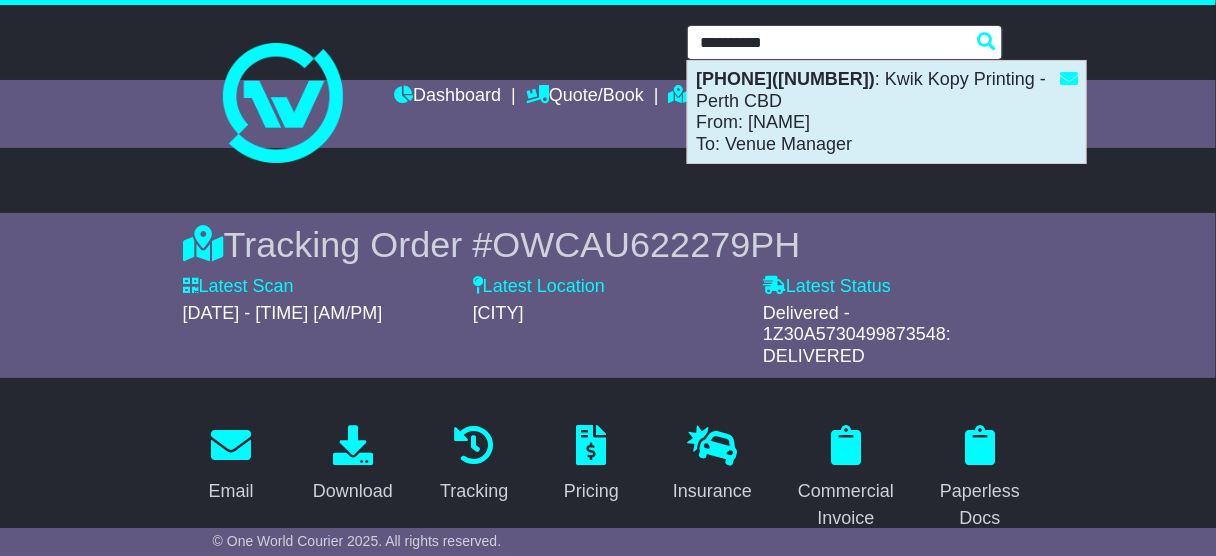 click on "4097051324(128849) : Kwik Kopy Printing - Perth CBD From: Kim Downing To: Venue Manager" at bounding box center (887, 112) 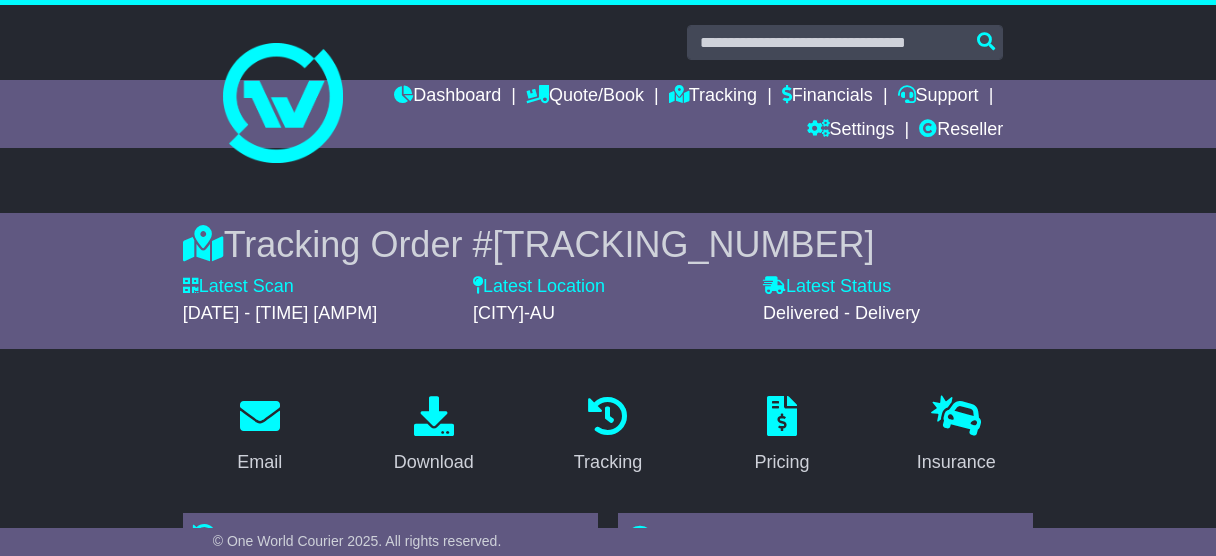 scroll, scrollTop: 0, scrollLeft: 0, axis: both 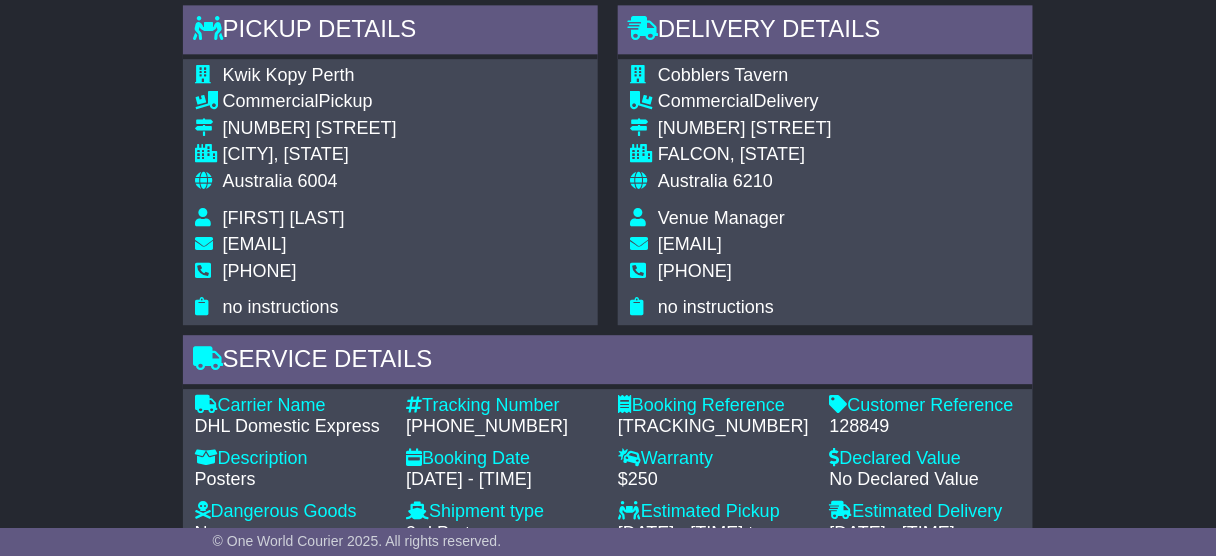 click on "[PHONE_NUMBER]" at bounding box center [502, 427] 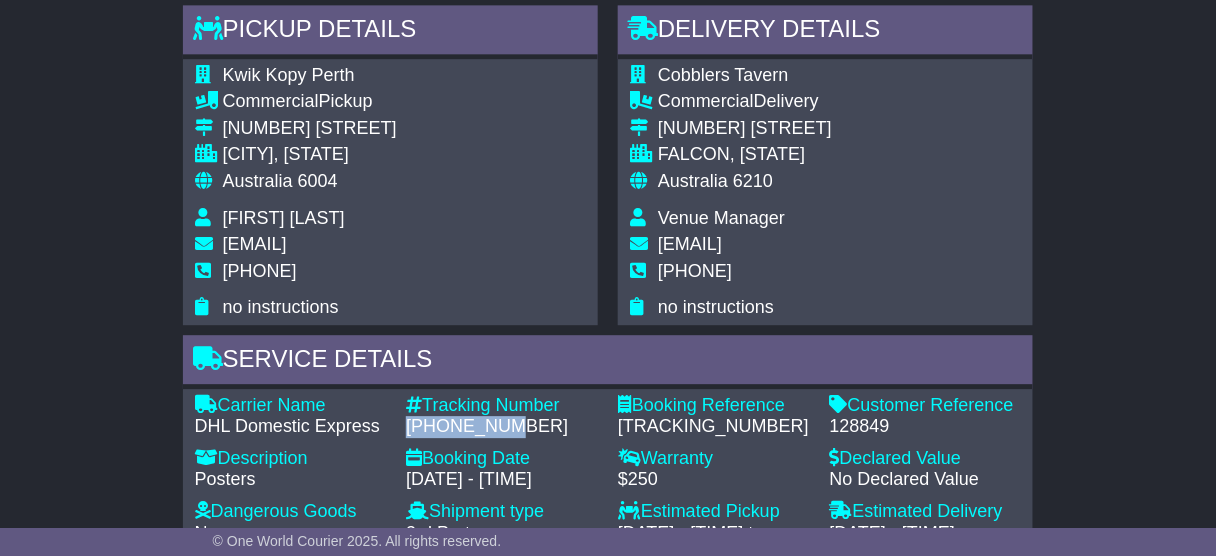click on "[PHONE_NUMBER]" at bounding box center [502, 427] 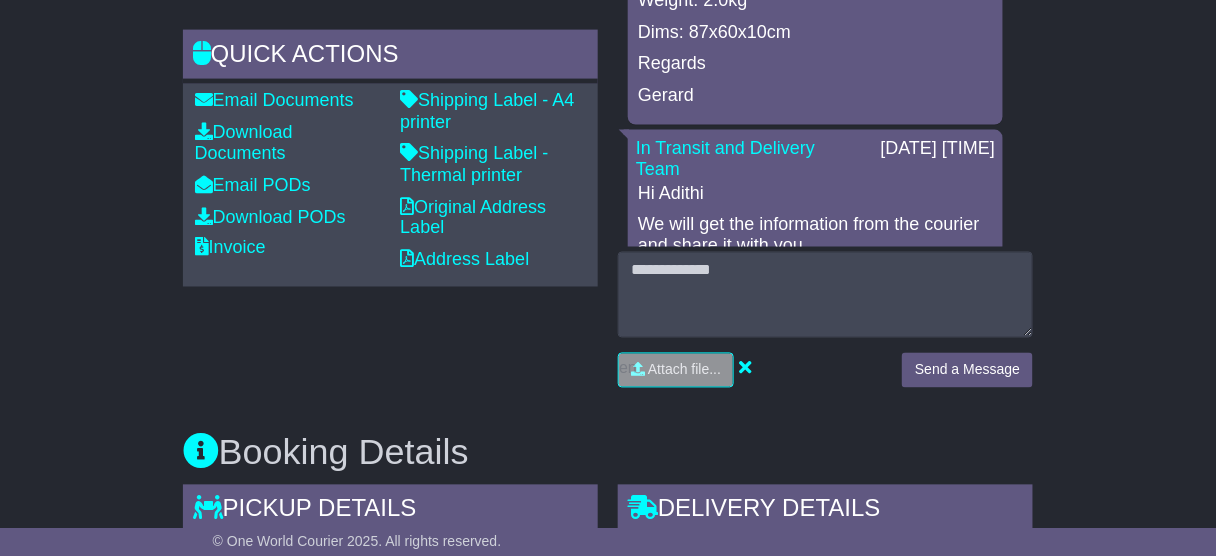 scroll, scrollTop: 240, scrollLeft: 0, axis: vertical 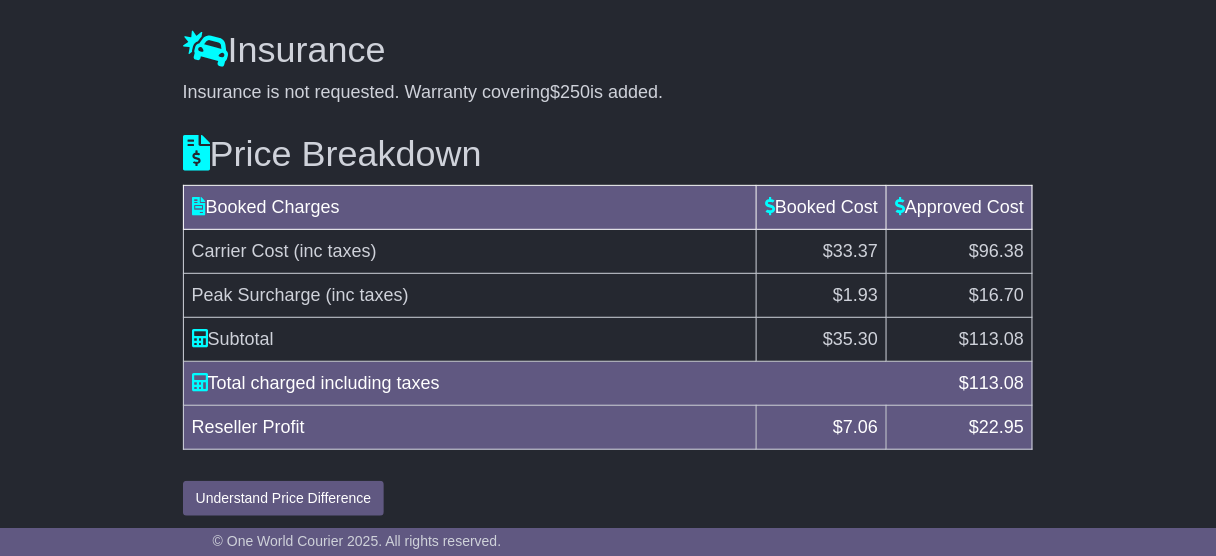 click on "113.08" at bounding box center (996, 339) 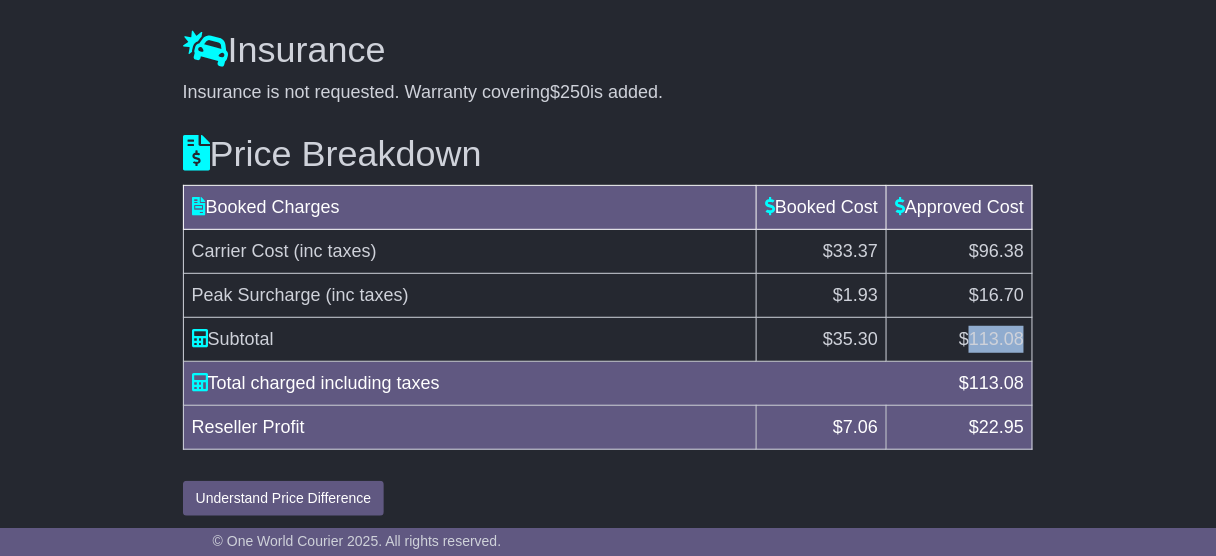 click on "113.08" at bounding box center (996, 339) 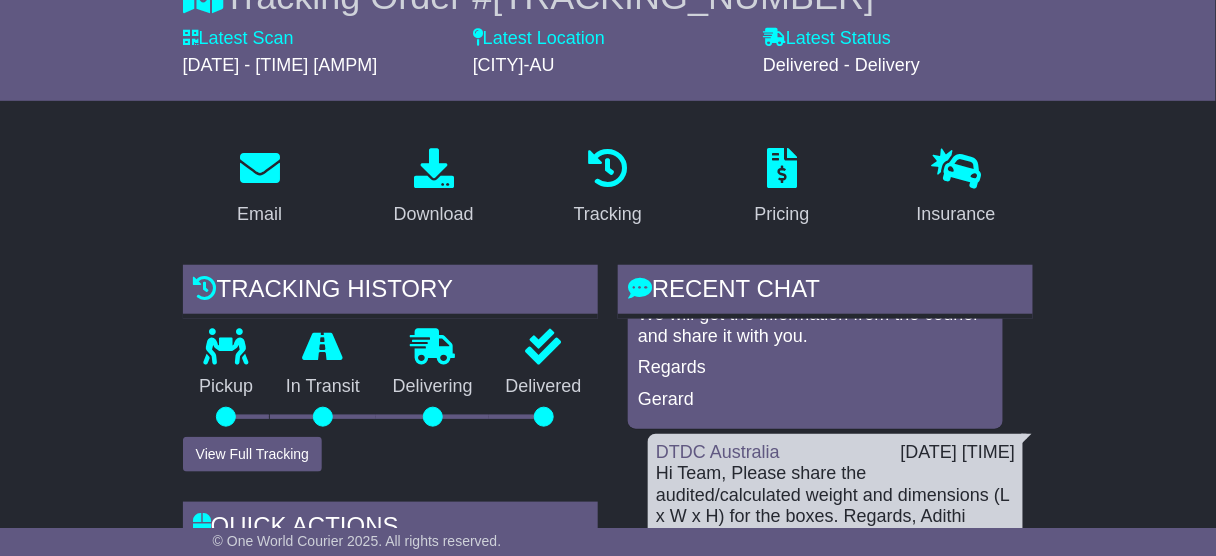 scroll, scrollTop: 400, scrollLeft: 0, axis: vertical 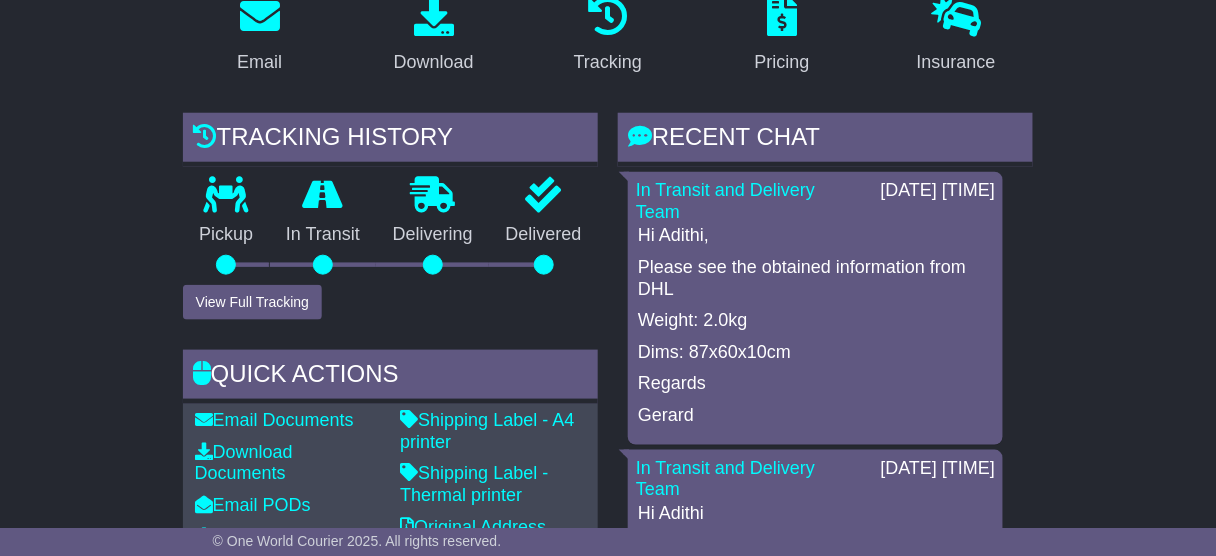 click on "Tracking history
Pickup
In Transit
Problem
Unknown
Delivering
Delivered
View Full Tracking
Quick Actions" at bounding box center (390, 418) 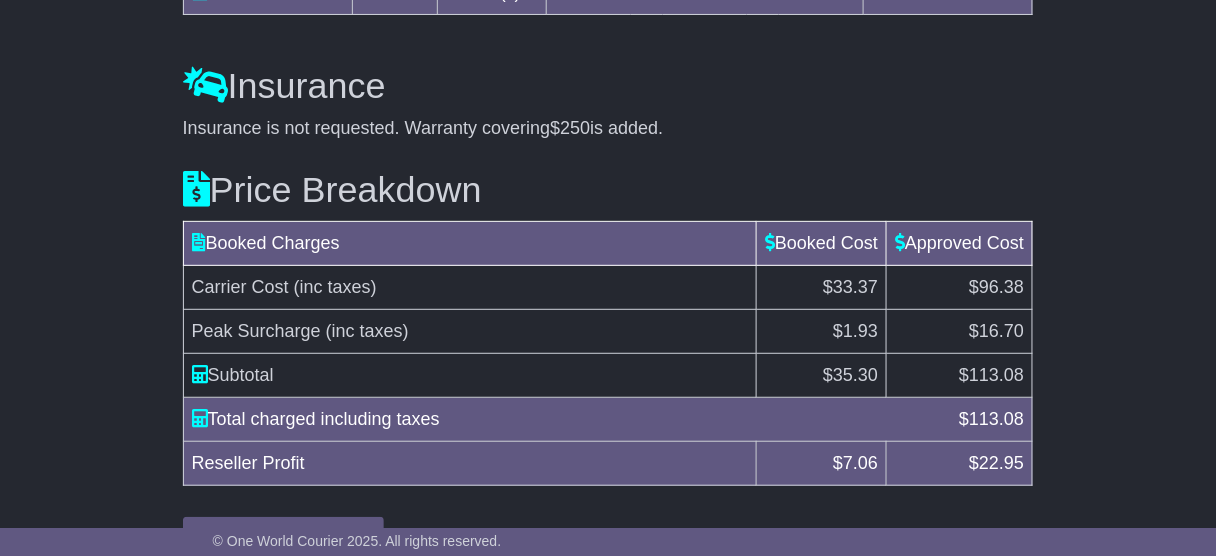 scroll, scrollTop: 2017, scrollLeft: 0, axis: vertical 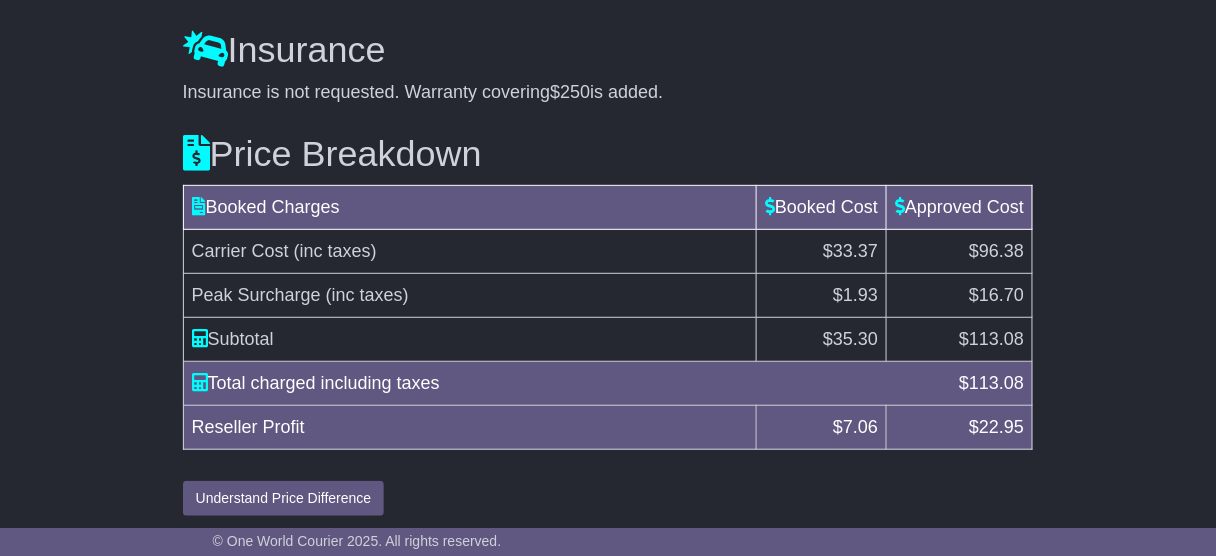 click on "113.08" at bounding box center (996, 339) 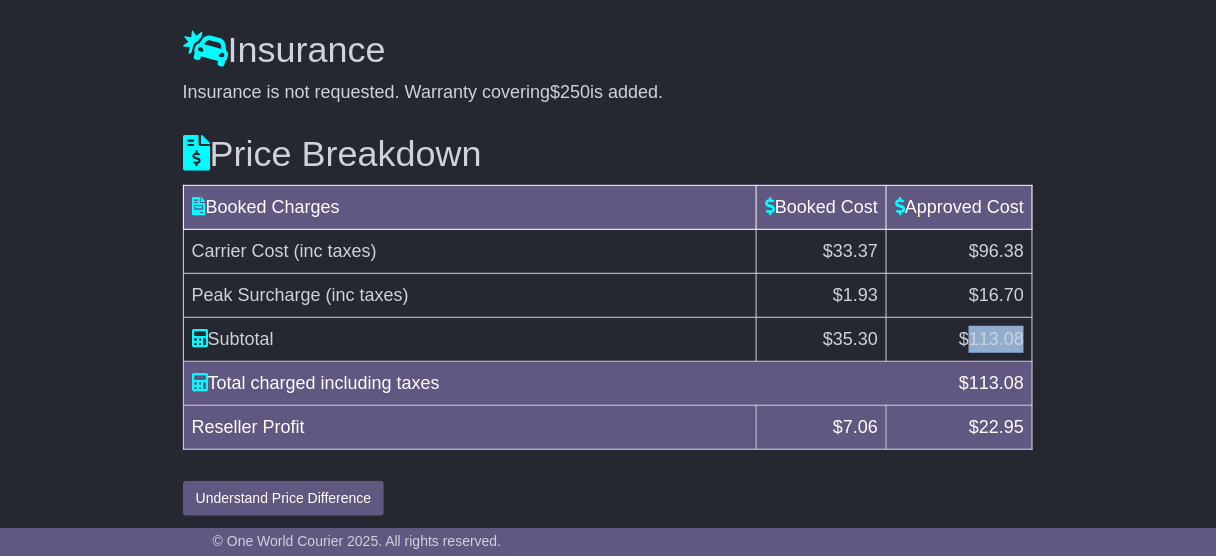 click on "113.08" at bounding box center (996, 339) 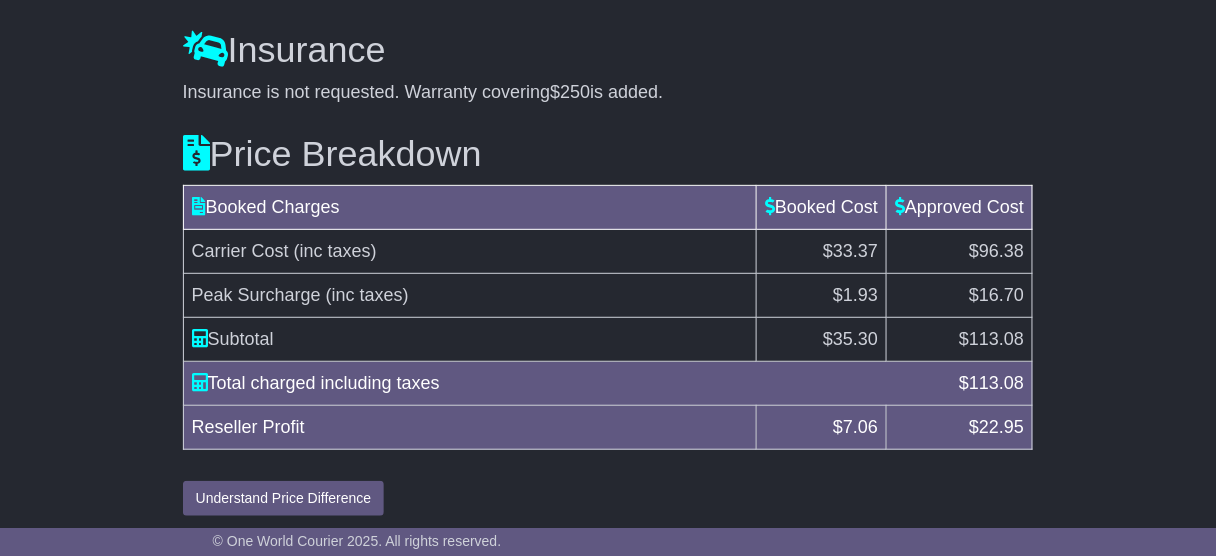 click on "Reseller Profit" at bounding box center (470, 428) 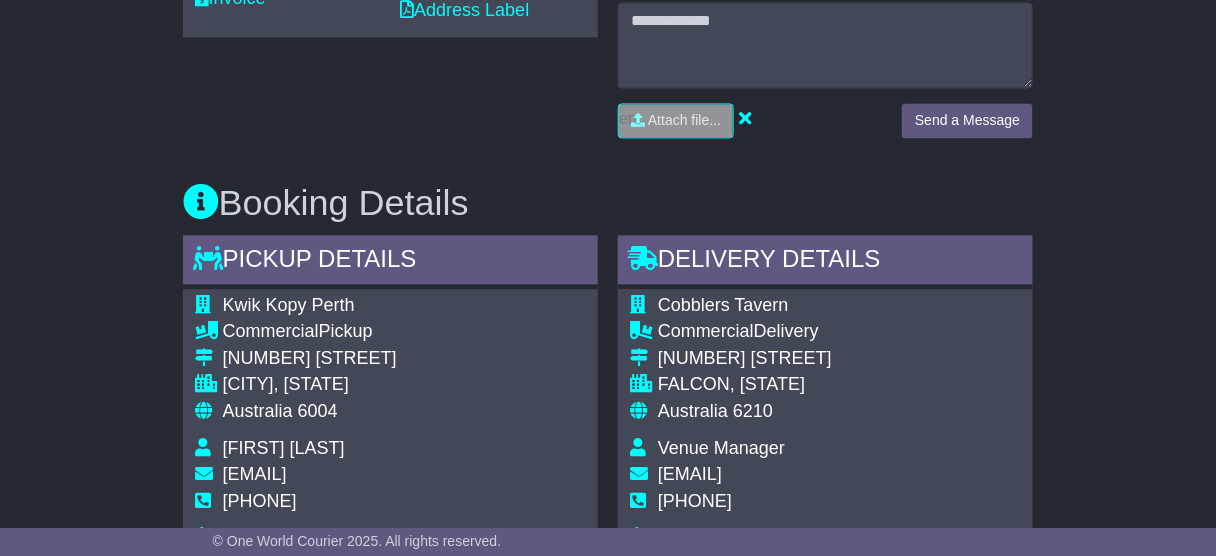 scroll, scrollTop: 1057, scrollLeft: 0, axis: vertical 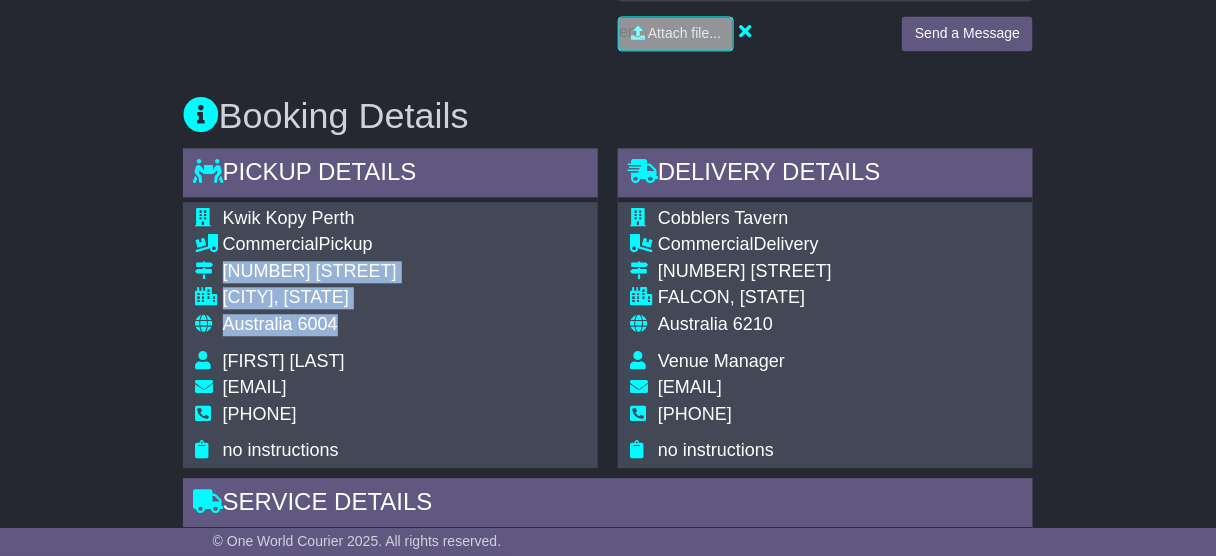 drag, startPoint x: 352, startPoint y: 318, endPoint x: 240, endPoint y: 273, distance: 120.70211 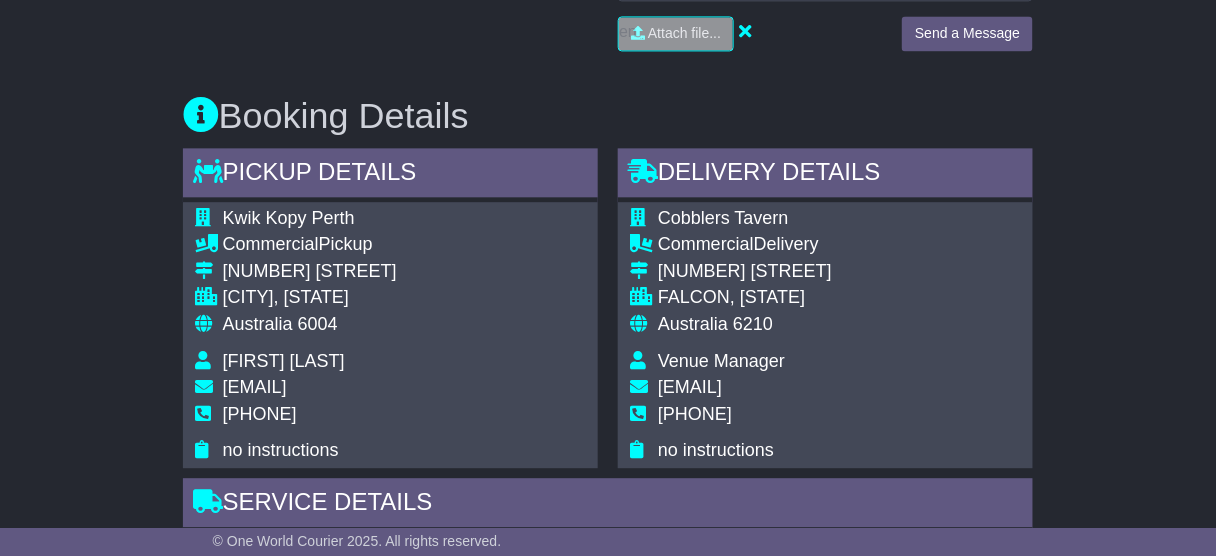 click on "[PHONE_NUMBER]" at bounding box center [260, 414] 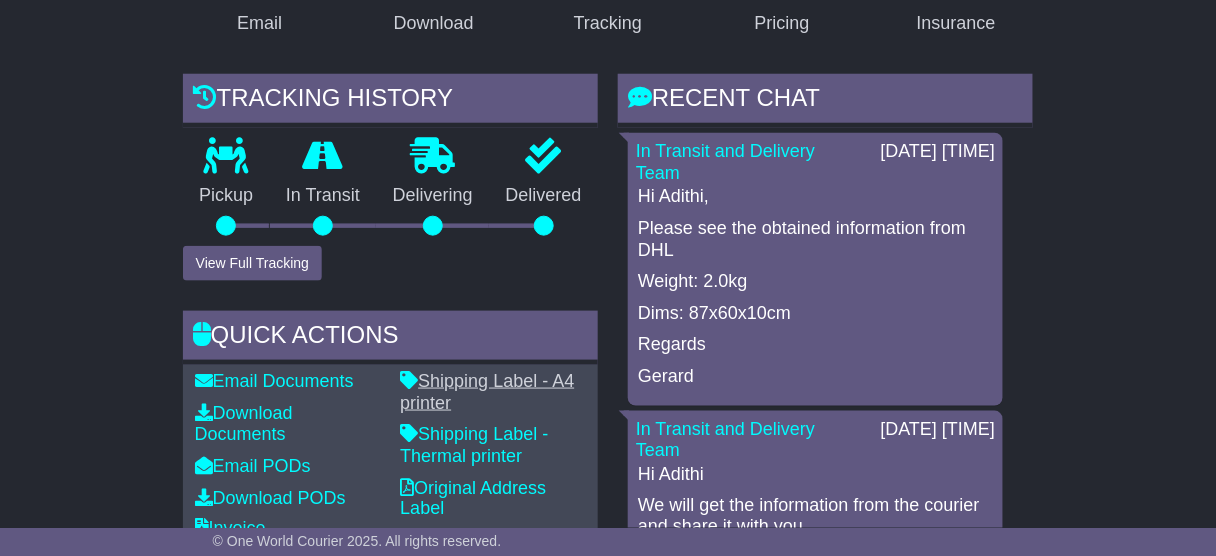 scroll, scrollTop: 417, scrollLeft: 0, axis: vertical 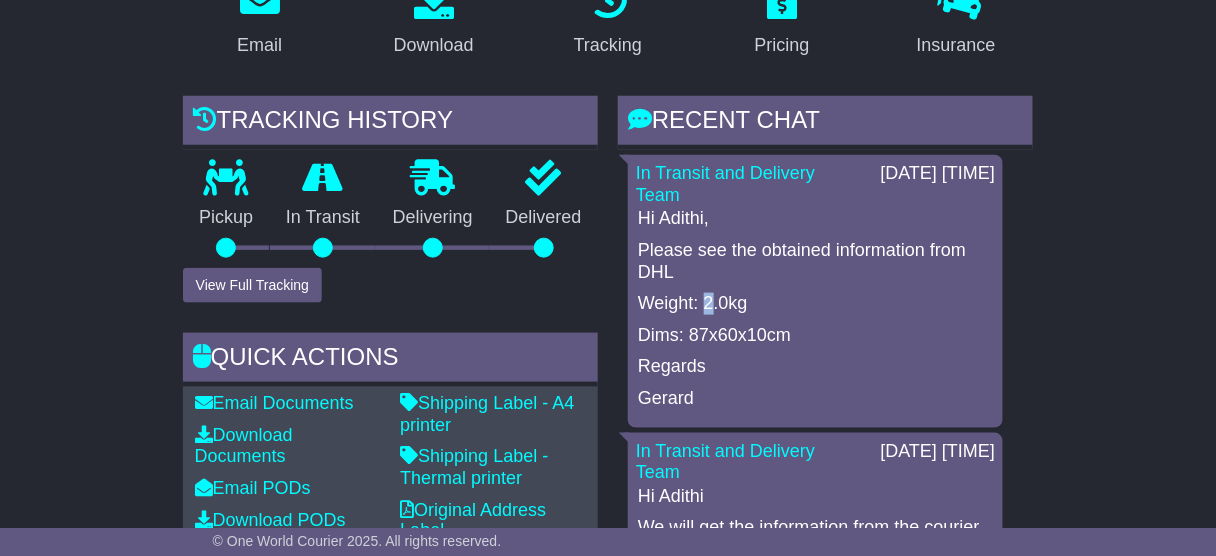 click on "Weight: 2.0kg" at bounding box center (815, 304) 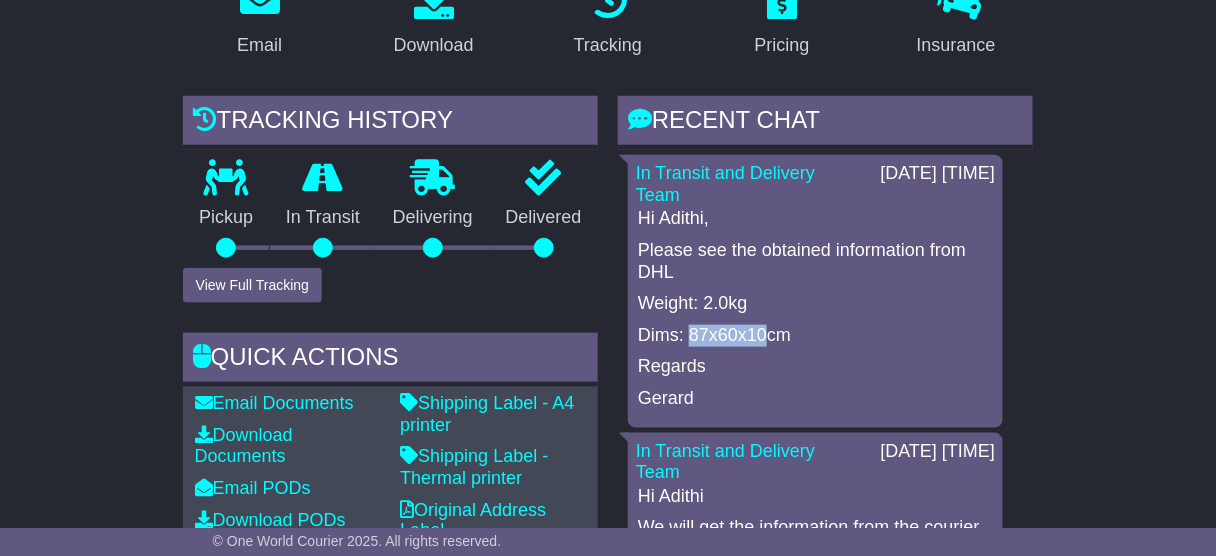 drag, startPoint x: 691, startPoint y: 332, endPoint x: 763, endPoint y: 331, distance: 72.00694 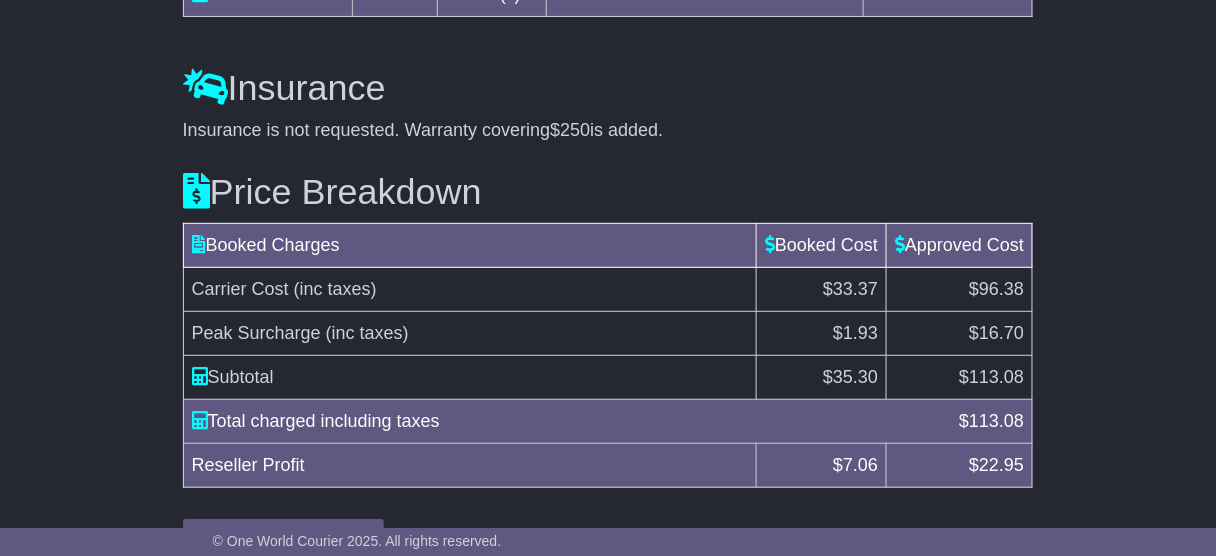 scroll, scrollTop: 2017, scrollLeft: 0, axis: vertical 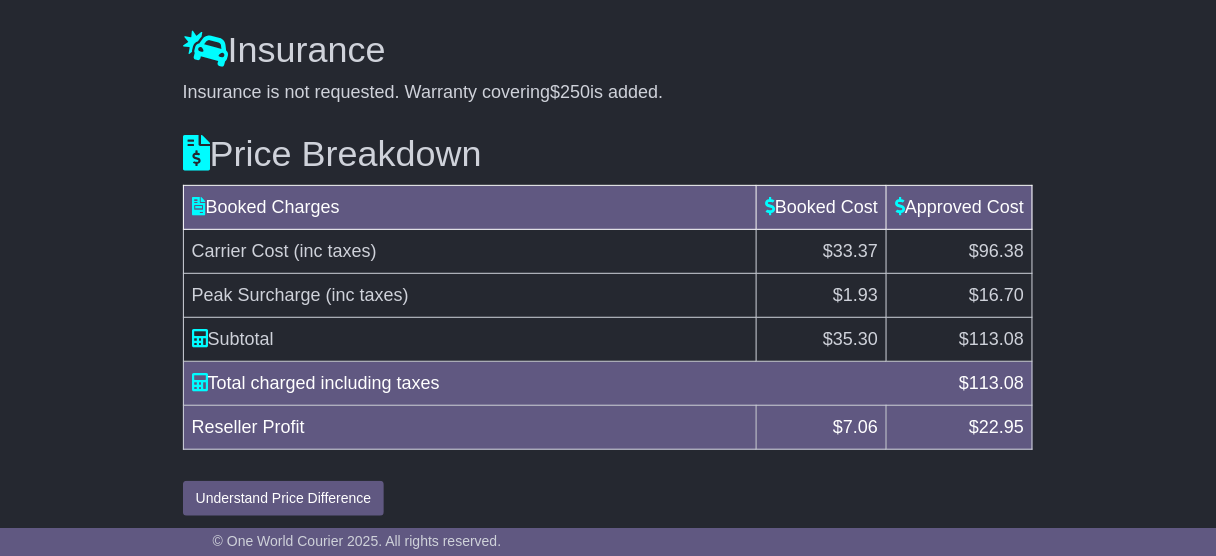 click on "113.08" at bounding box center [996, 339] 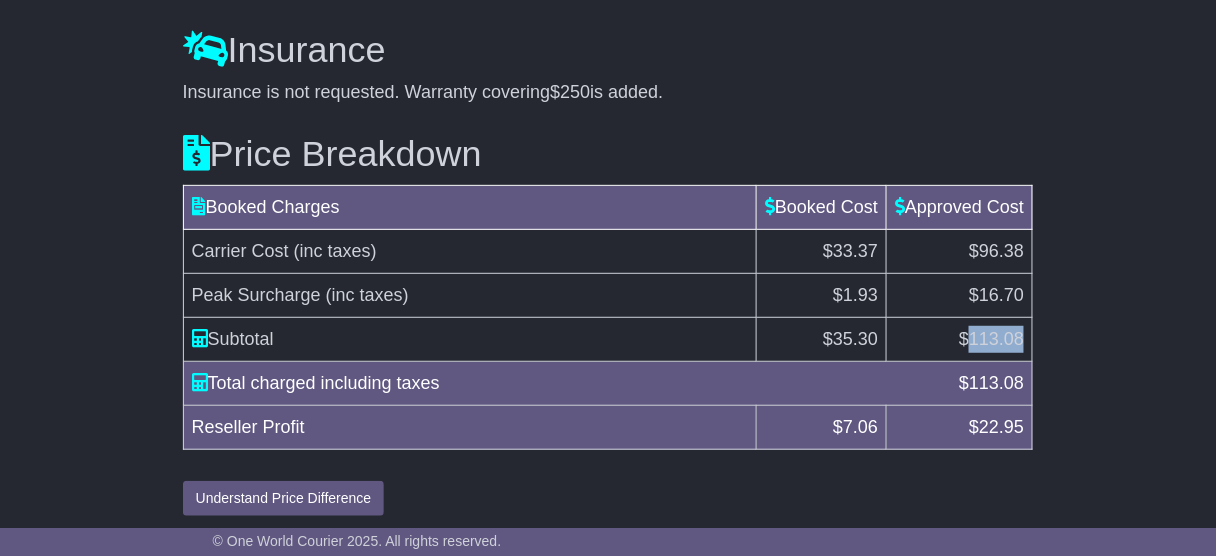 click on "113.08" at bounding box center [996, 339] 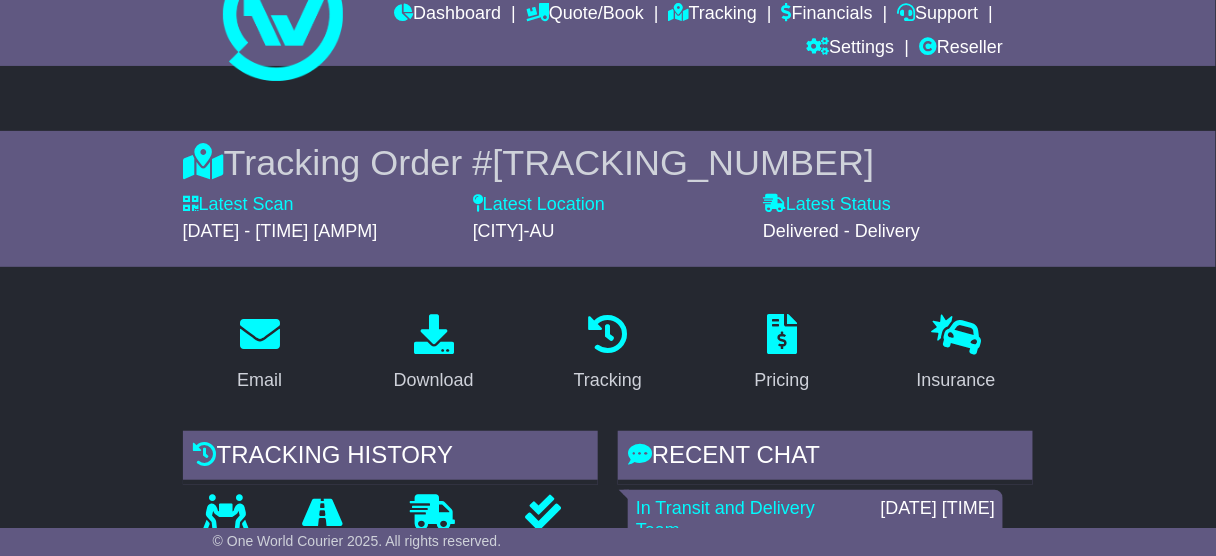 scroll, scrollTop: 0, scrollLeft: 0, axis: both 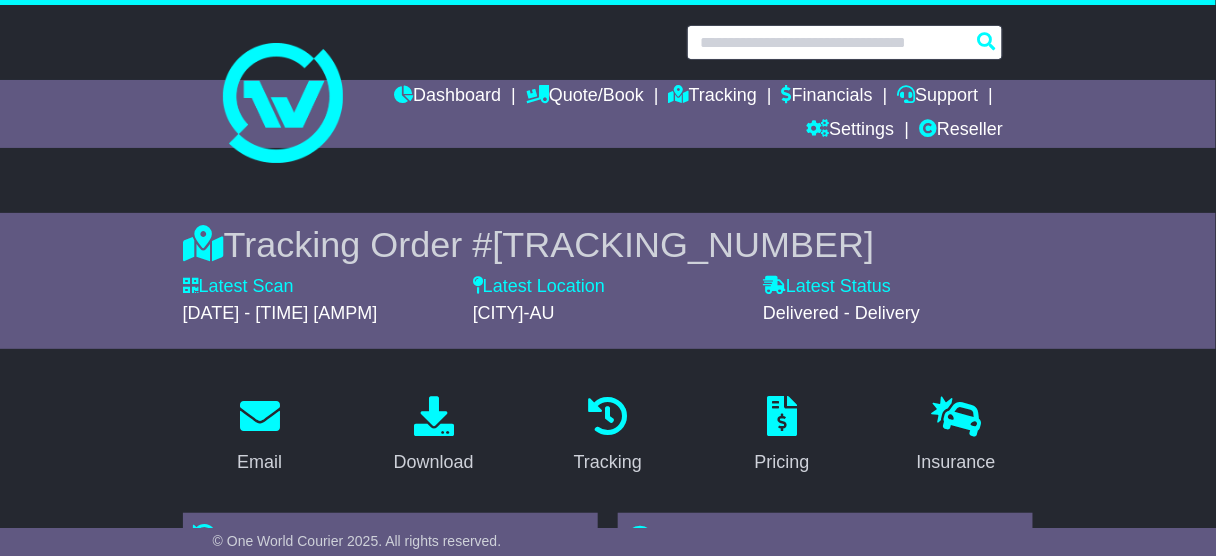click at bounding box center (845, 42) 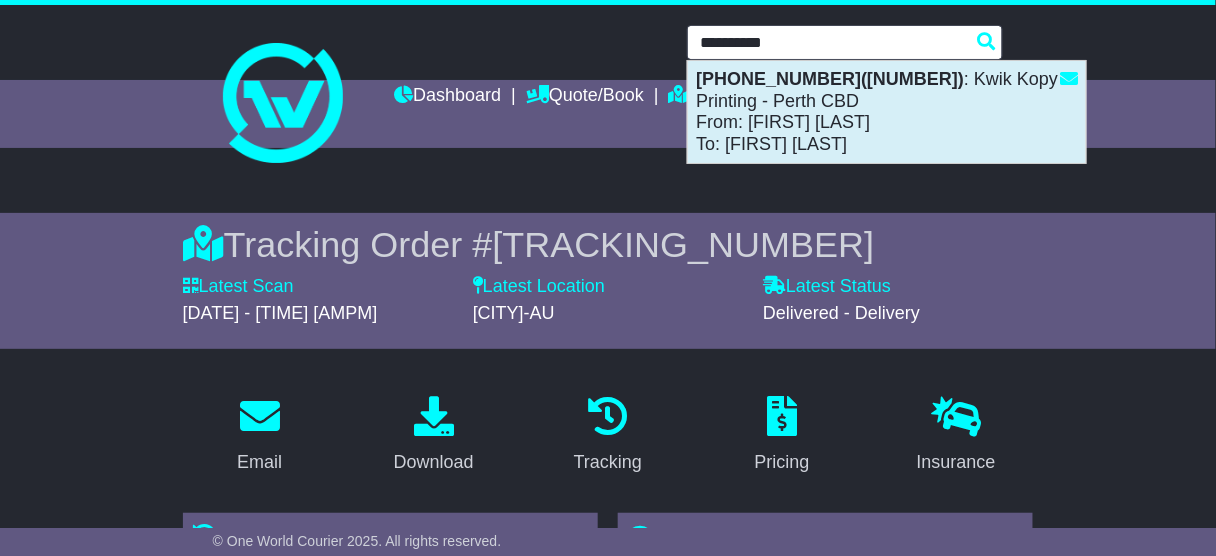 click on "6850034100(129042) : Kwik Kopy Printing - Perth CBD From: Kim Downing To: Kristin Wilson" at bounding box center (887, 112) 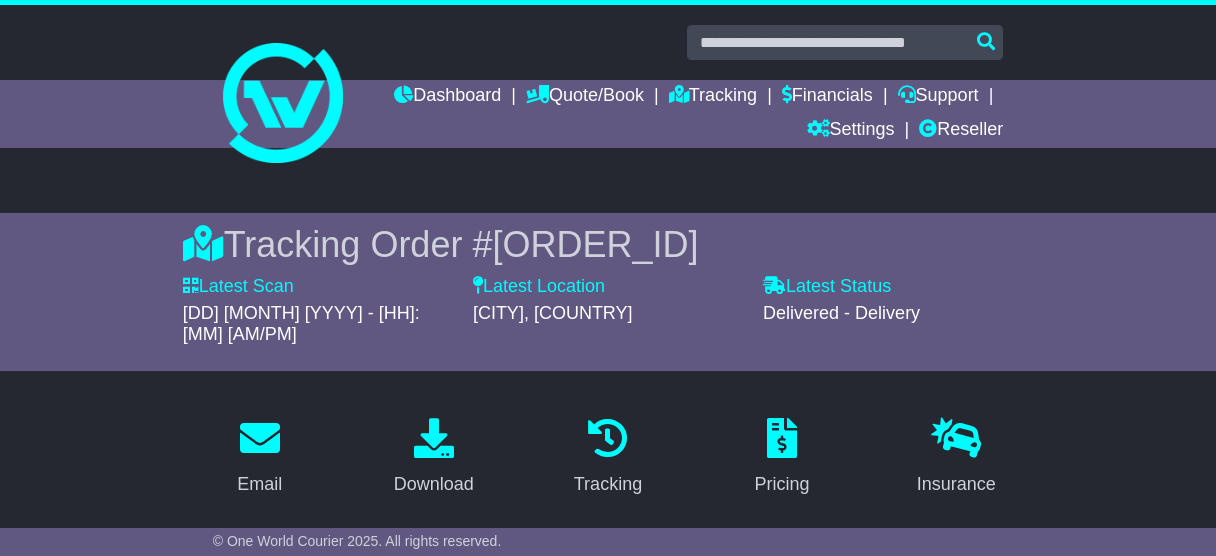 scroll, scrollTop: 0, scrollLeft: 0, axis: both 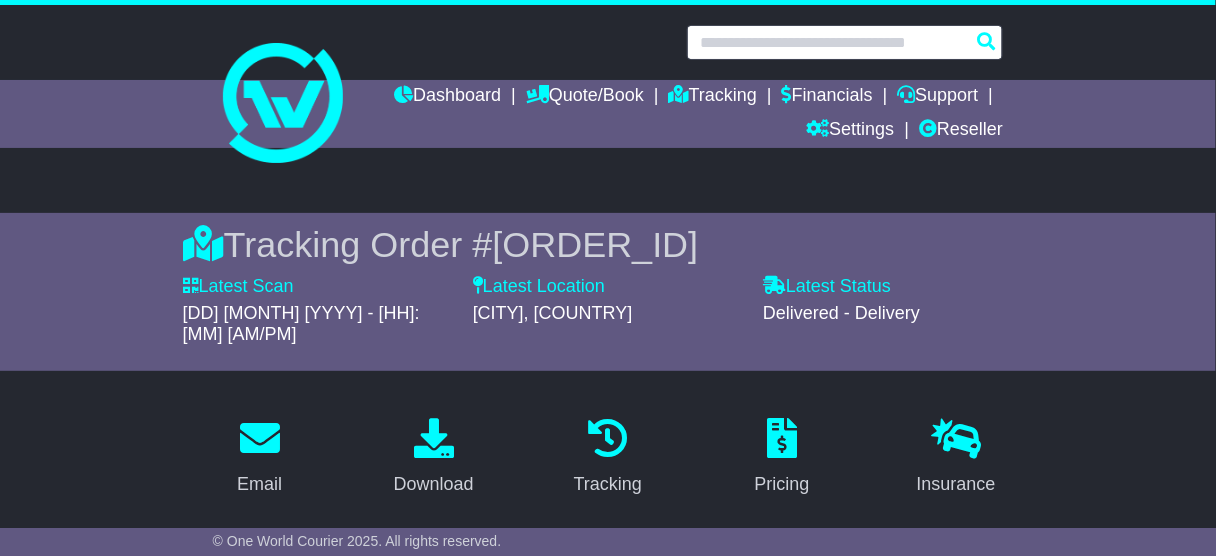 click at bounding box center (845, 42) 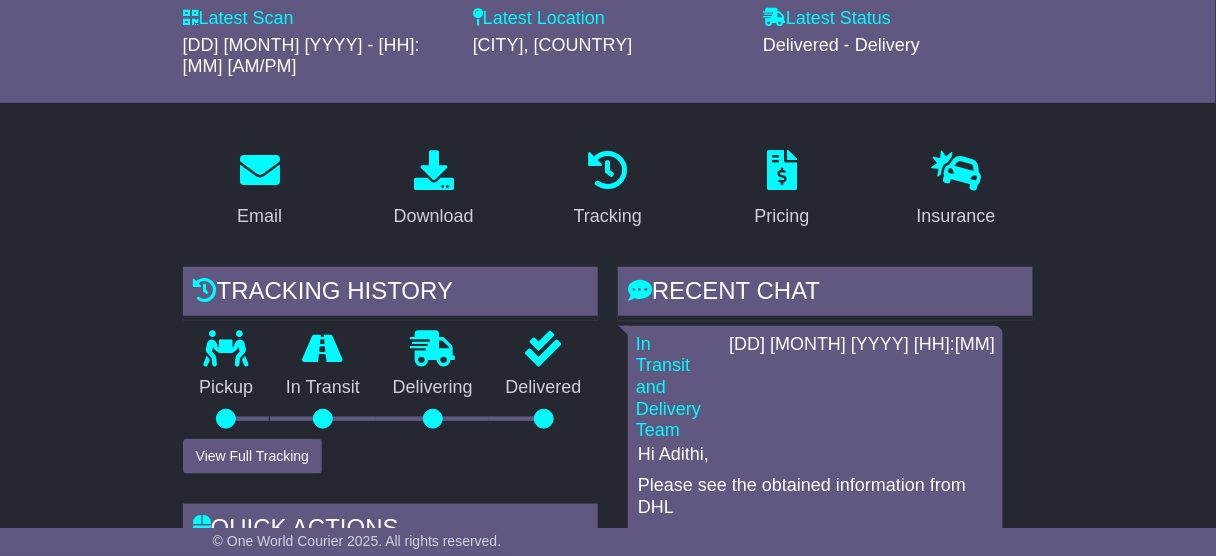 scroll, scrollTop: 400, scrollLeft: 0, axis: vertical 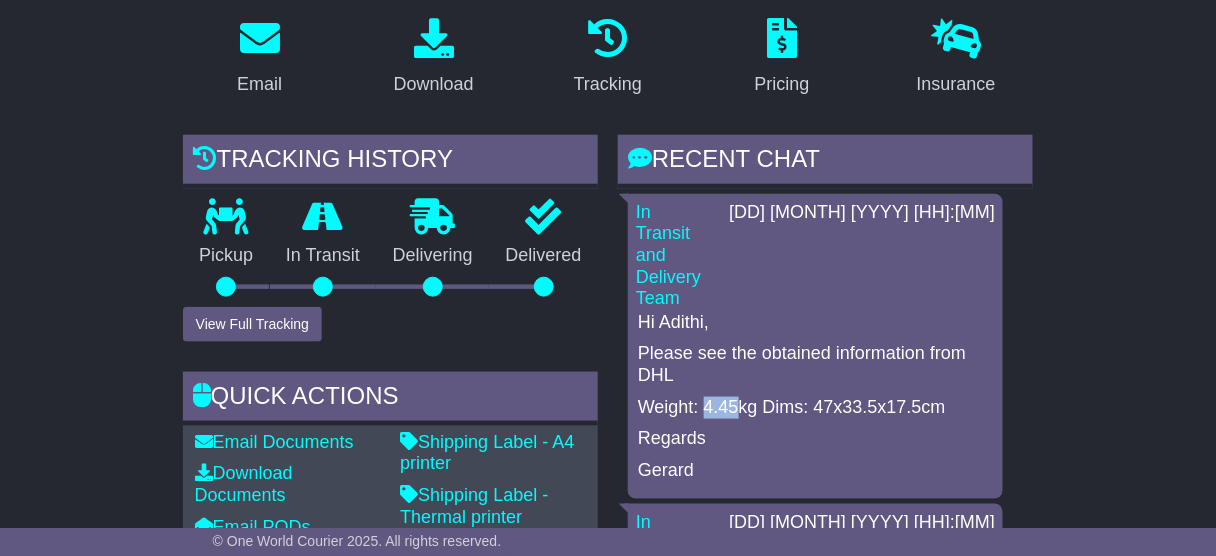 drag, startPoint x: 735, startPoint y: 323, endPoint x: 705, endPoint y: 323, distance: 30 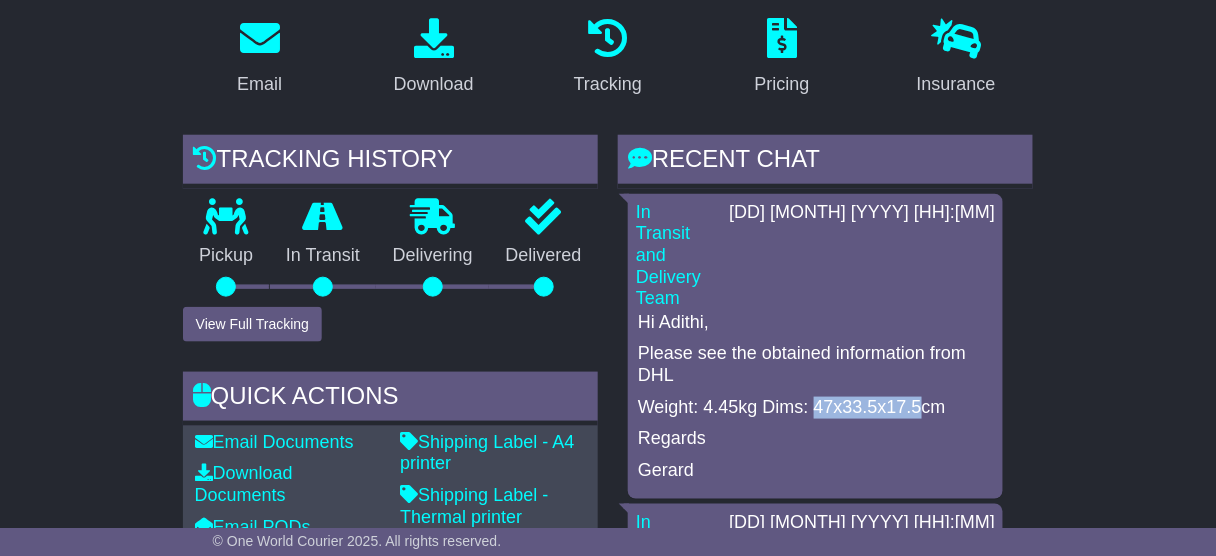 drag, startPoint x: 816, startPoint y: 321, endPoint x: 917, endPoint y: 318, distance: 101.04455 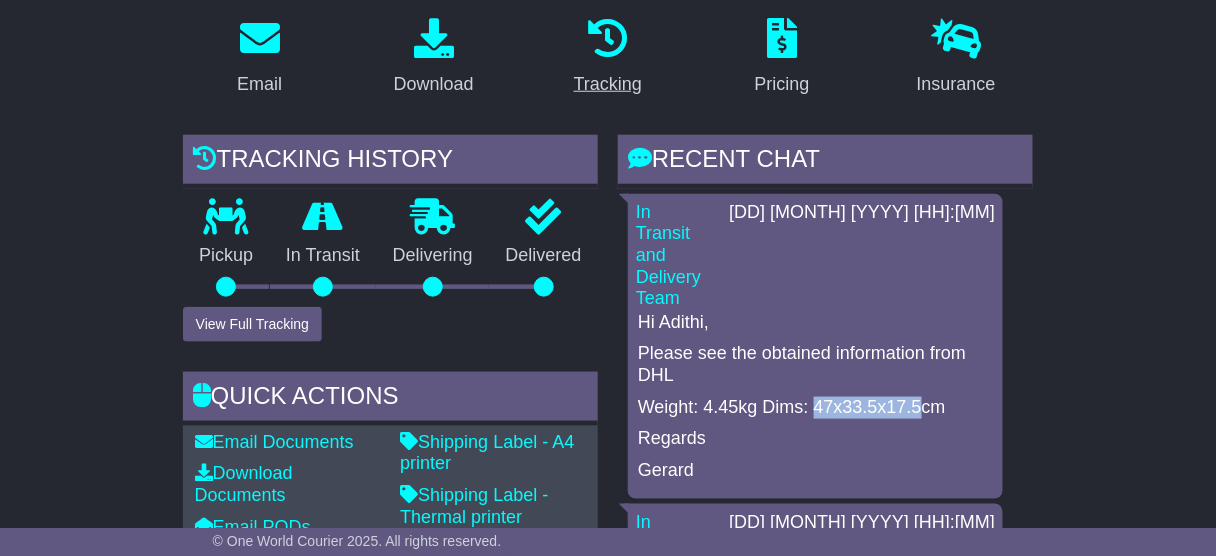 copy on "47x33.5x17.5" 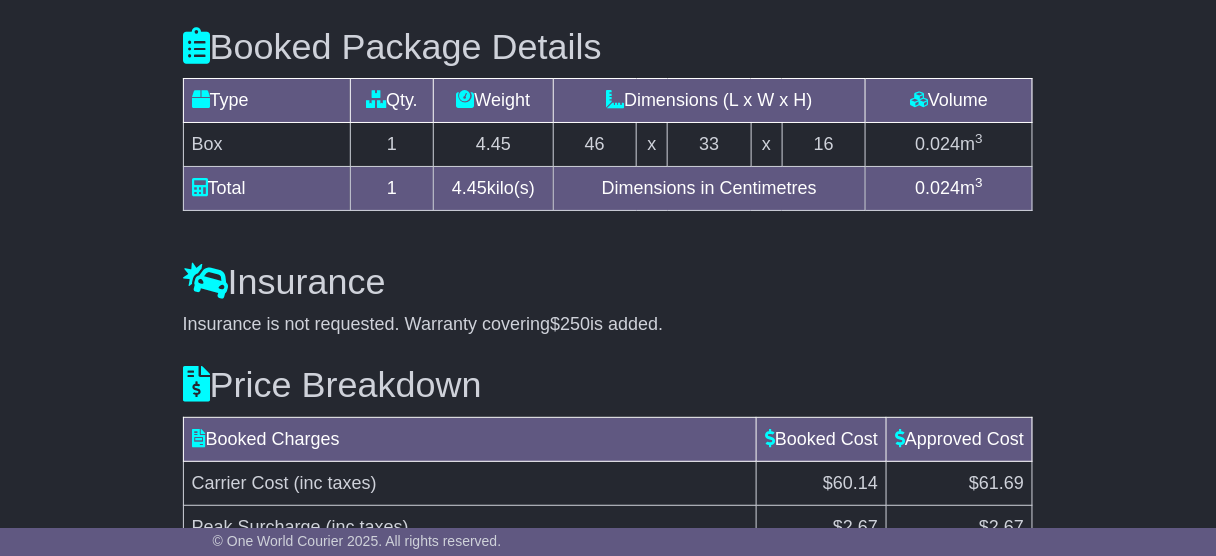 scroll, scrollTop: 2039, scrollLeft: 0, axis: vertical 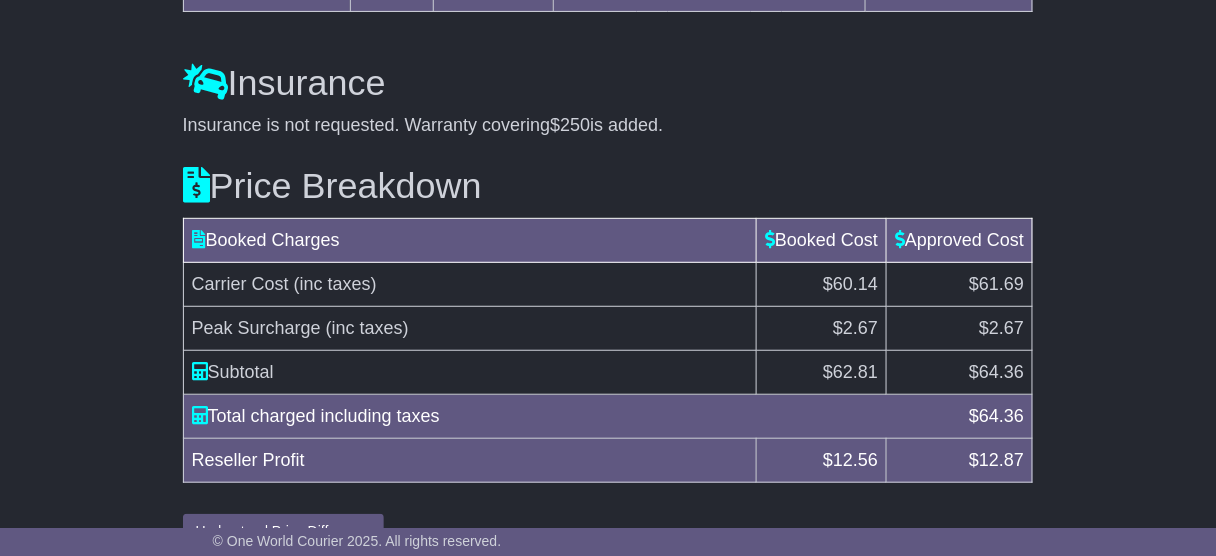 click on "64.36" at bounding box center [1001, 372] 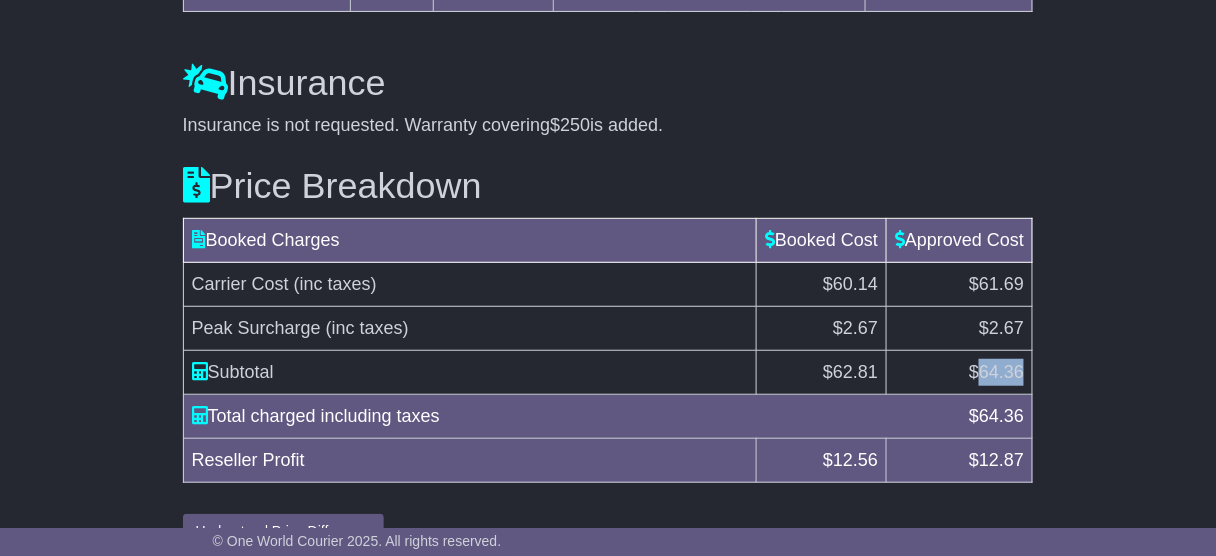 click on "64.36" at bounding box center (1001, 372) 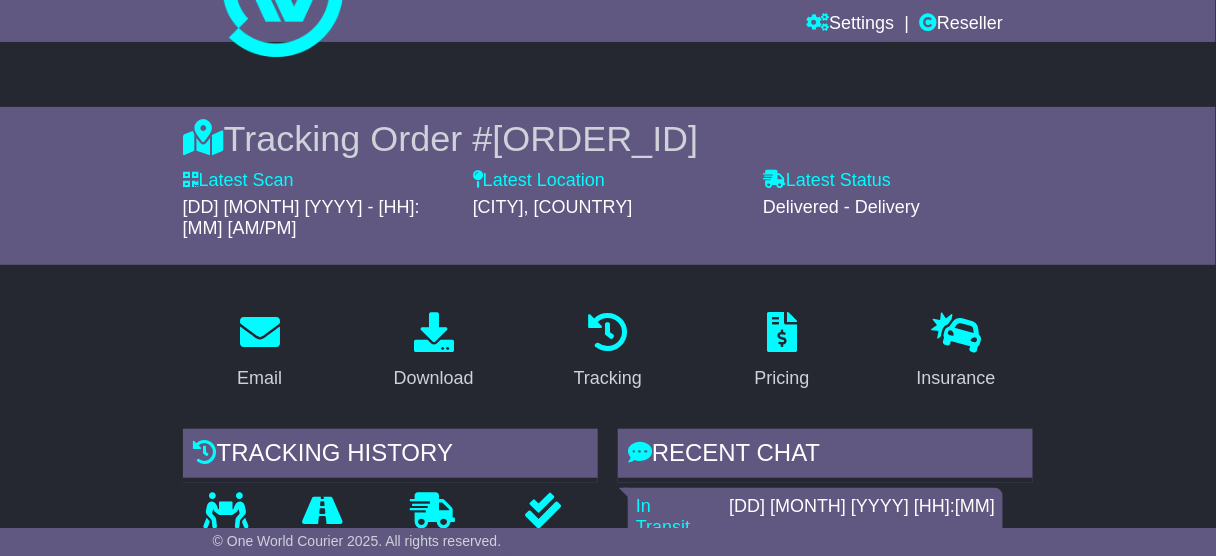 scroll, scrollTop: 0, scrollLeft: 0, axis: both 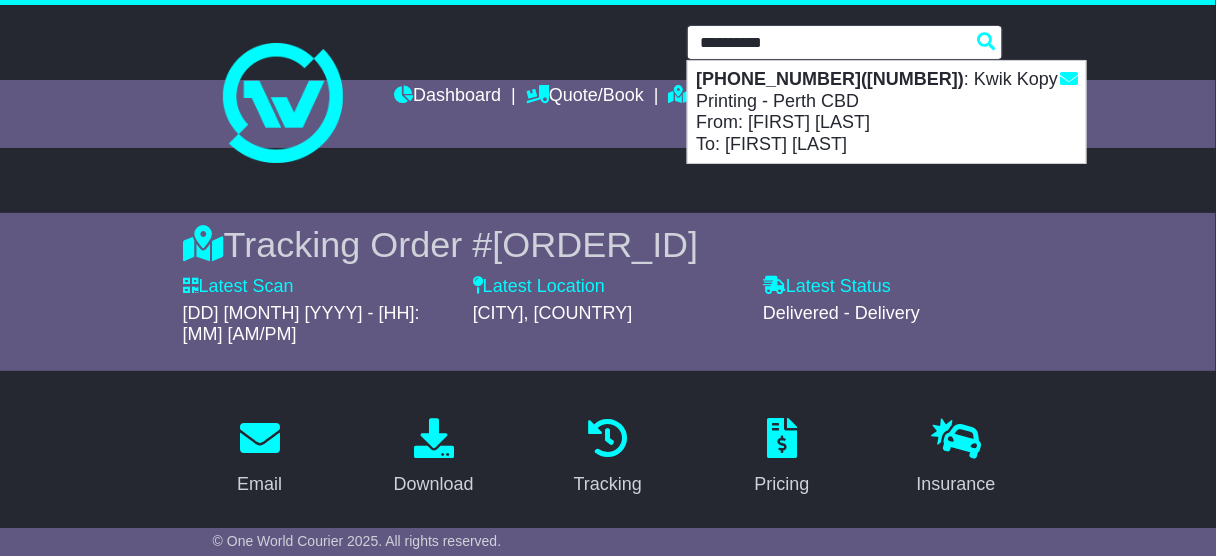 drag, startPoint x: 827, startPoint y: 33, endPoint x: 572, endPoint y: 33, distance: 255 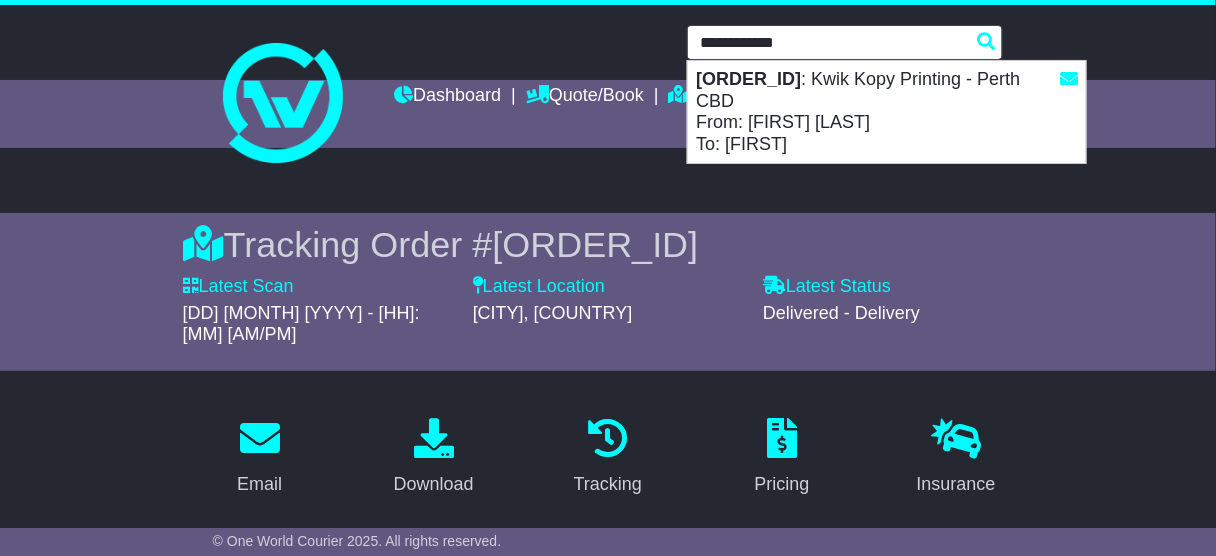 click on "[ORDER_ID]" at bounding box center (748, 79) 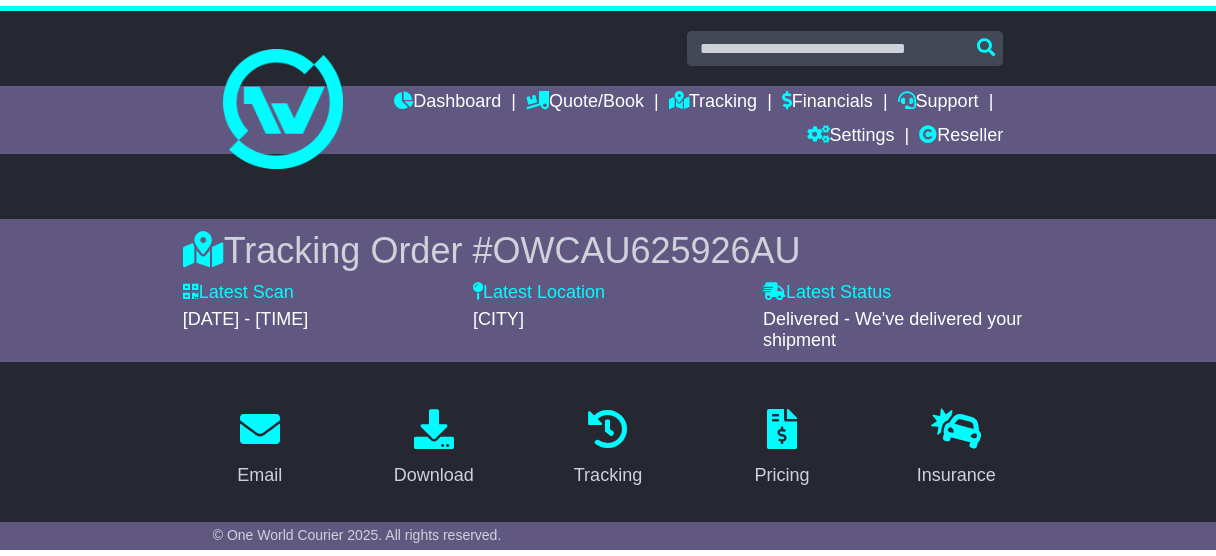 scroll, scrollTop: 480, scrollLeft: 0, axis: vertical 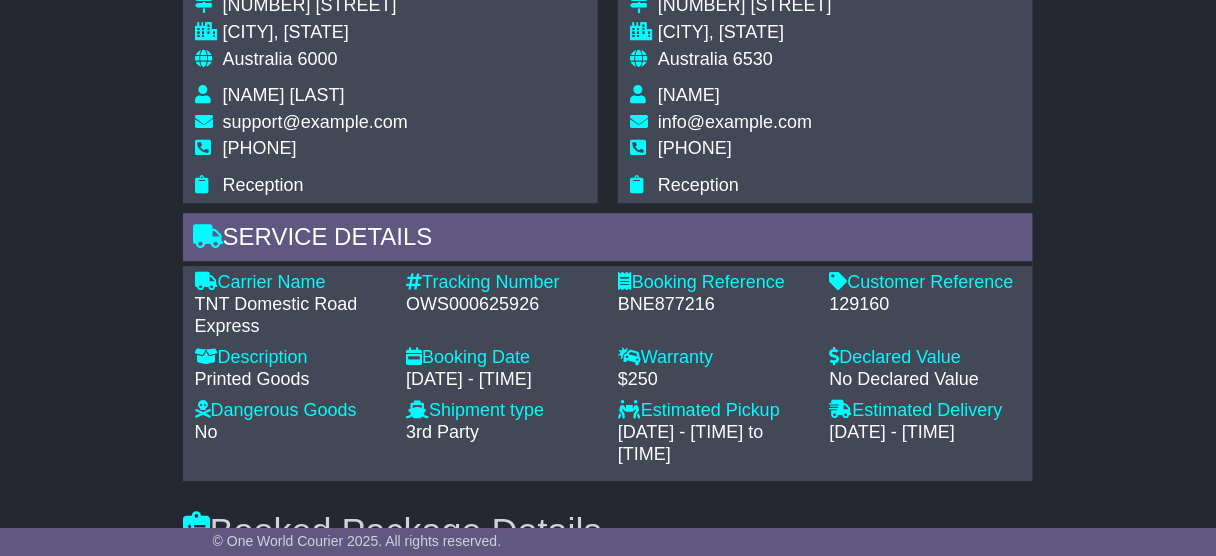 click on "OWS000625926" at bounding box center [502, 305] 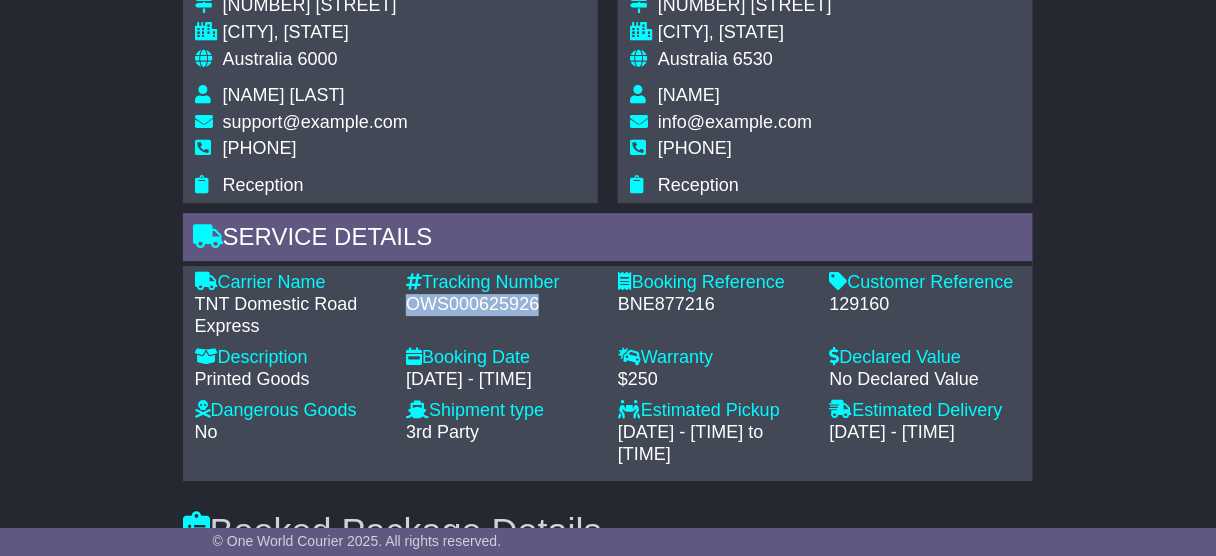 click on "OWS000625926" at bounding box center (502, 305) 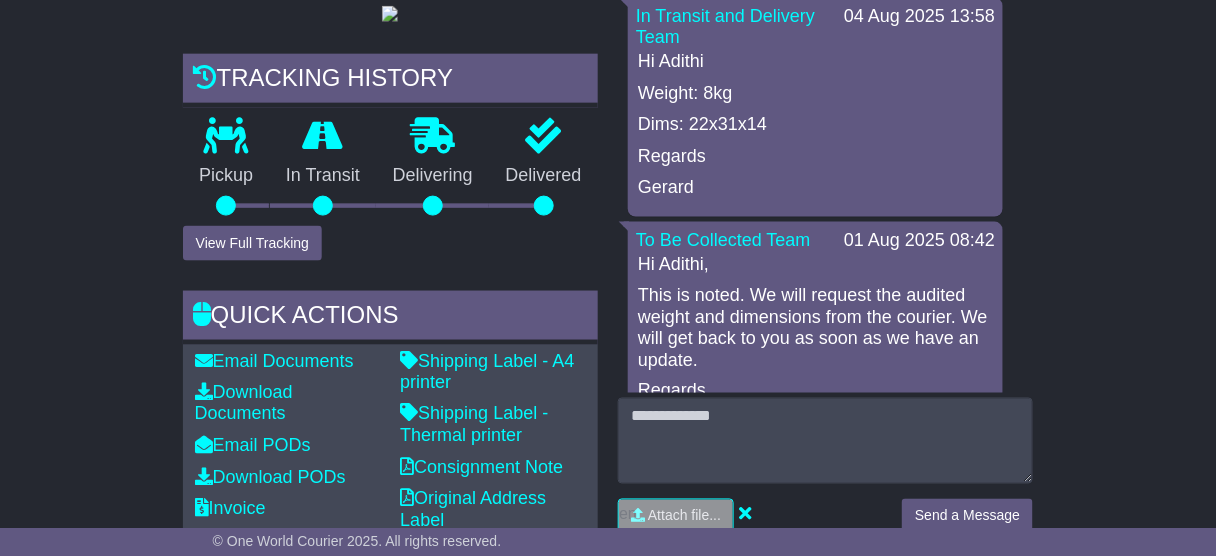 scroll, scrollTop: 512, scrollLeft: 0, axis: vertical 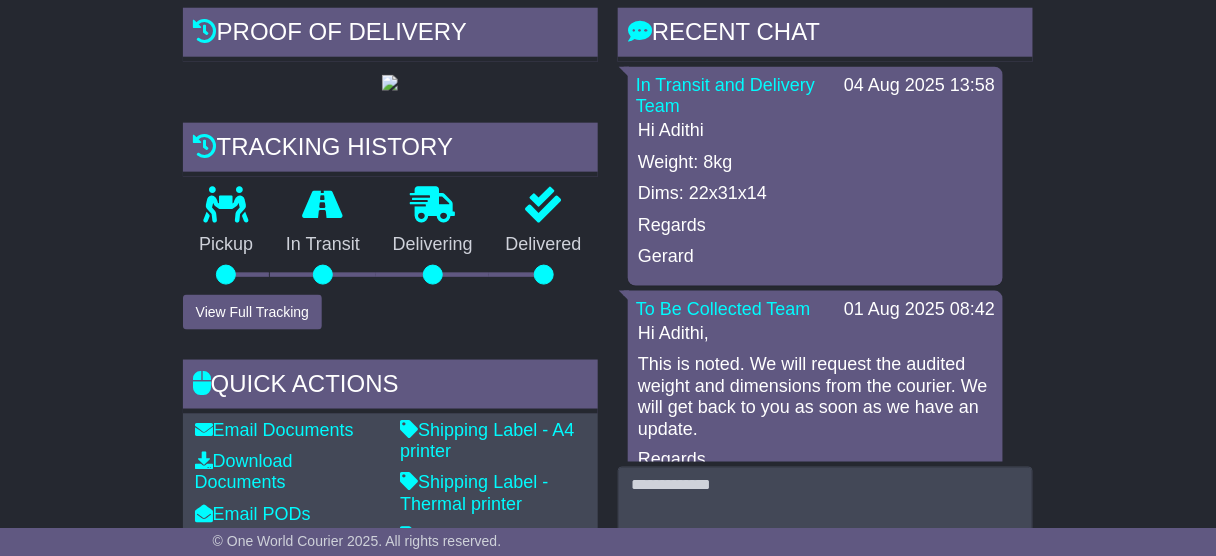 click on "Dims: 22x31x14" at bounding box center [815, 194] 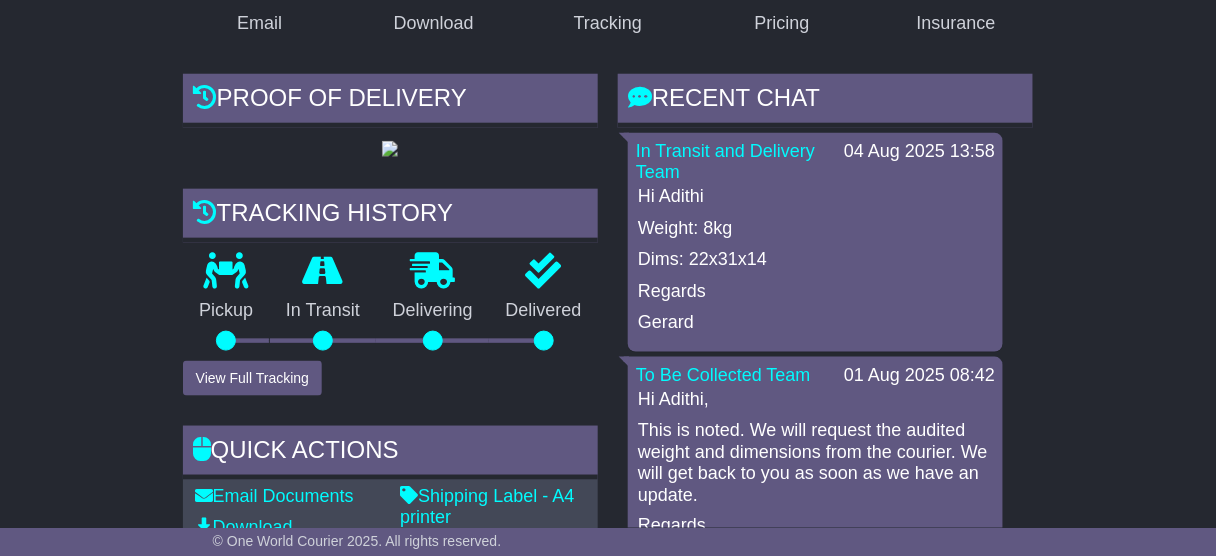 scroll, scrollTop: 352, scrollLeft: 0, axis: vertical 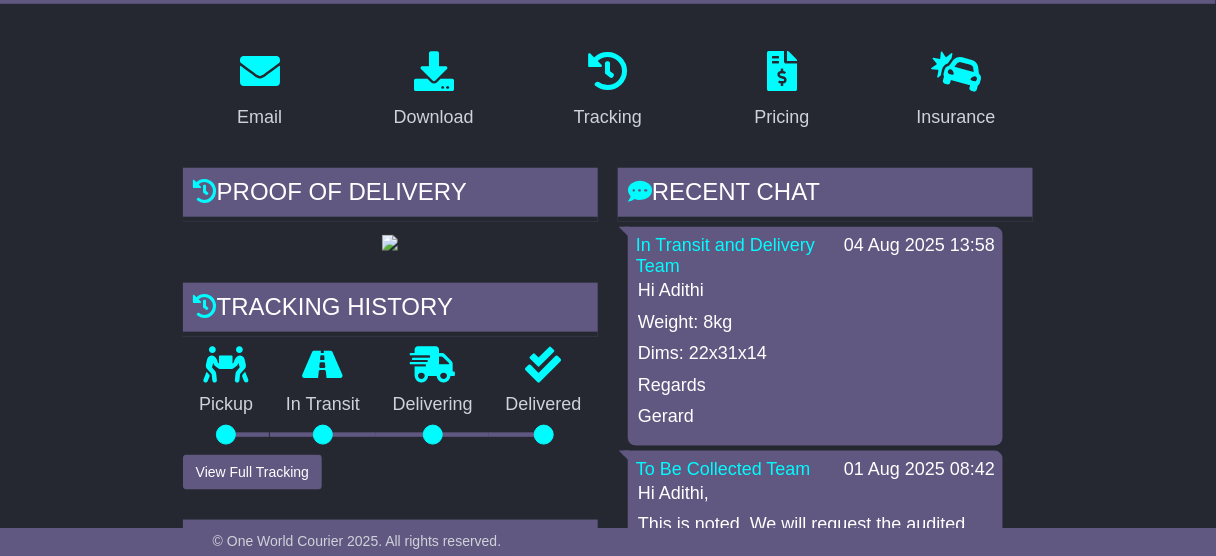 drag, startPoint x: 691, startPoint y: 349, endPoint x: 780, endPoint y: 349, distance: 89 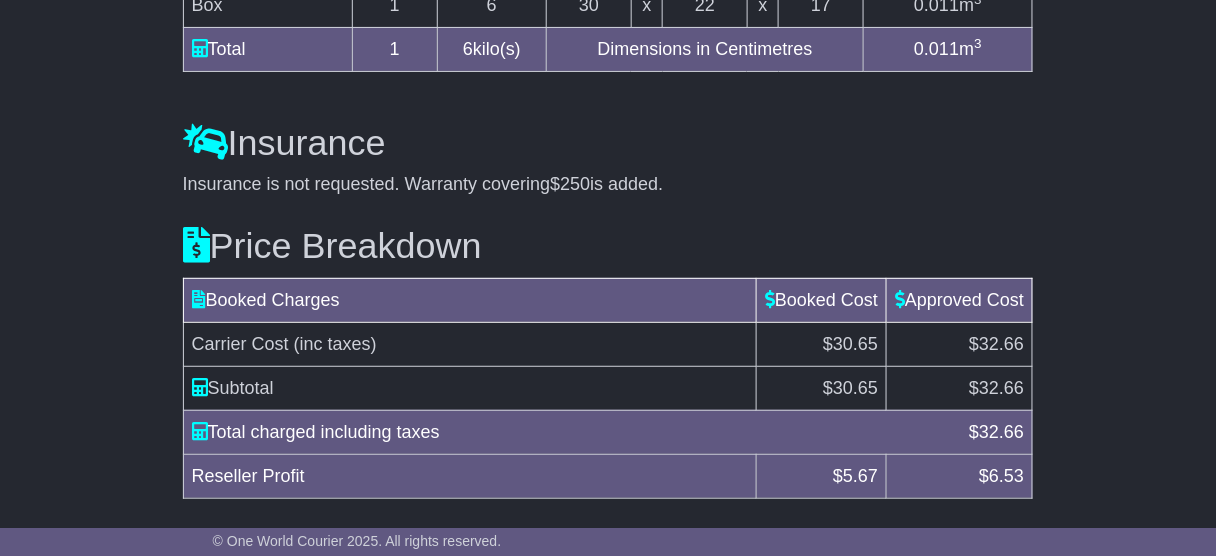 scroll, scrollTop: 2032, scrollLeft: 0, axis: vertical 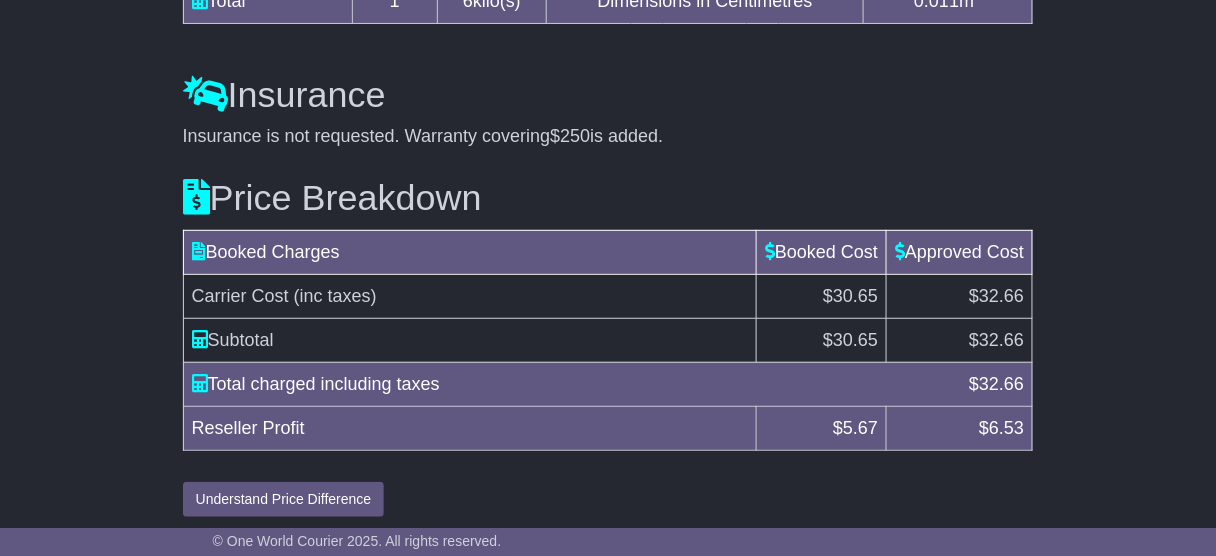 click on "32.66" at bounding box center (1001, 340) 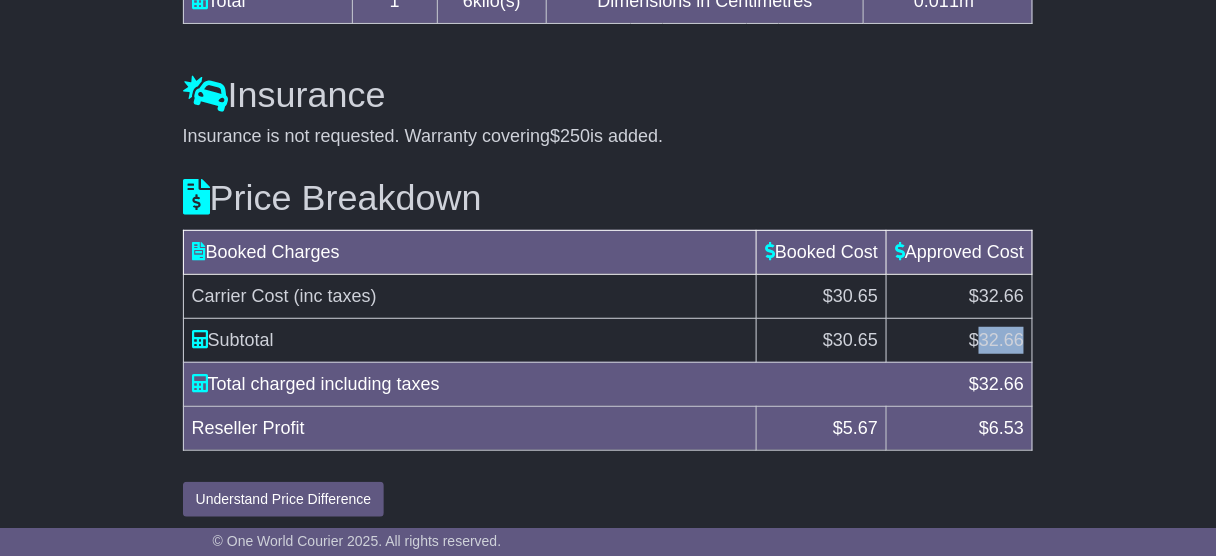 click on "32.66" at bounding box center [1001, 340] 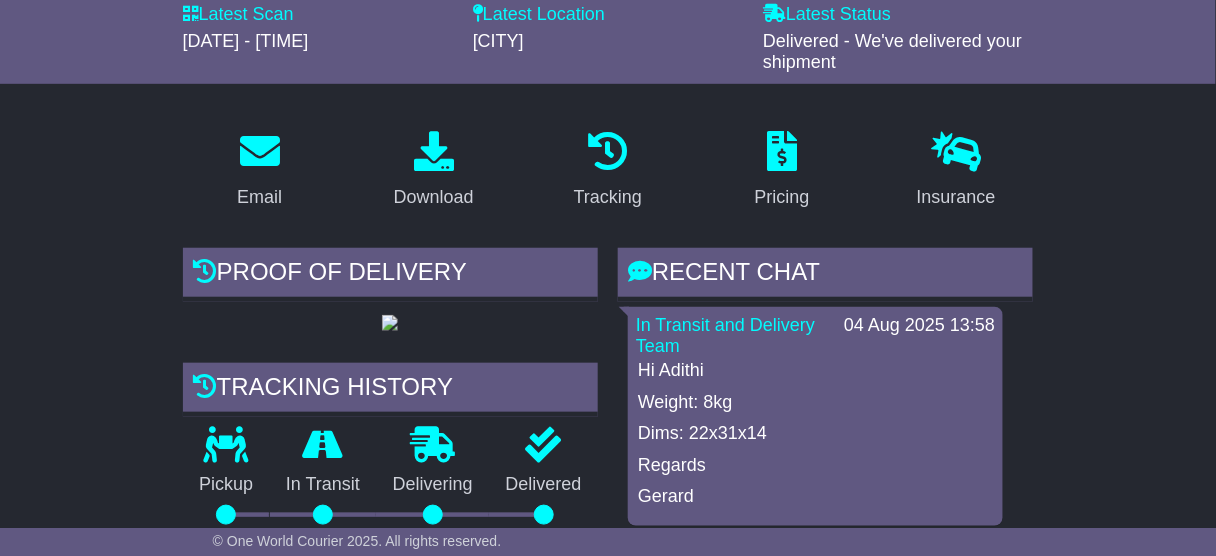 scroll, scrollTop: 0, scrollLeft: 0, axis: both 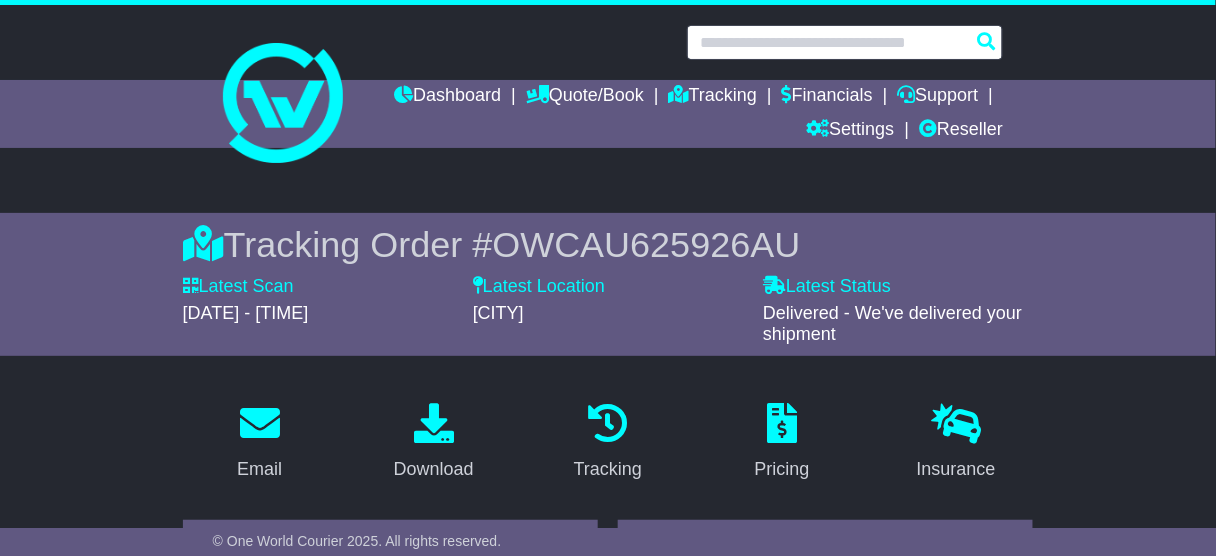 click at bounding box center [845, 42] 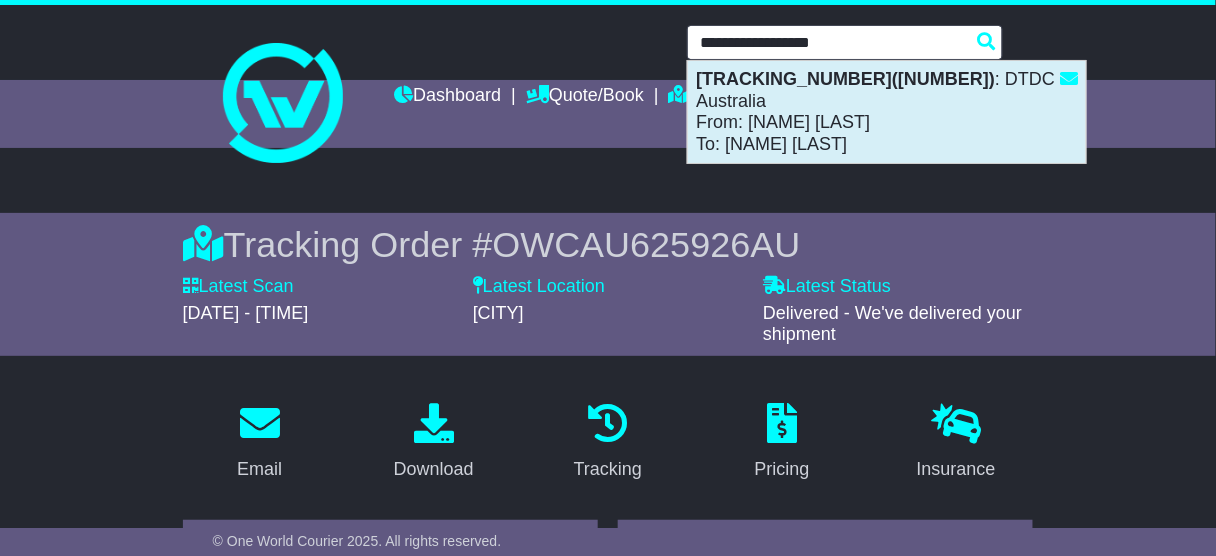 click on "1Z30A5730494873619(595003408694)" at bounding box center (845, 79) 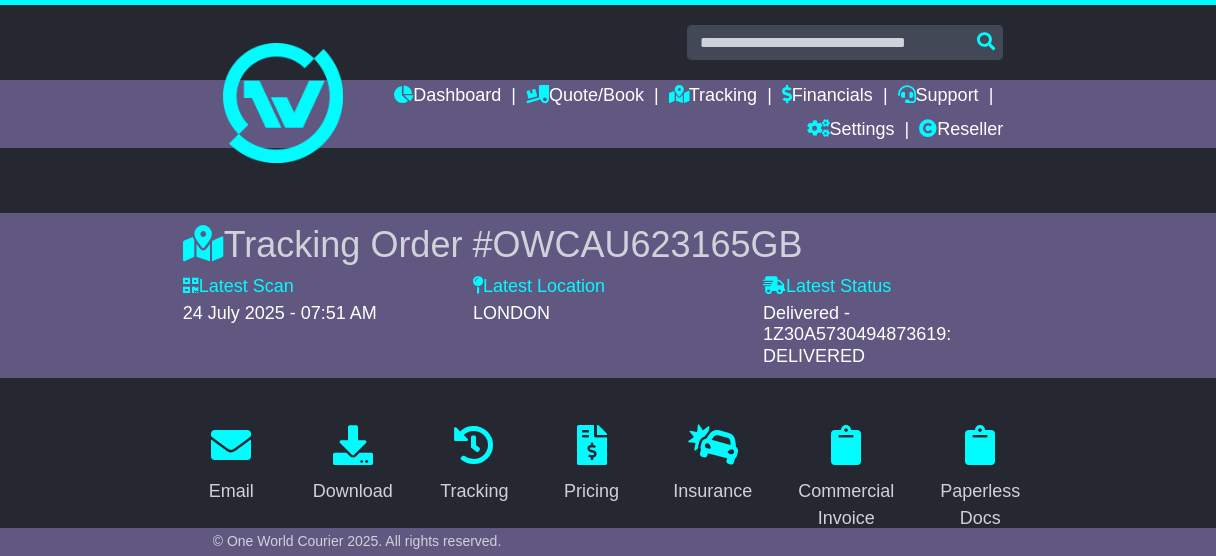 scroll, scrollTop: 560, scrollLeft: 0, axis: vertical 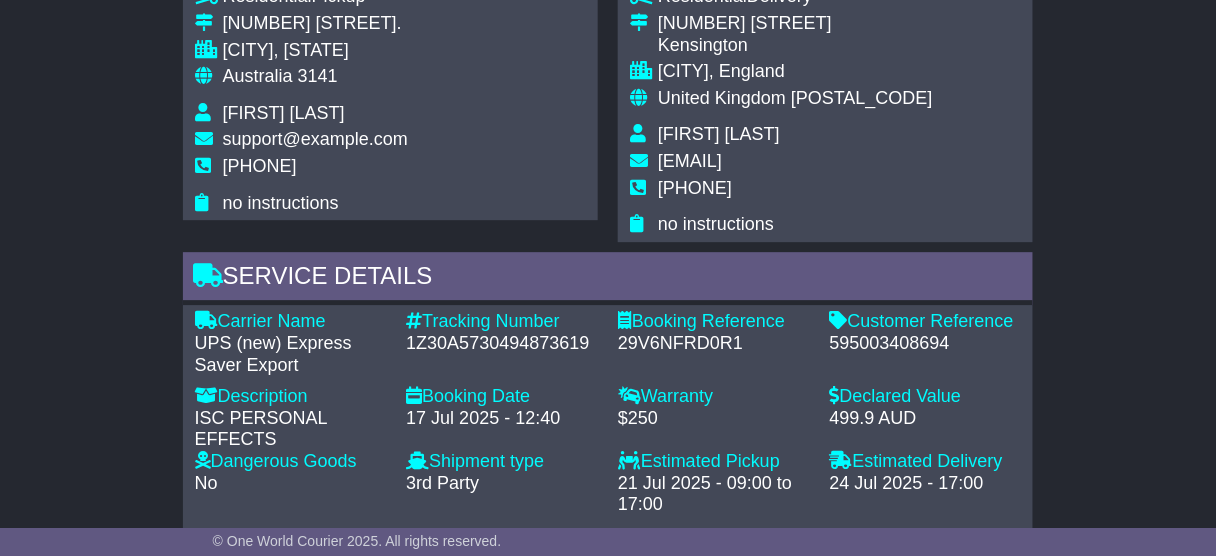 click on "595003408694" at bounding box center (926, 344) 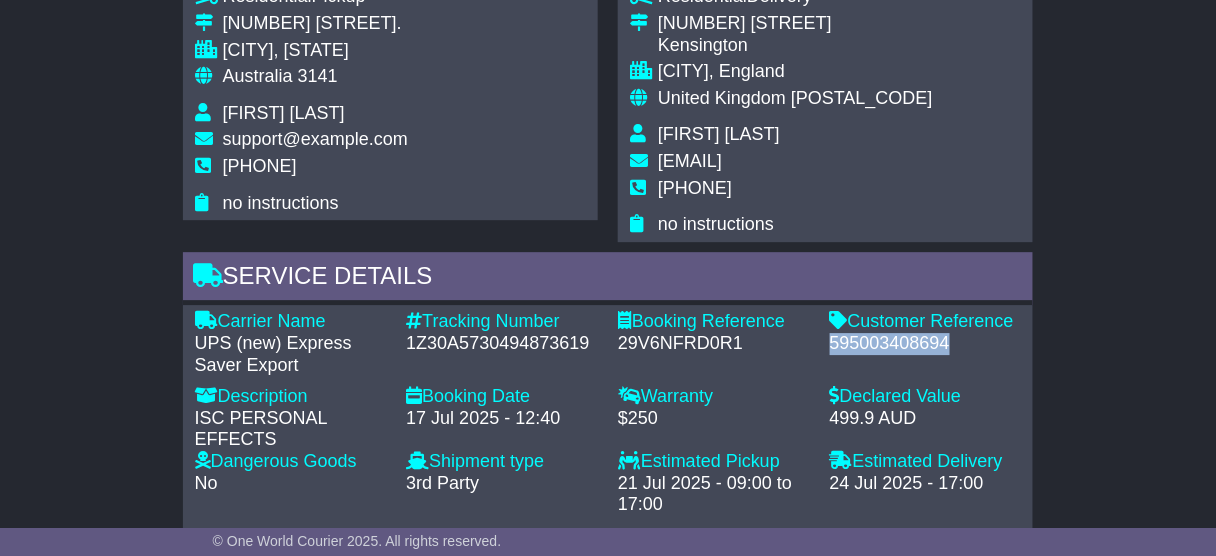 click on "595003408694" at bounding box center [926, 344] 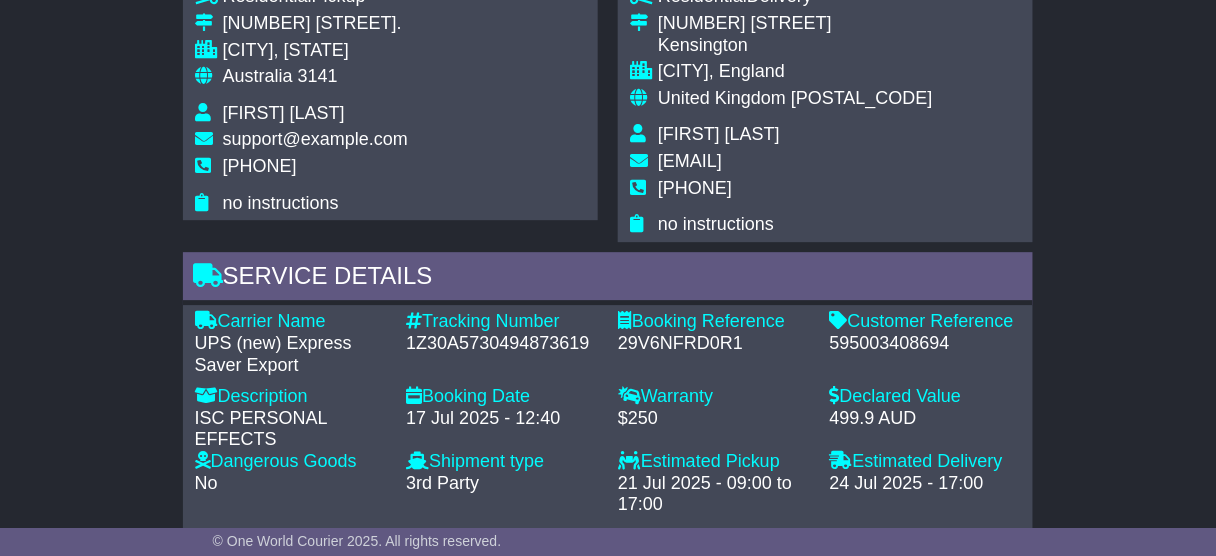 click on "3141" at bounding box center (318, 76) 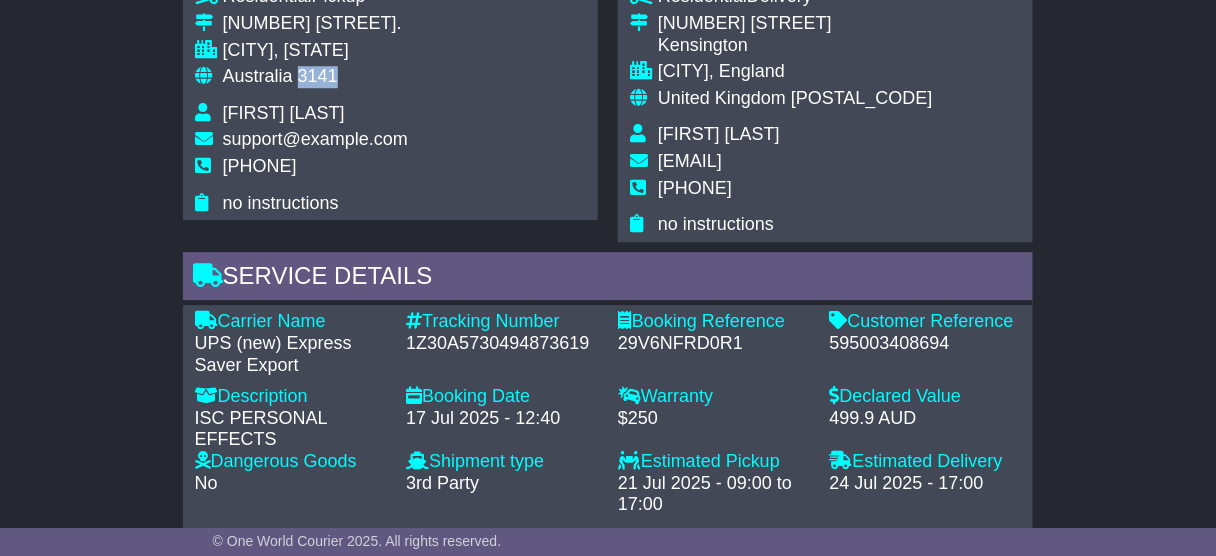 click on "3141" at bounding box center [318, 76] 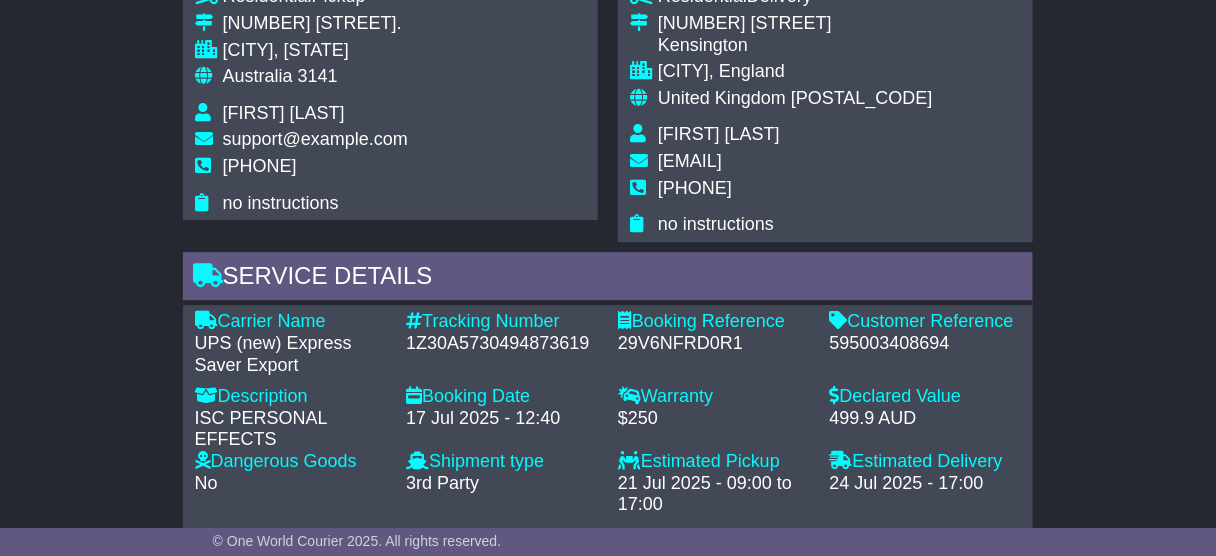click on "[POSTAL_CODE]" at bounding box center (862, 98) 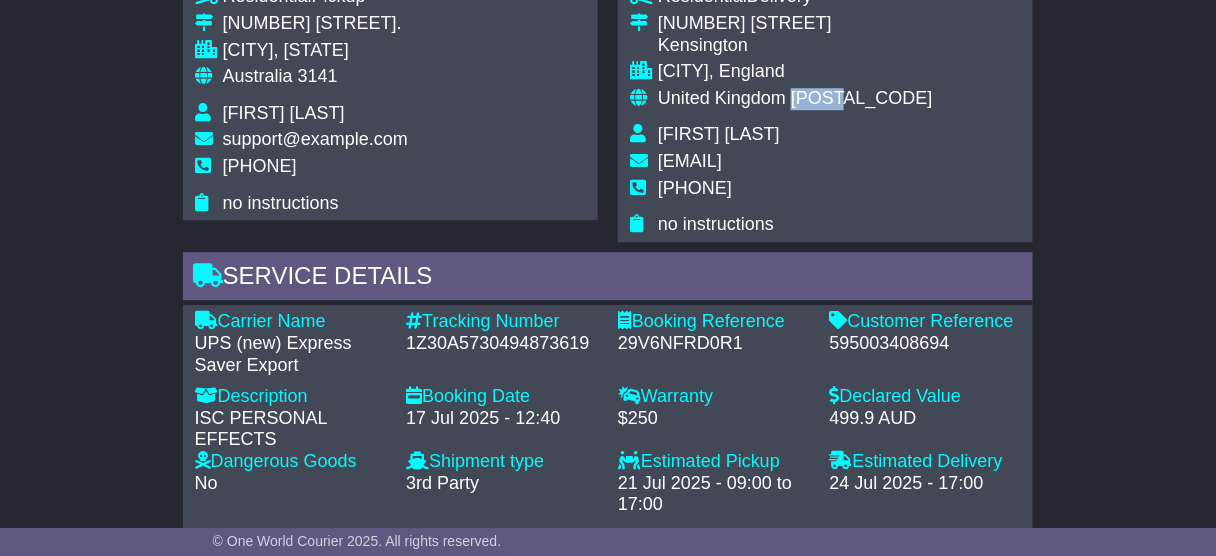 click on "[POSTAL_CODE]" at bounding box center (862, 98) 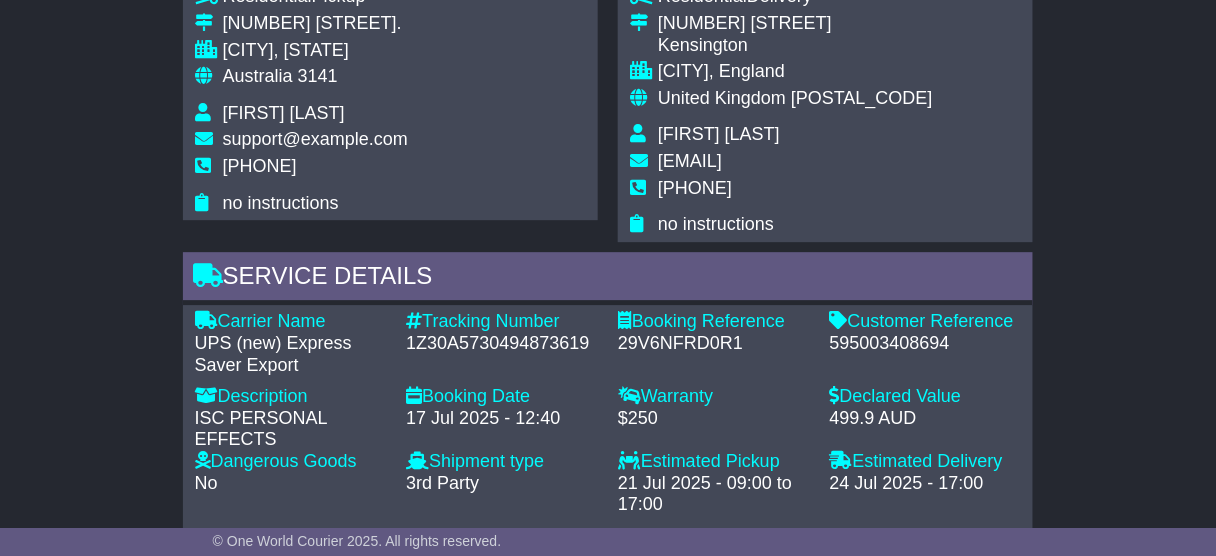 click on "[CITY], England" at bounding box center (795, 72) 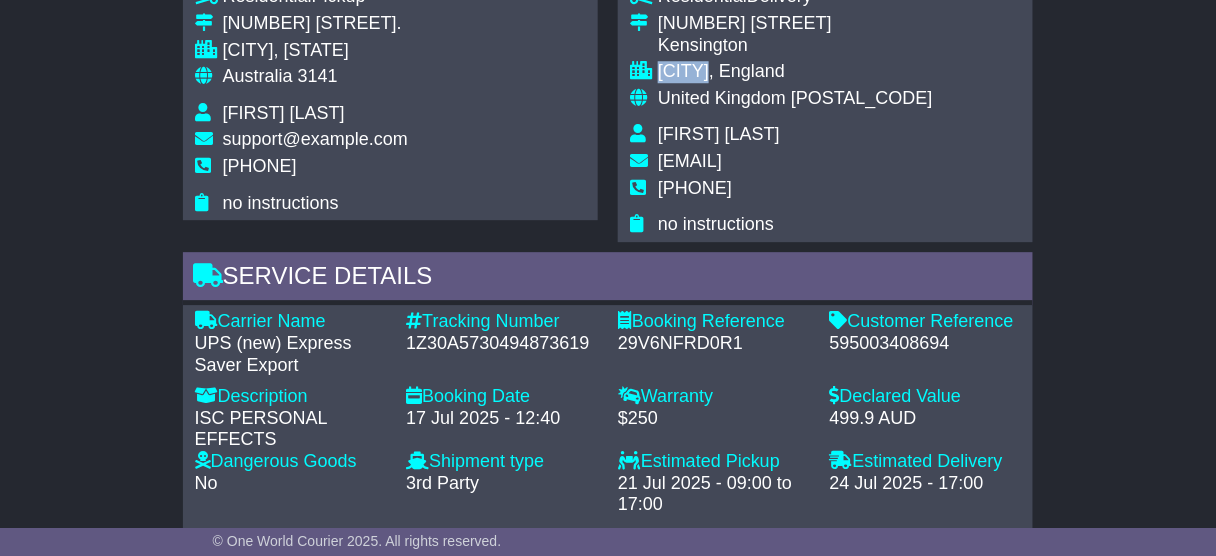 click on "[CITY], England" at bounding box center [795, 72] 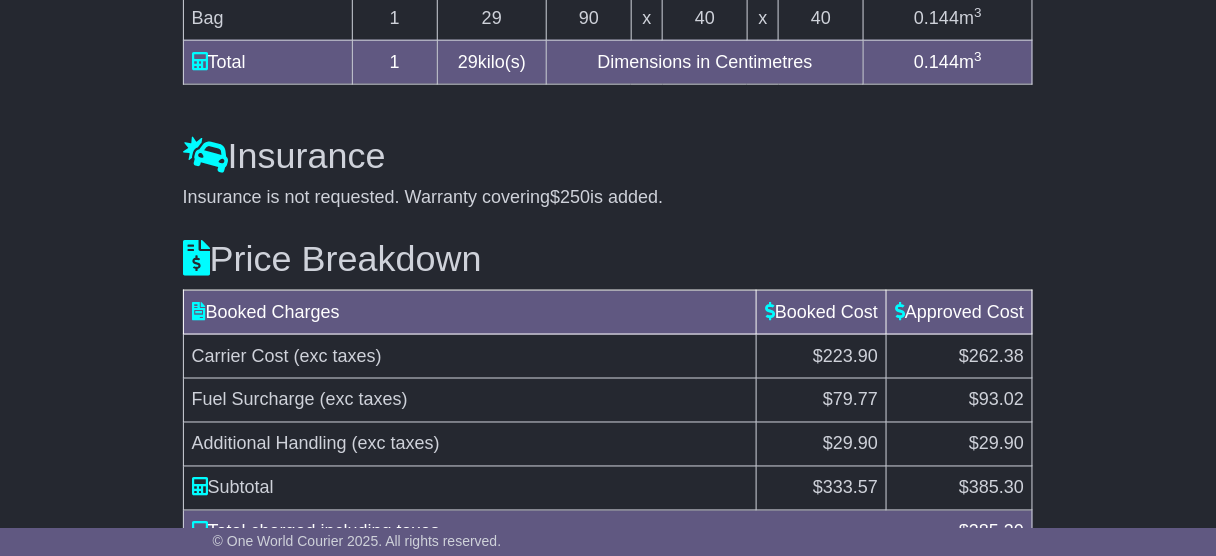 scroll, scrollTop: 2568, scrollLeft: 0, axis: vertical 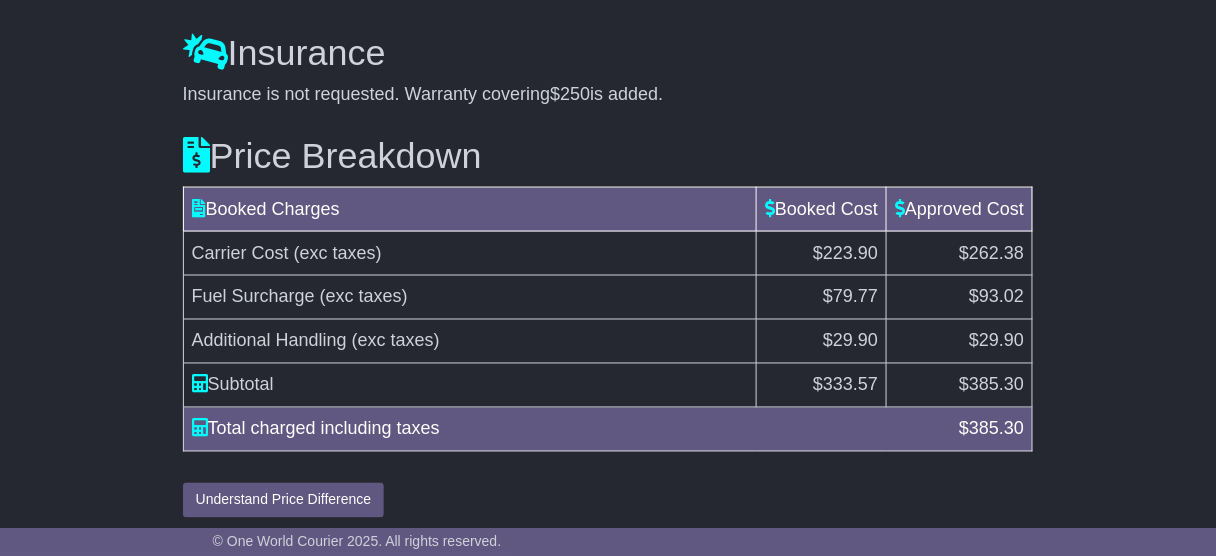 click on "385.30" at bounding box center (996, 385) 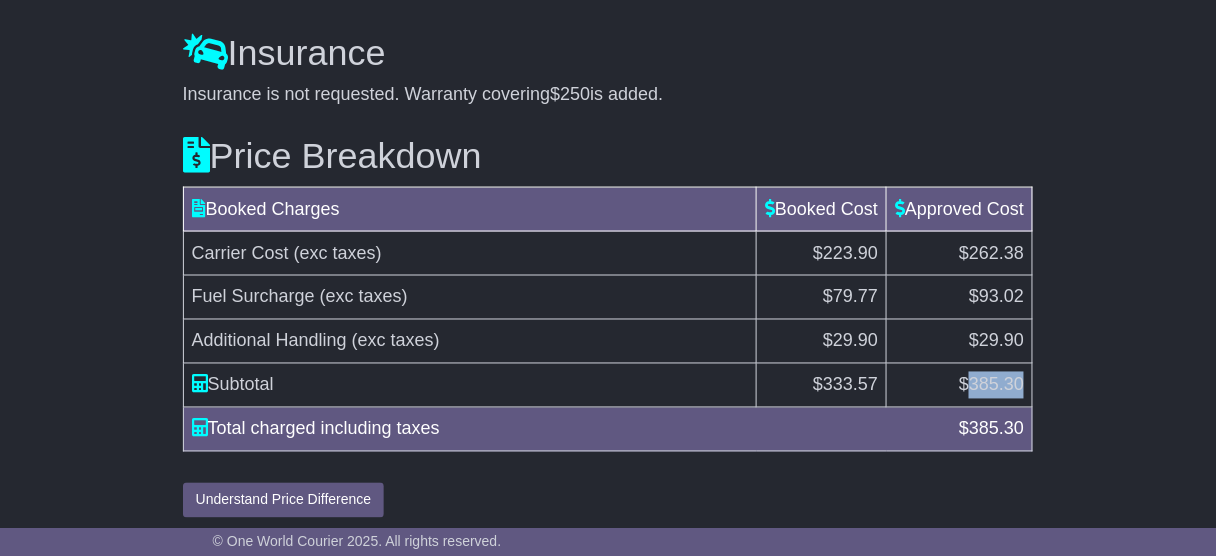 click on "385.30" at bounding box center (996, 385) 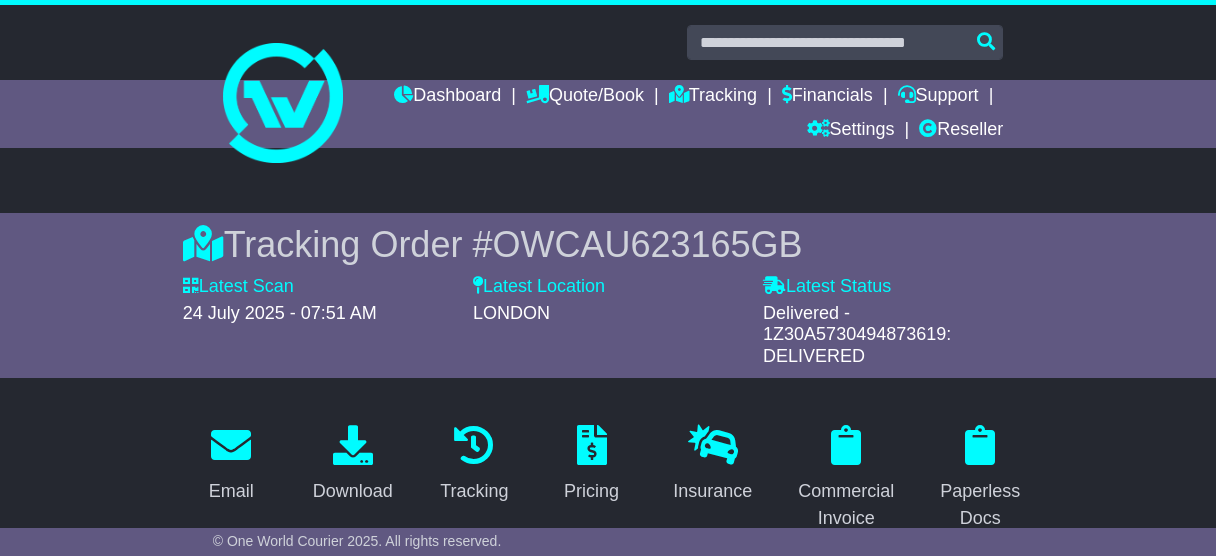scroll, scrollTop: 437, scrollLeft: 0, axis: vertical 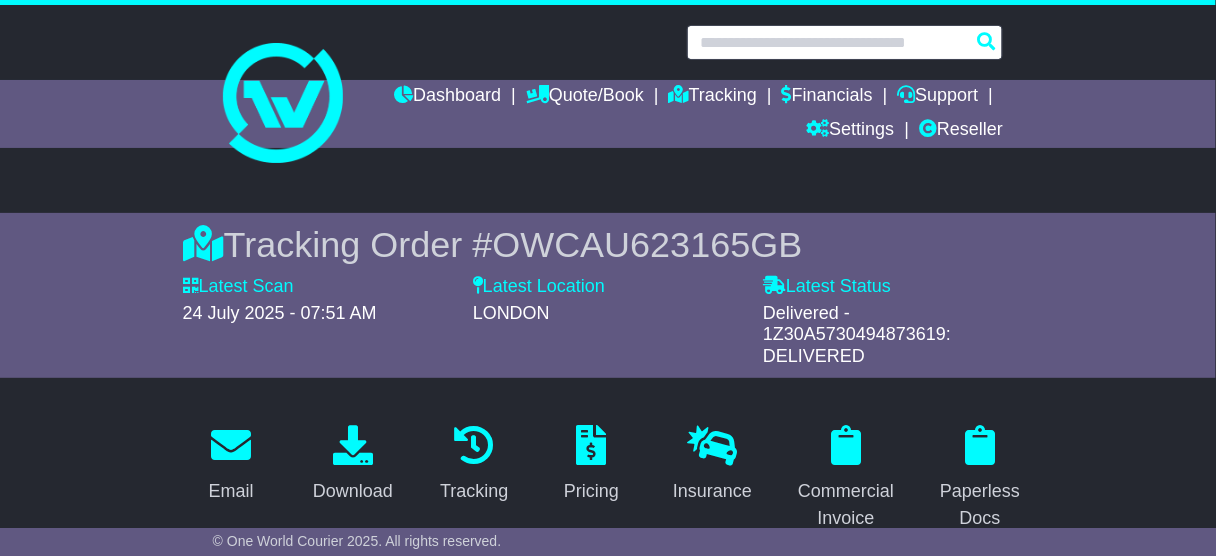 click at bounding box center (845, 42) 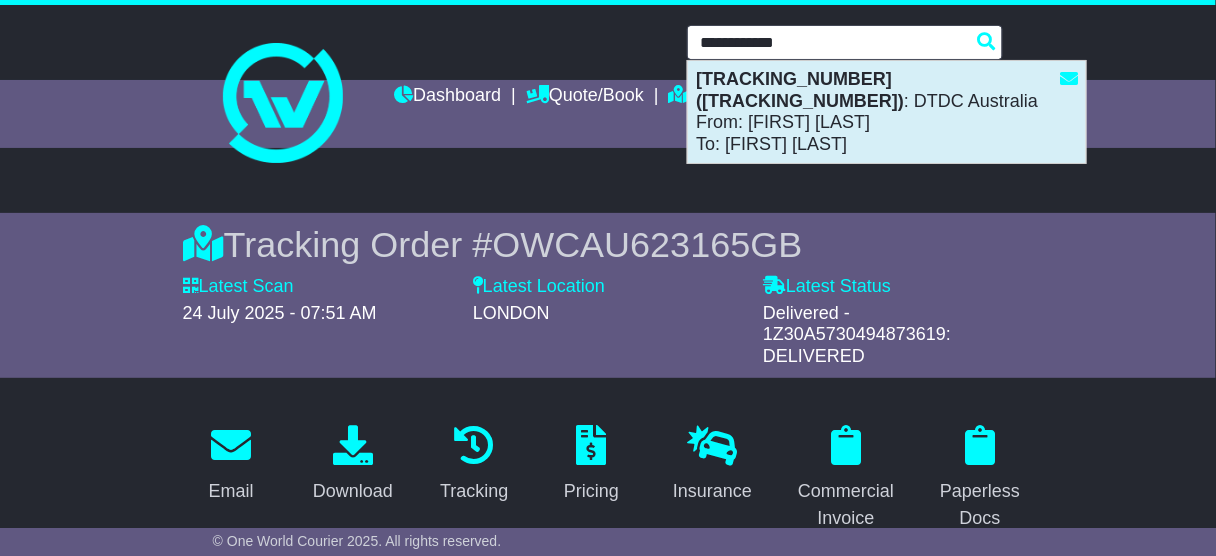 click on "[TRACKING_NUMBER] : DTDC Australia From: [FIRST] [LAST] To: [FIRST] [LAST]" at bounding box center (887, 112) 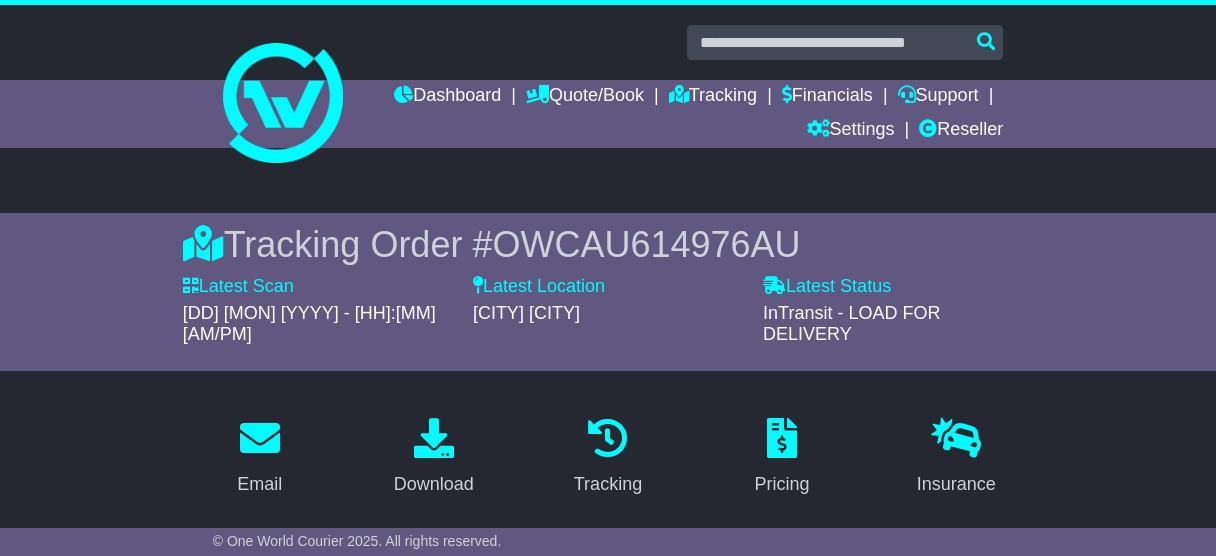 scroll, scrollTop: 367, scrollLeft: 0, axis: vertical 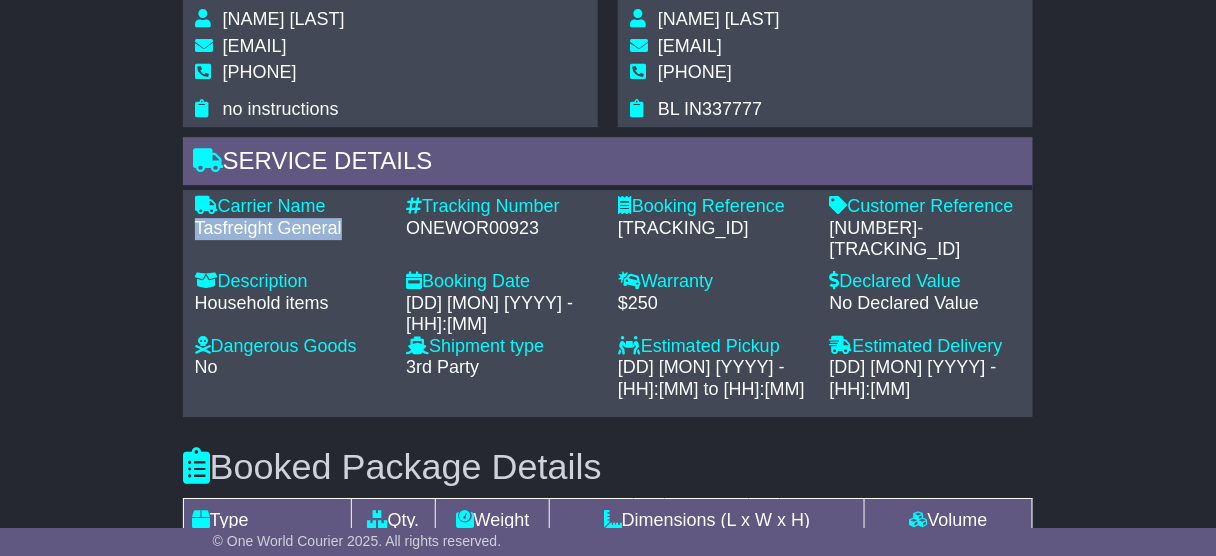 drag, startPoint x: 343, startPoint y: 212, endPoint x: 143, endPoint y: 204, distance: 200.15994 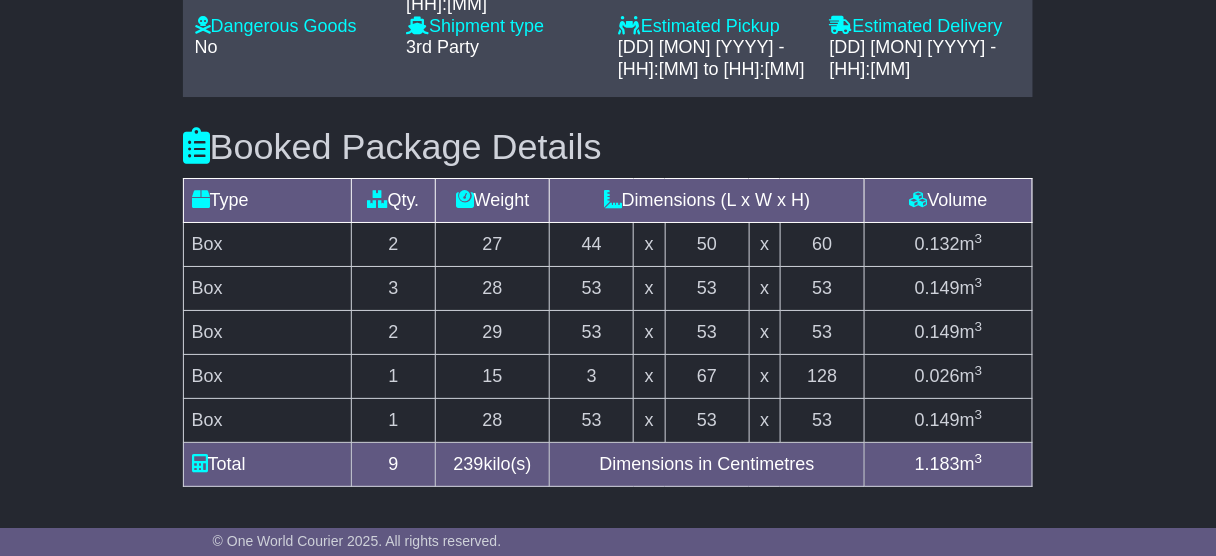 scroll, scrollTop: 2140, scrollLeft: 0, axis: vertical 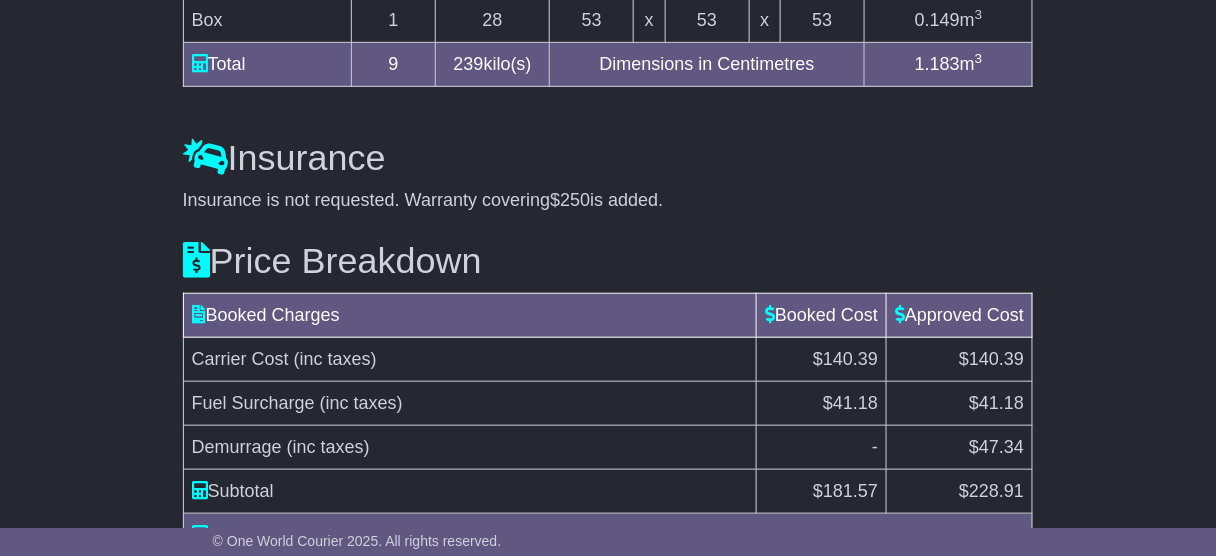 click on "Demurrage" at bounding box center [237, 447] 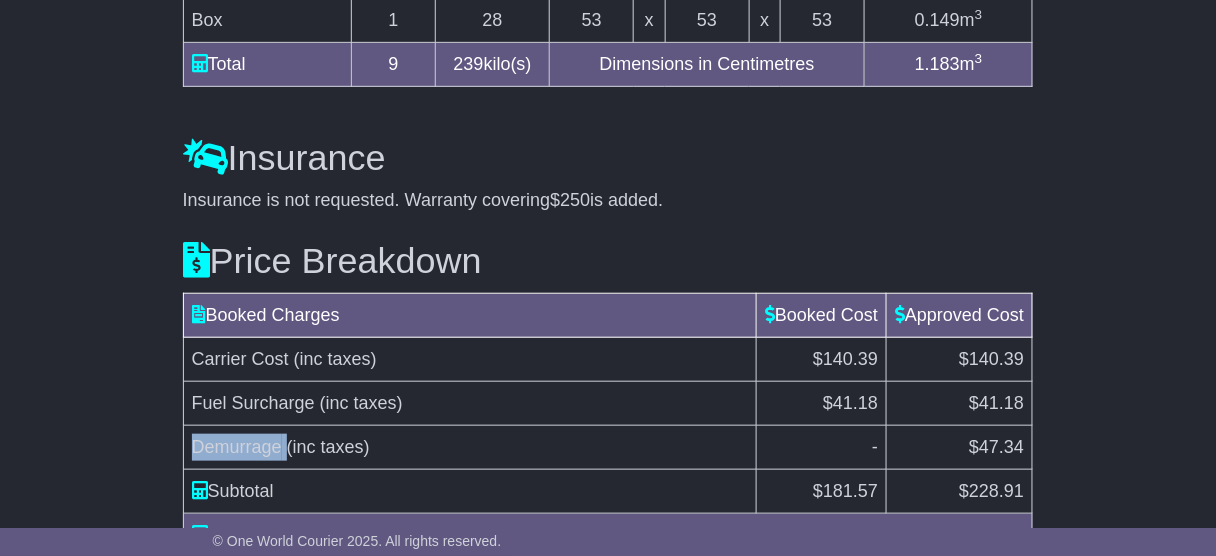 click on "Demurrage" at bounding box center [237, 447] 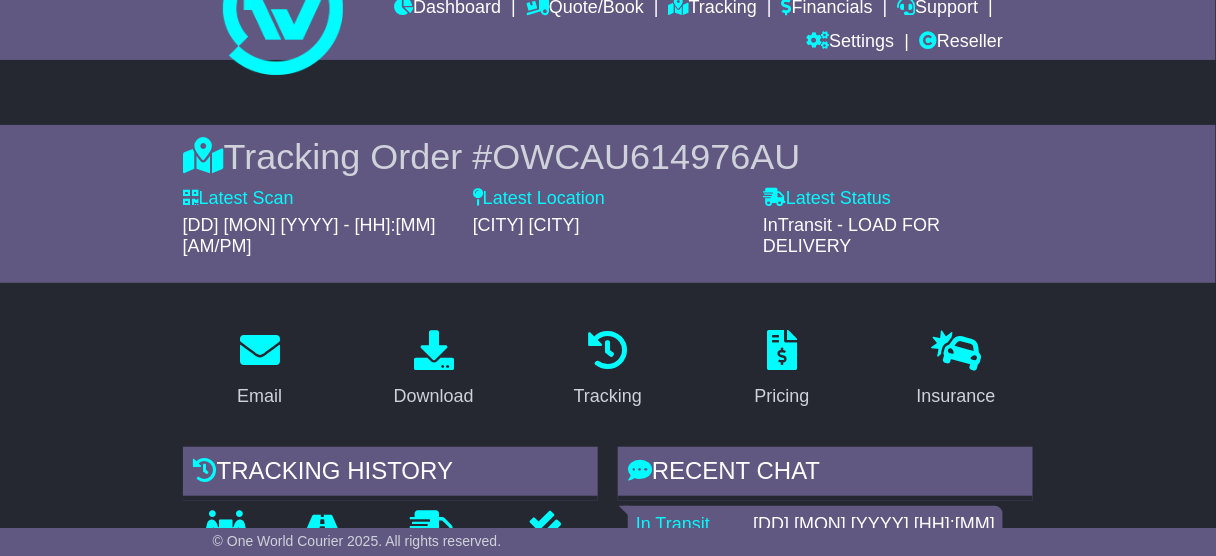 scroll, scrollTop: 0, scrollLeft: 0, axis: both 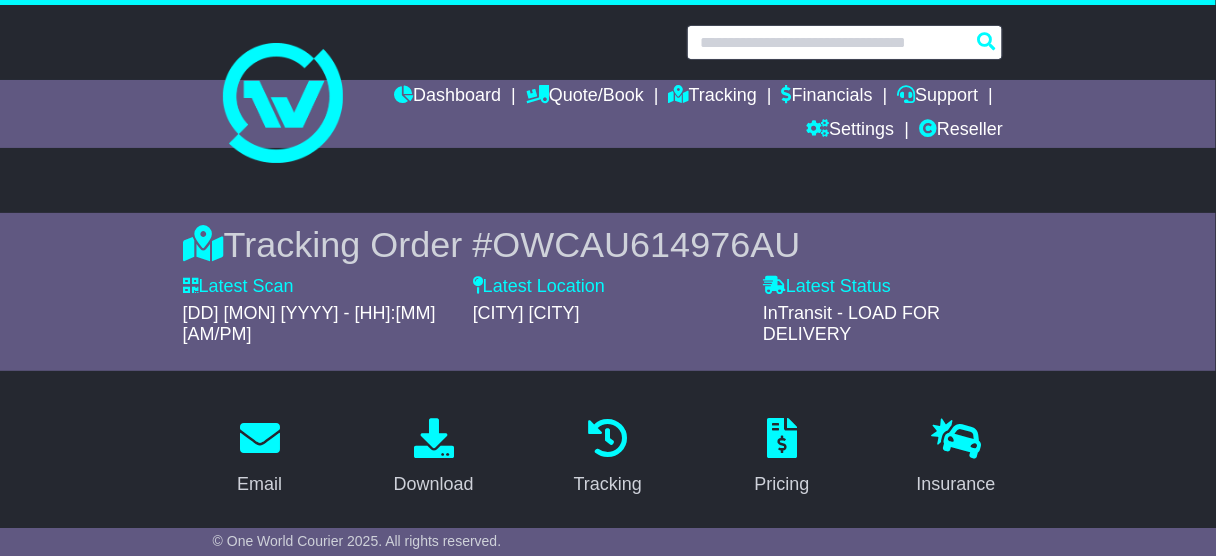 click at bounding box center (845, 42) 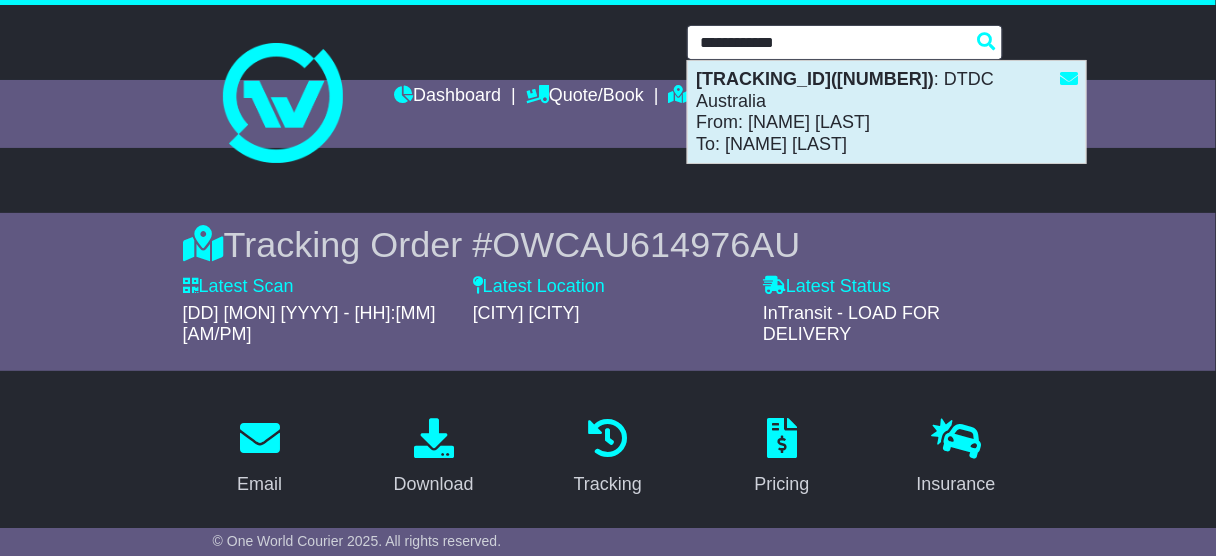 click on "1Z30A5730494873619(595003408694) : DTDC Australia From: Rosemary Cummins To: Marguerite Jobling" at bounding box center (887, 112) 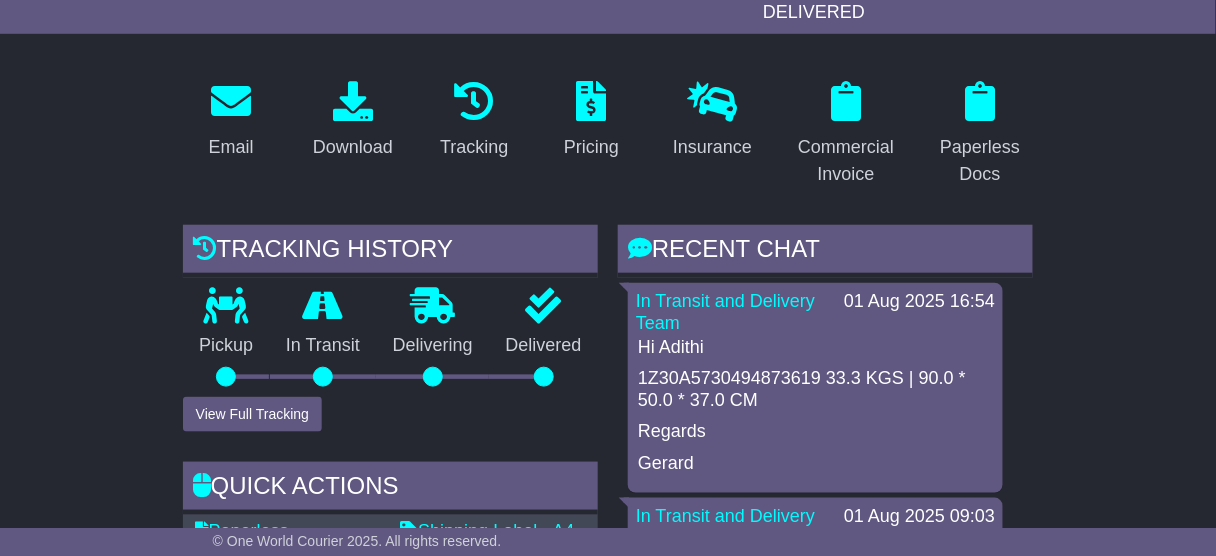 scroll, scrollTop: 400, scrollLeft: 0, axis: vertical 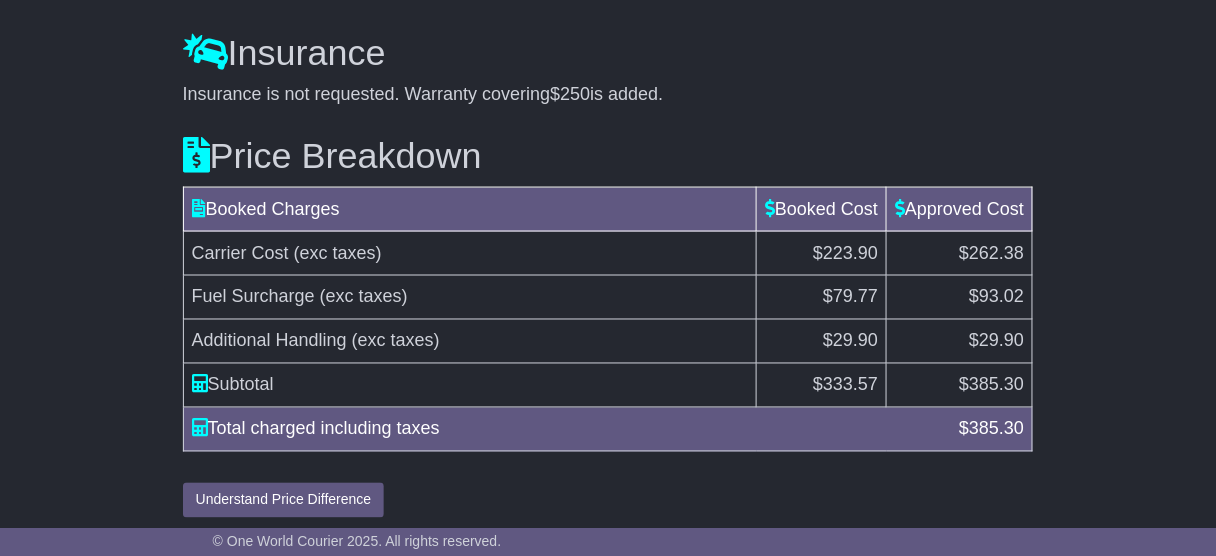 click on "385.30" at bounding box center (996, 385) 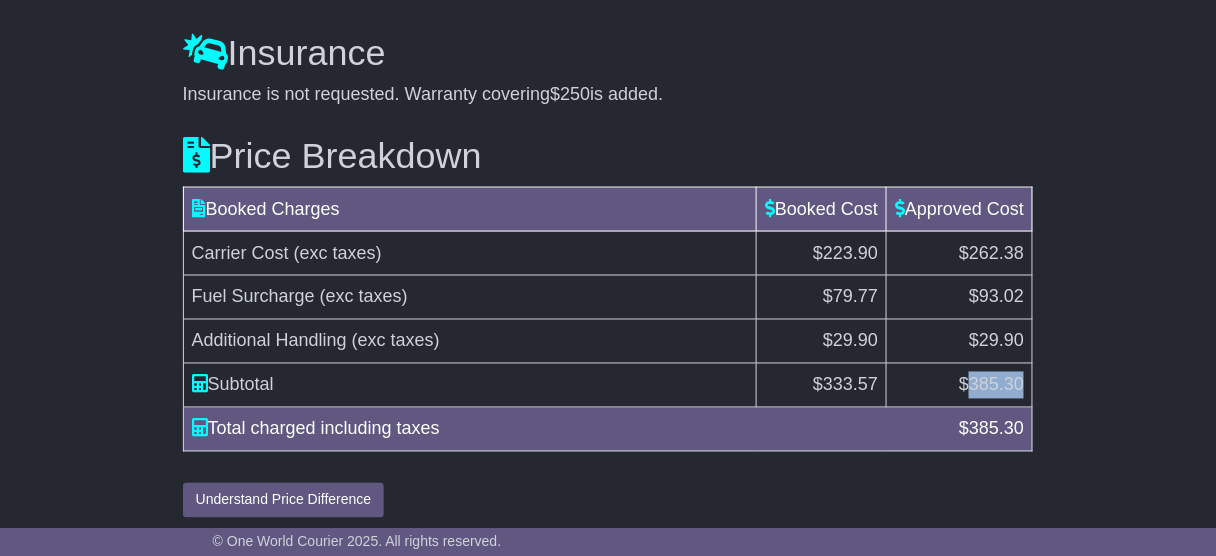 click on "385.30" at bounding box center (996, 385) 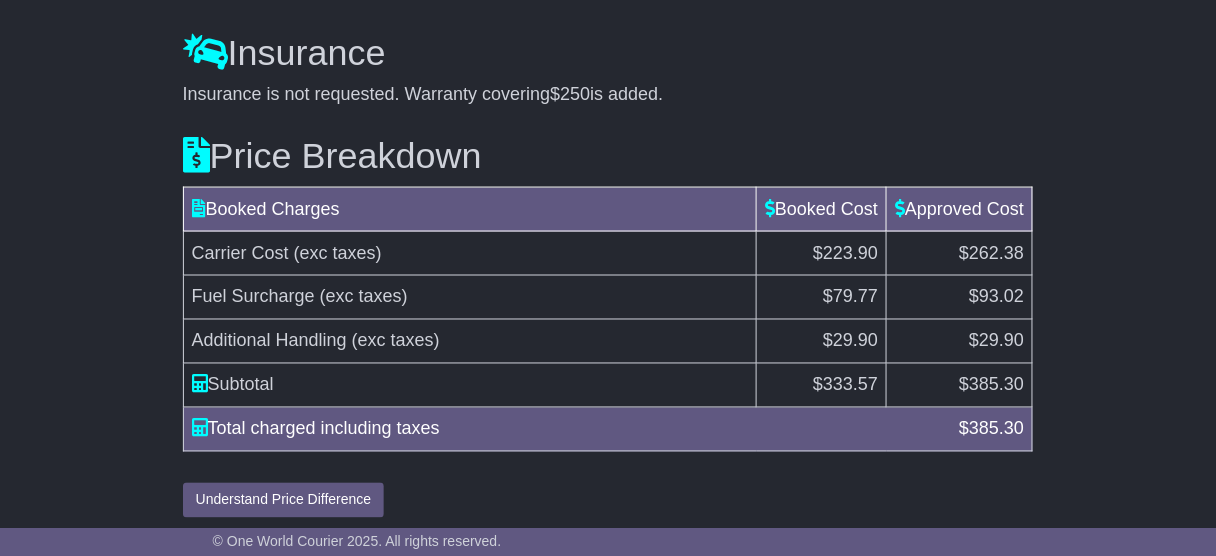 click on "Fuel Surcharge
(exc taxes)" at bounding box center (470, 298) 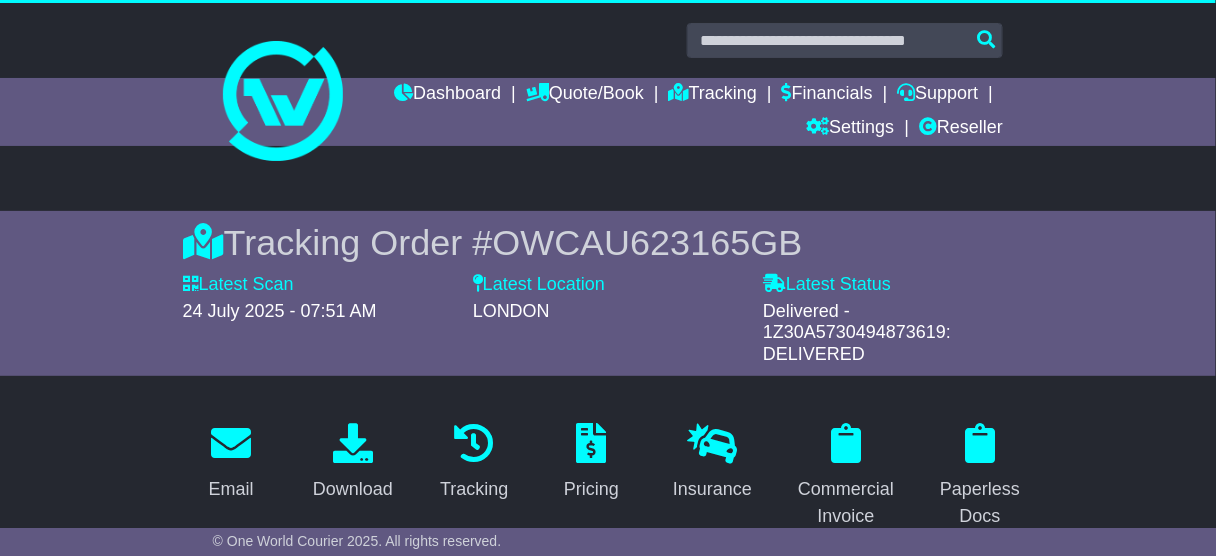 scroll, scrollTop: 0, scrollLeft: 0, axis: both 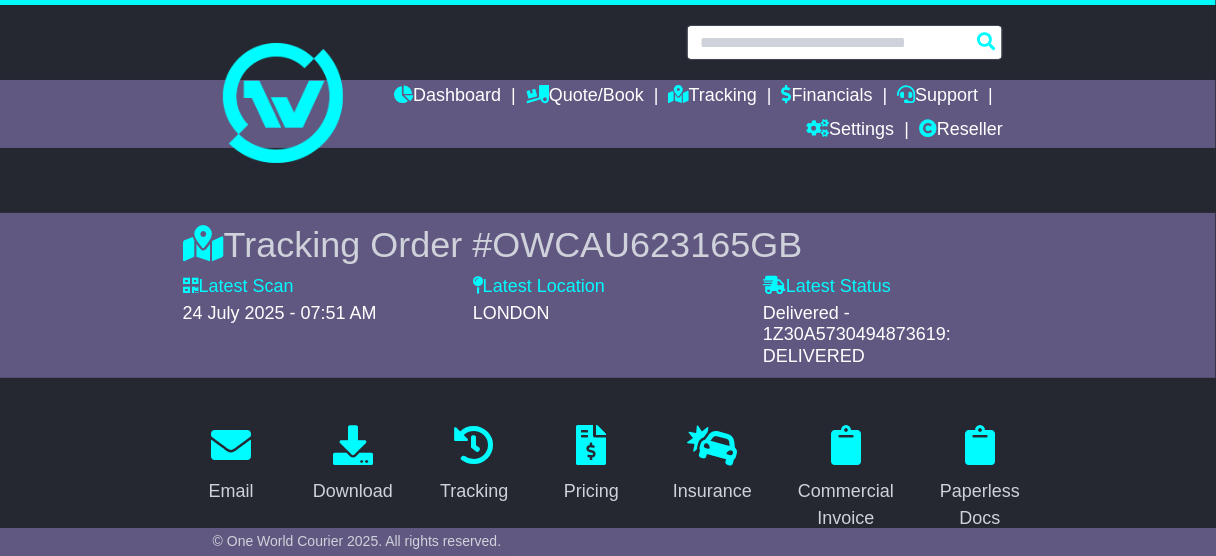 click at bounding box center (845, 42) 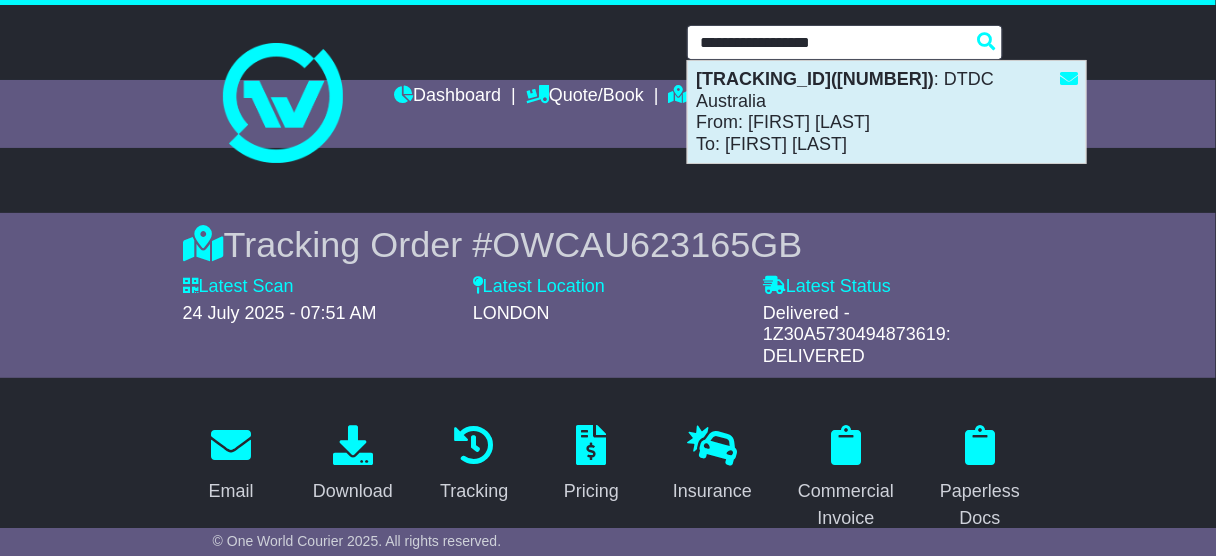 click on "1Z30A5730490497711(595003414412) : DTDC Australia From: Christina Peter To: Christina Peter" at bounding box center (887, 112) 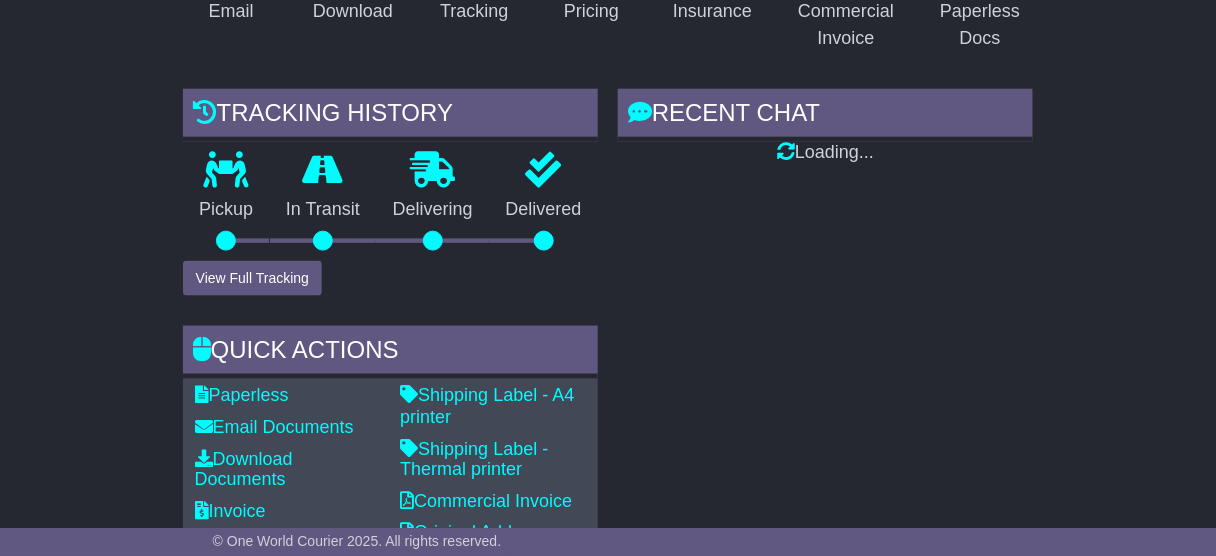 scroll, scrollTop: 0, scrollLeft: 0, axis: both 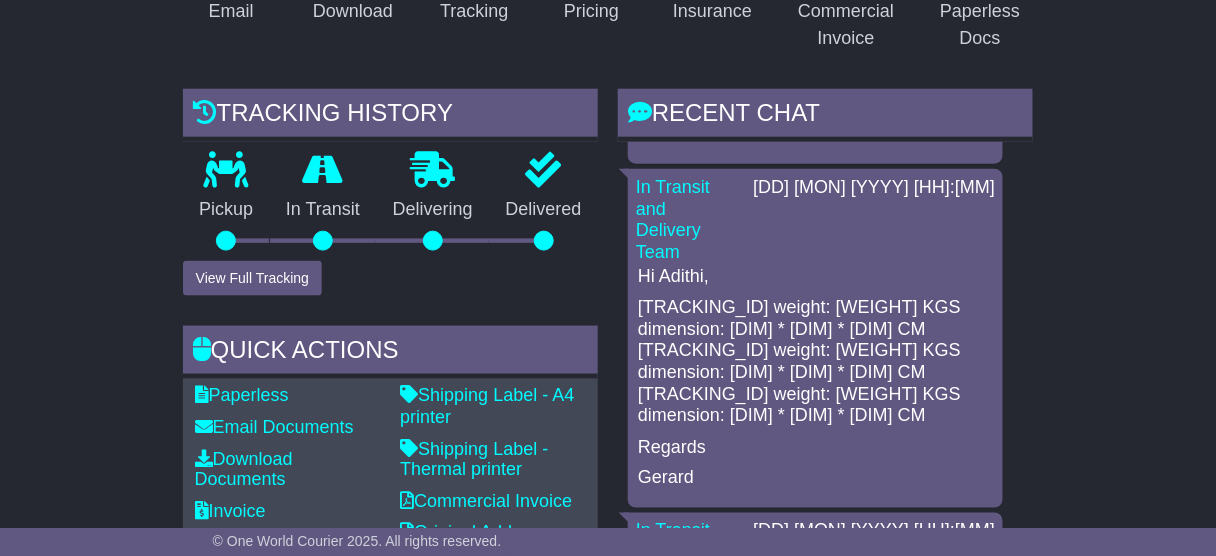 drag, startPoint x: 871, startPoint y: 340, endPoint x: 631, endPoint y: 241, distance: 259.61703 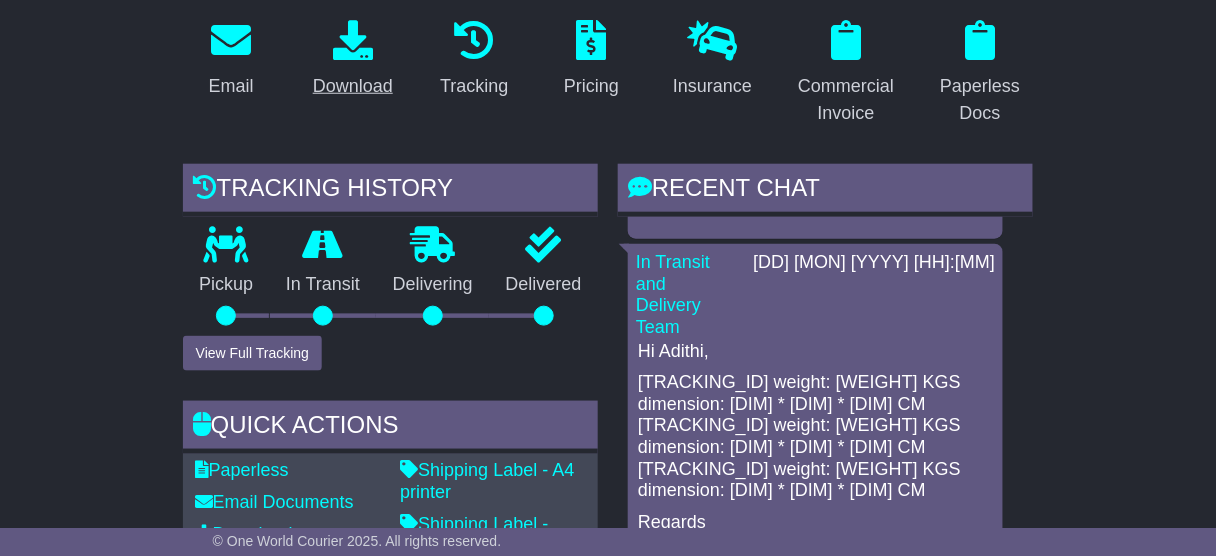 scroll, scrollTop: 400, scrollLeft: 0, axis: vertical 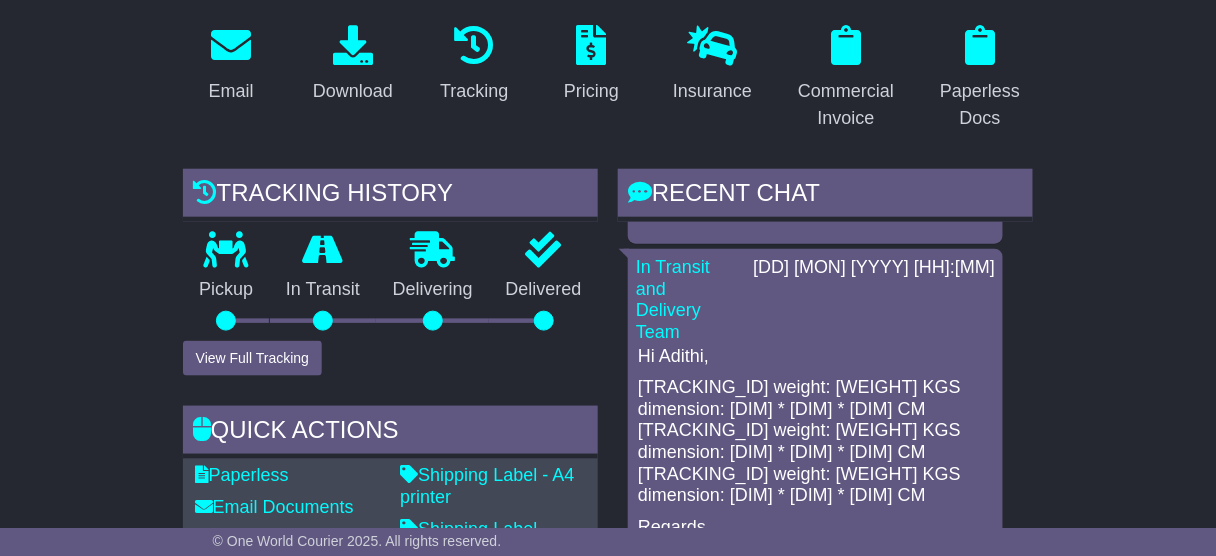click on "[TRACKING_ID] weight: [WEIGHT] KGS dimension: [DIM] * [DIM] * [DIM] CM [TRACKING_ID] weight: [WEIGHT] KGS dimension: [DIM] * [DIM] * [DIM] CM [TRACKING_ID] weight: [WEIGHT] KGS dimension: [DIM] * [DIM] * [DIM] CM" at bounding box center (815, 442) 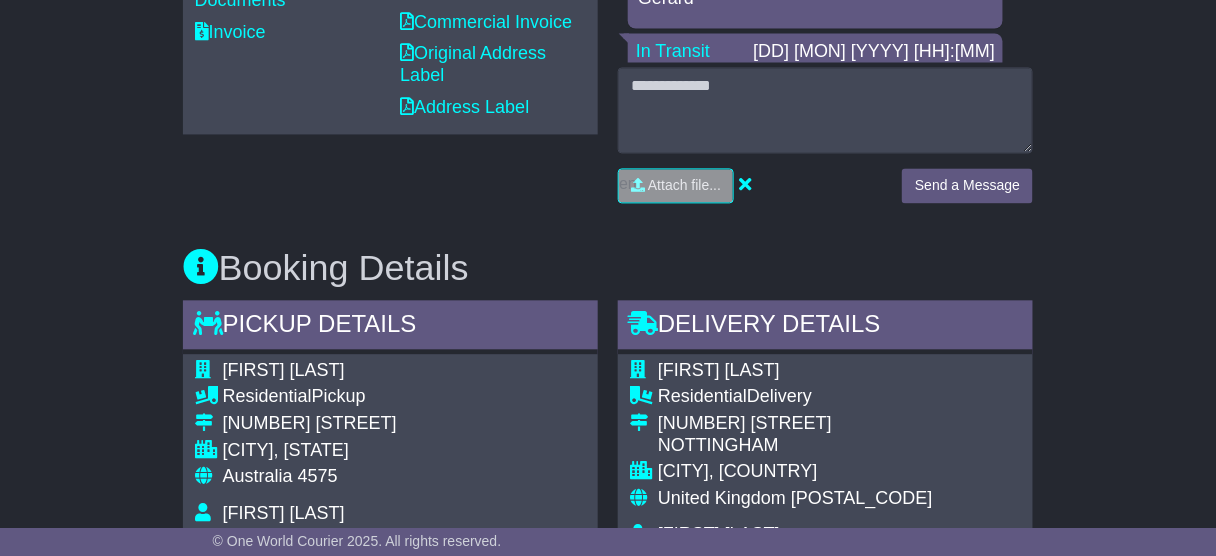 scroll, scrollTop: 1520, scrollLeft: 0, axis: vertical 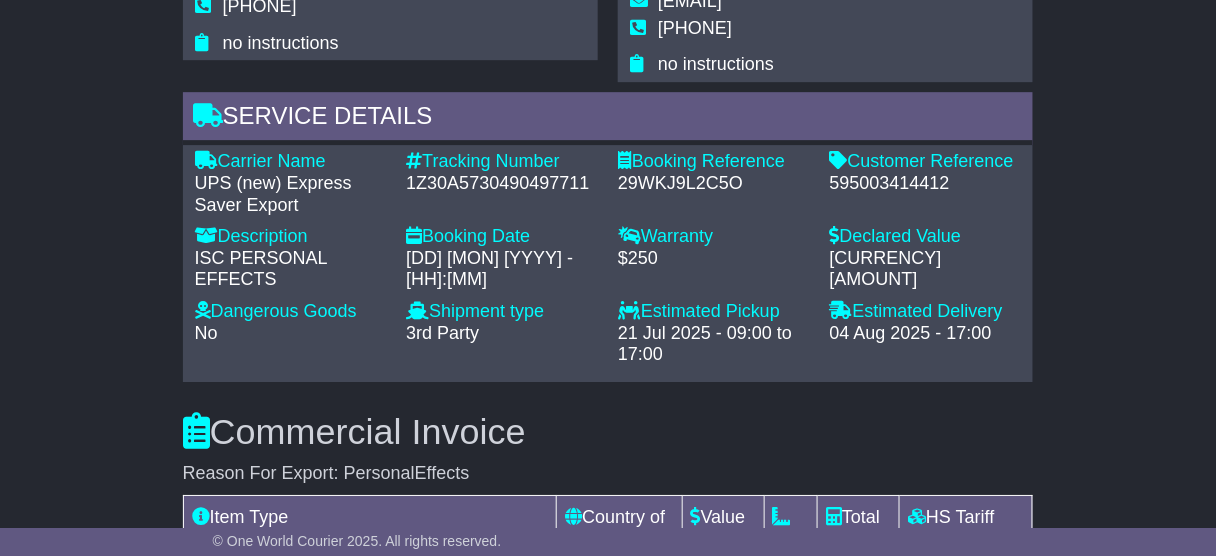 click on "595003414412" at bounding box center (926, 184) 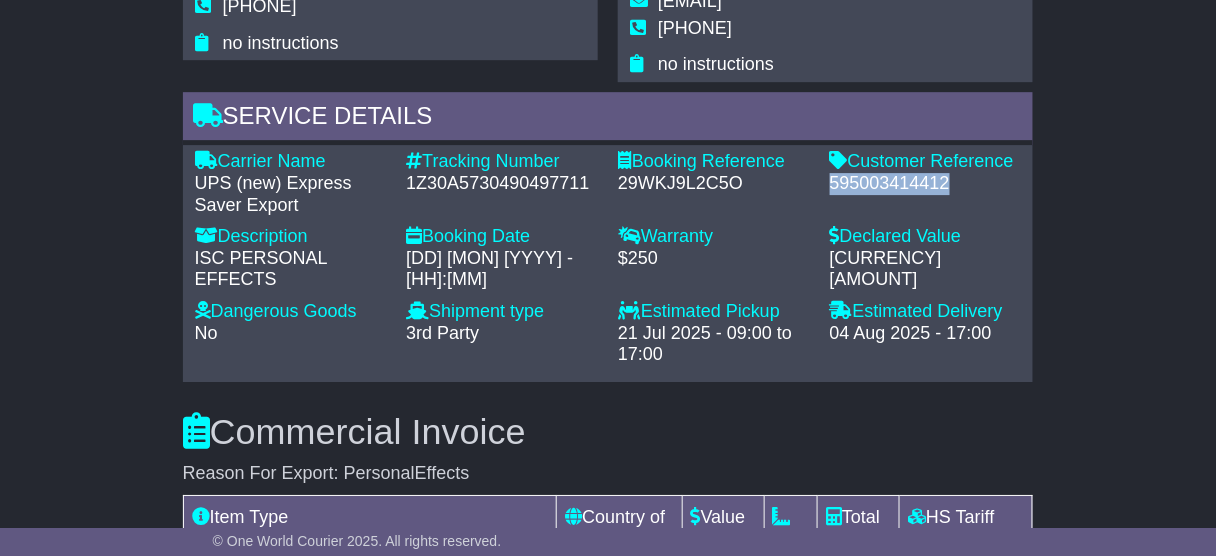 click on "595003414412" at bounding box center (926, 184) 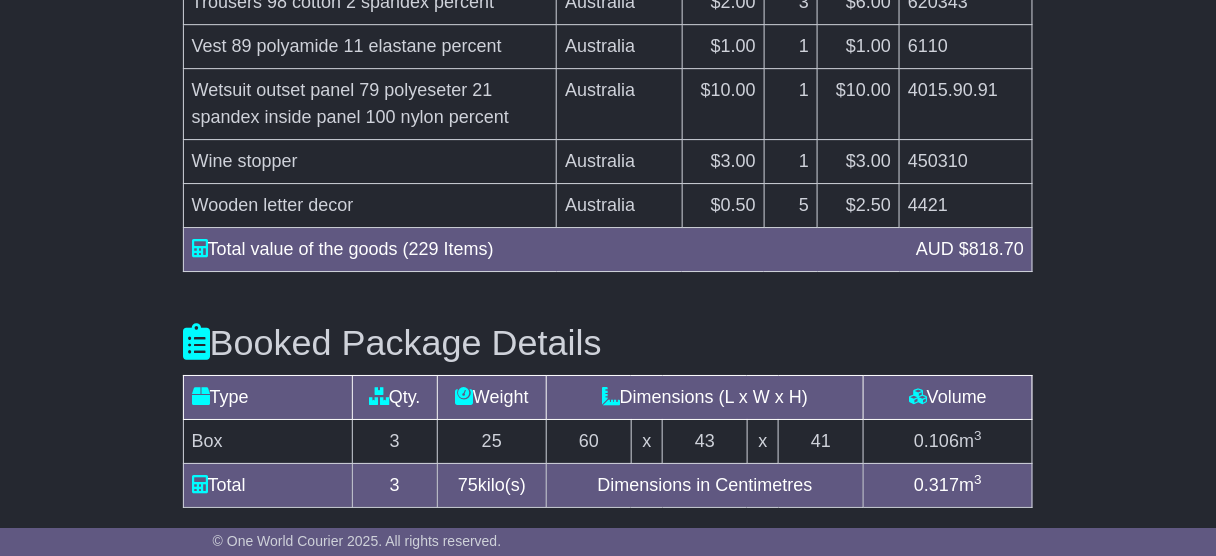 scroll, scrollTop: 7838, scrollLeft: 0, axis: vertical 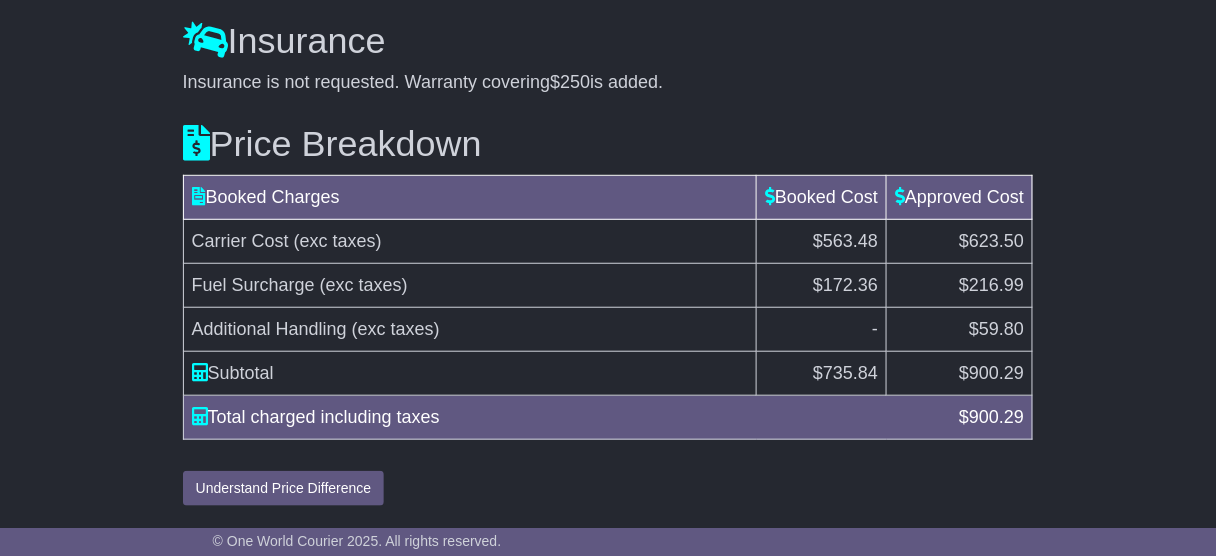 click on "$59.80" at bounding box center [996, 329] 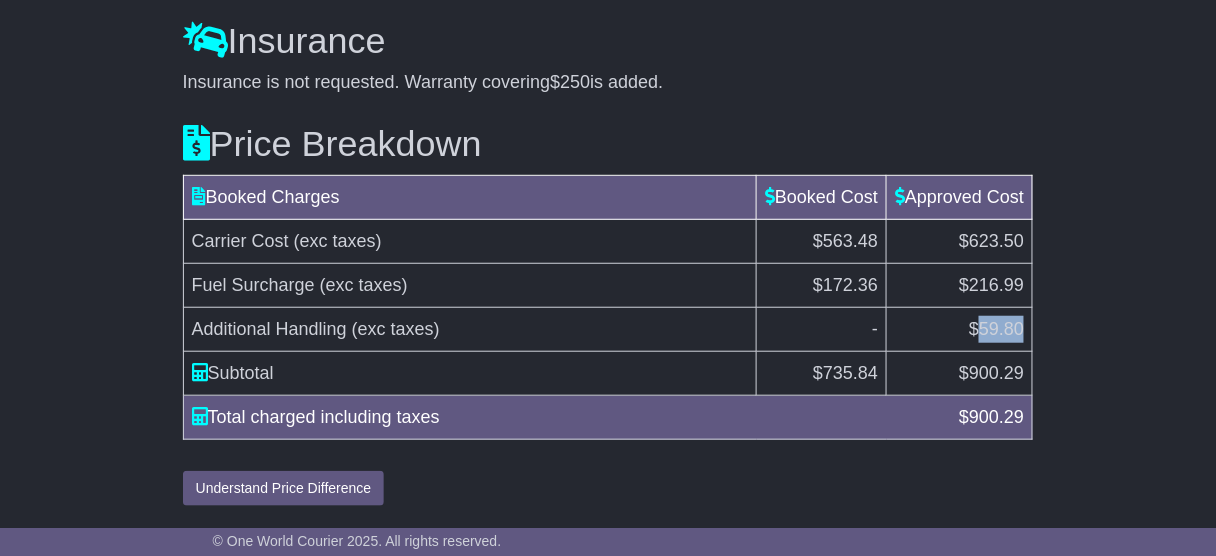 click on "$59.80" at bounding box center [996, 329] 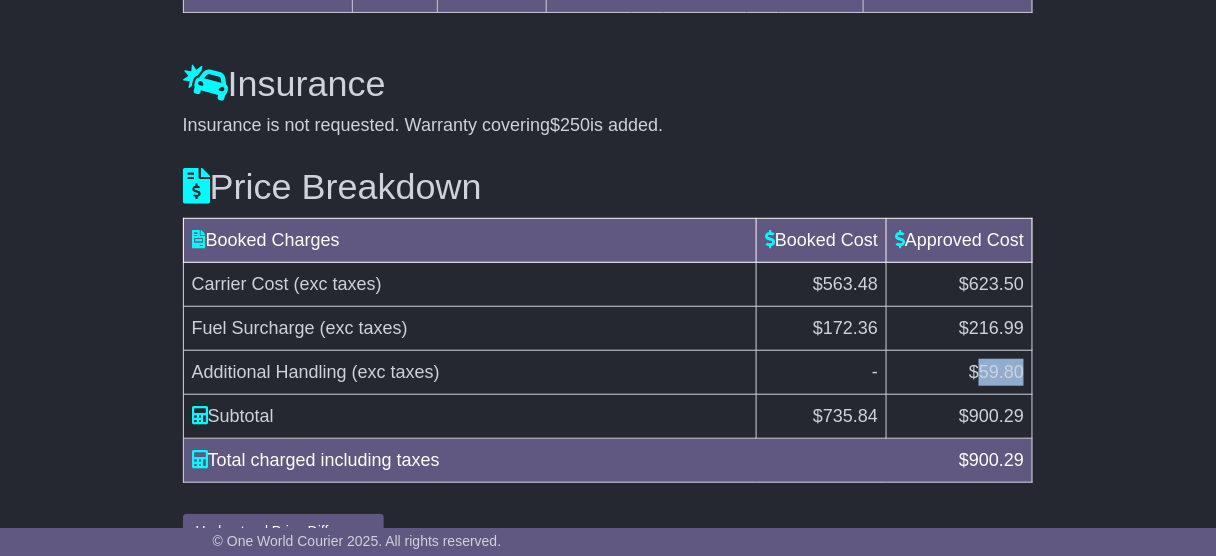 scroll, scrollTop: 7838, scrollLeft: 0, axis: vertical 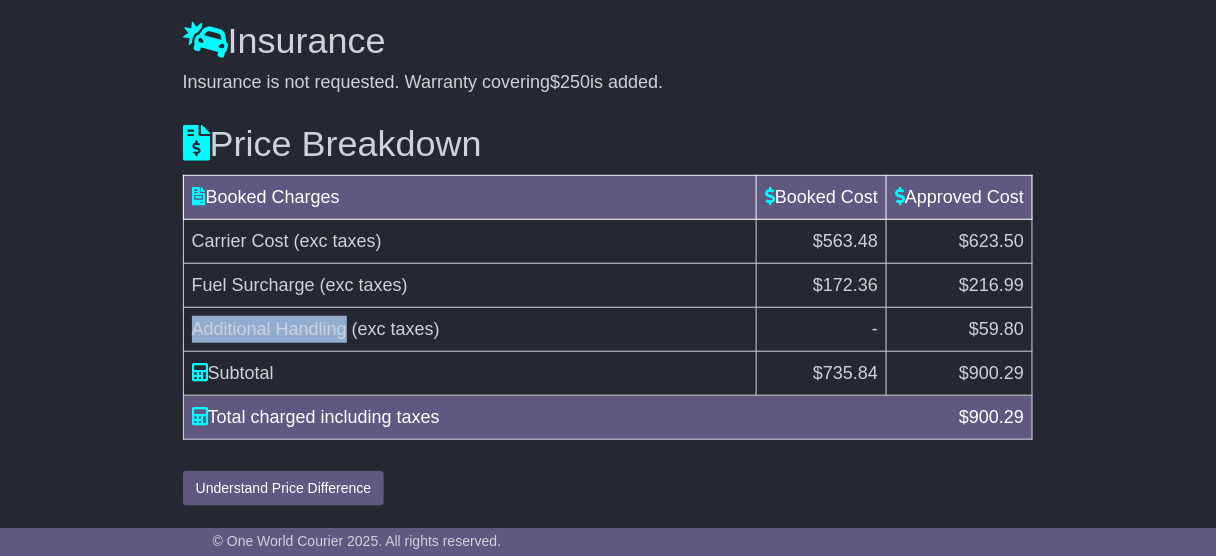 drag, startPoint x: 193, startPoint y: 335, endPoint x: 347, endPoint y: 333, distance: 154.01299 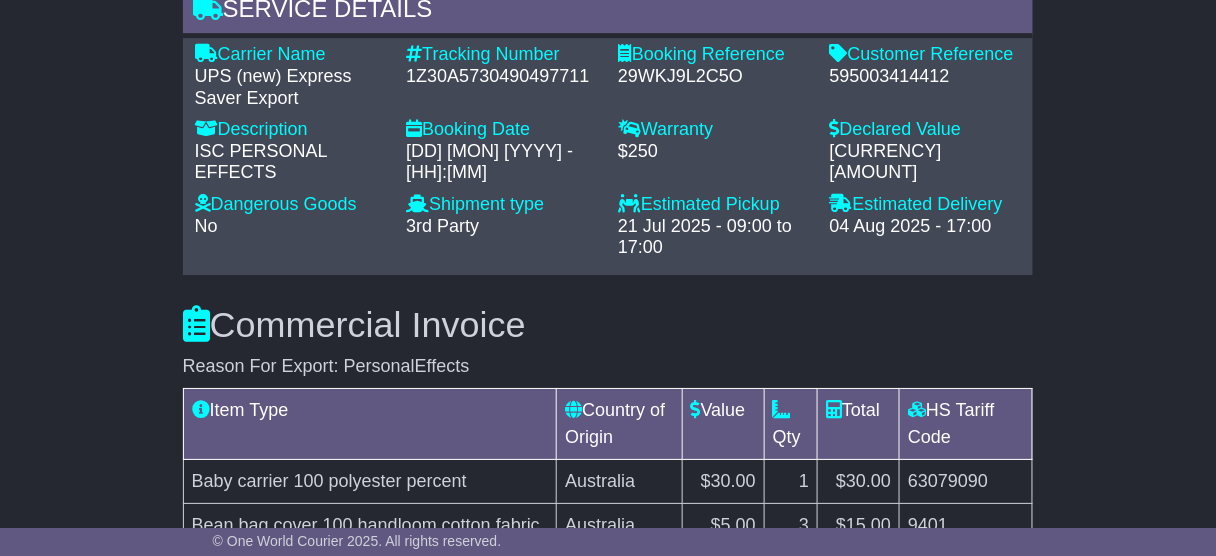 scroll, scrollTop: 1358, scrollLeft: 0, axis: vertical 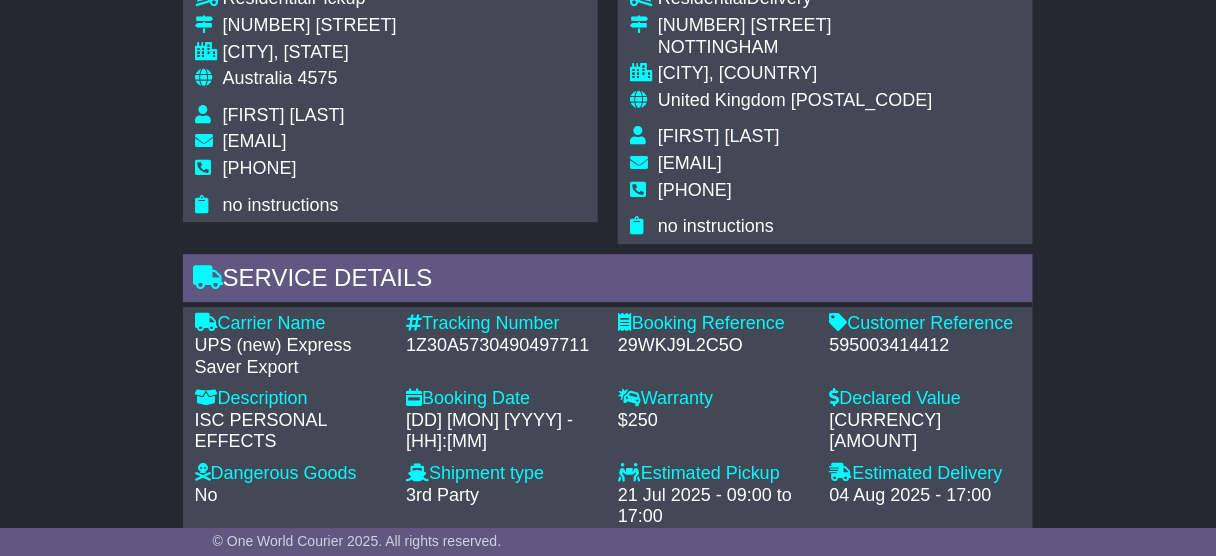 click on "1Z30A5730490497711" at bounding box center [502, 346] 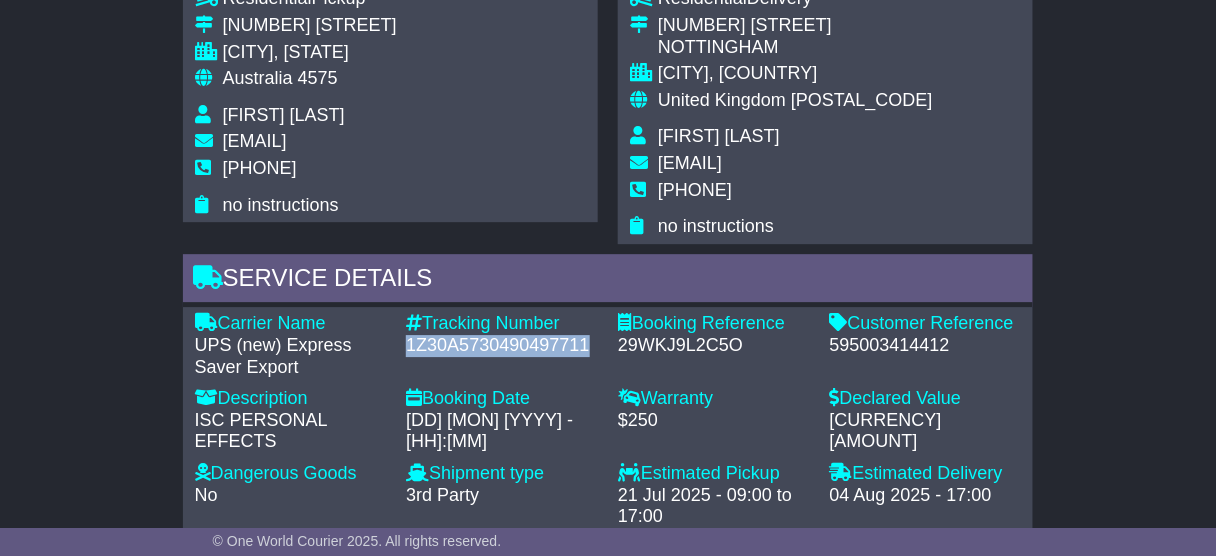 click on "1Z30A5730490497711" at bounding box center [502, 346] 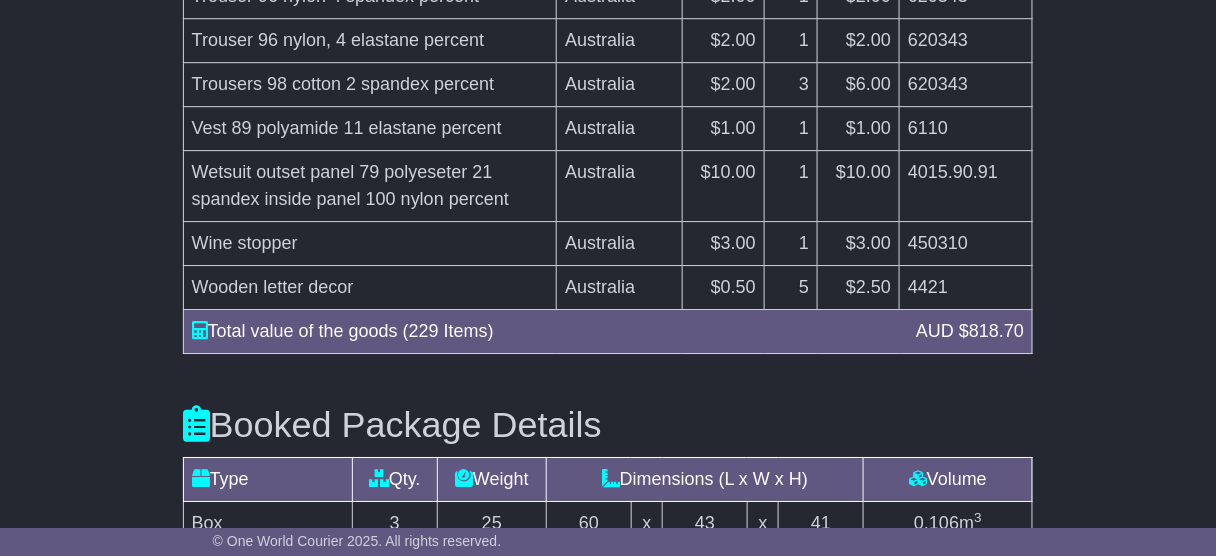 scroll, scrollTop: 7678, scrollLeft: 0, axis: vertical 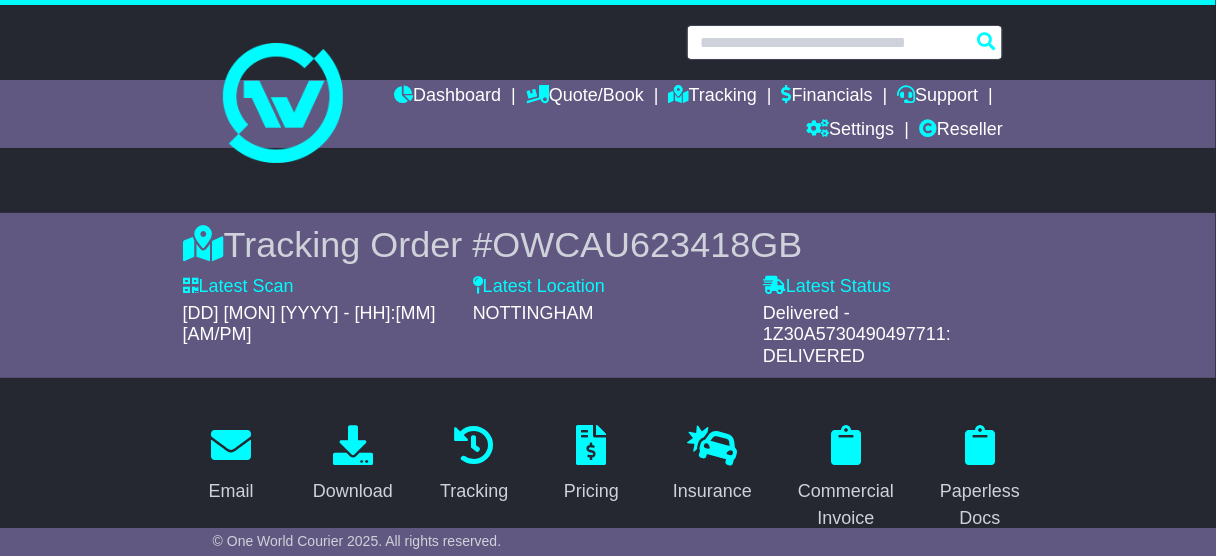 click at bounding box center (845, 42) 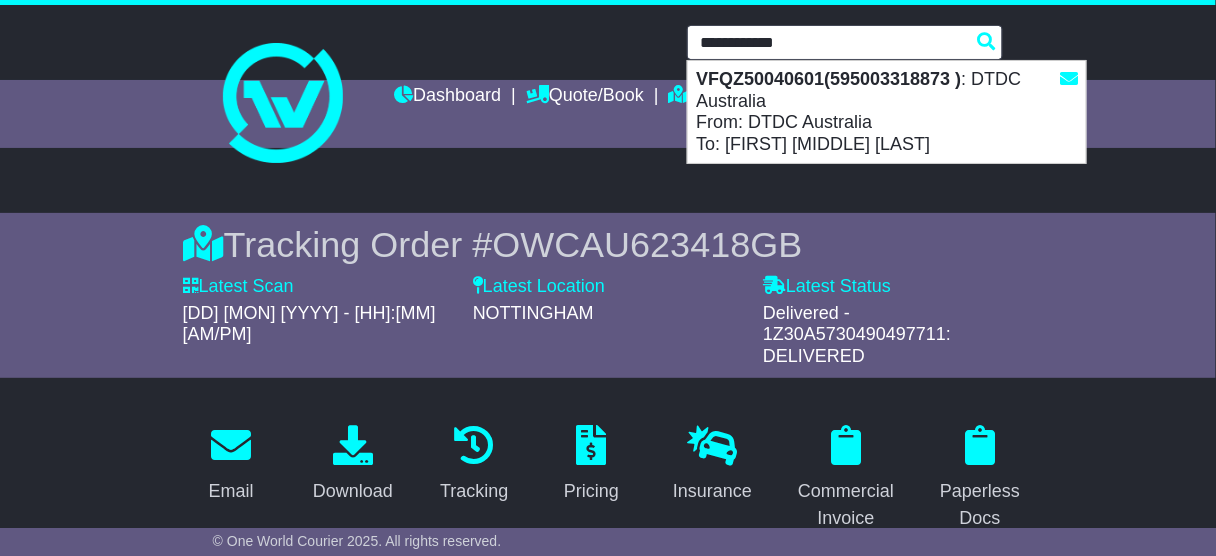 click on "VFQZ50040601(595003318873 ) : DTDC Australia From: DTDC Australia To: Denise Angela Taylor" at bounding box center [887, 112] 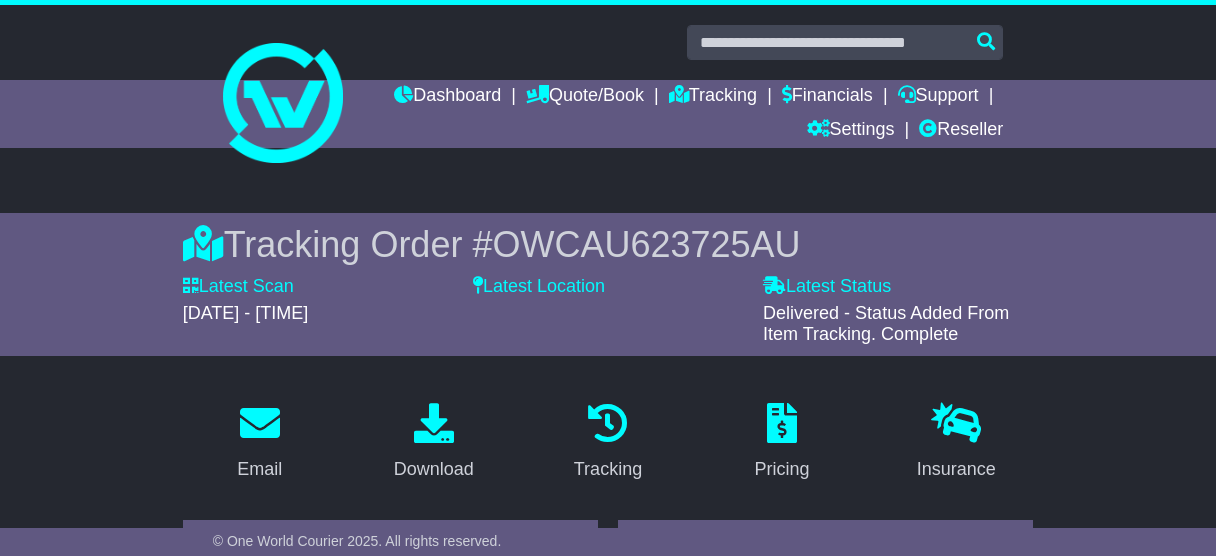 scroll, scrollTop: 480, scrollLeft: 0, axis: vertical 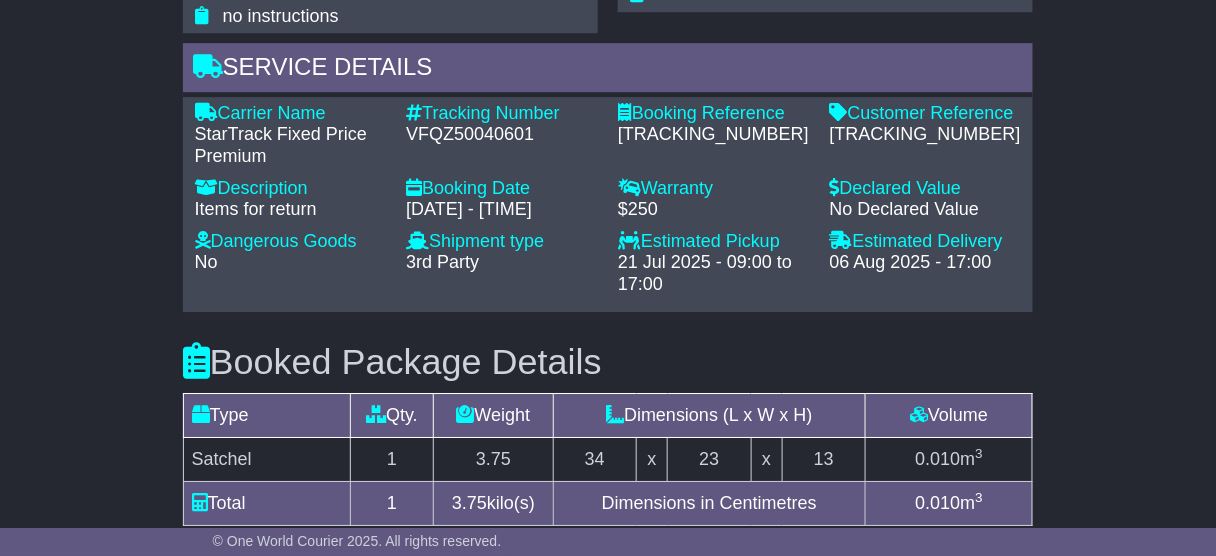 click on "[TRACKING_NUMBER]" at bounding box center [926, 135] 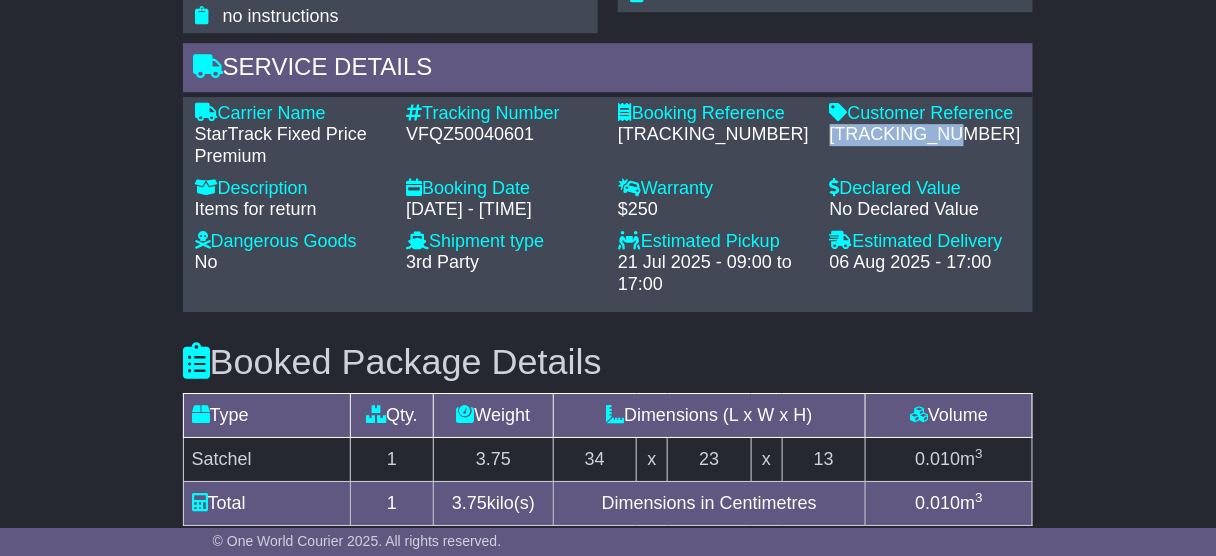 click on "[TRACKING_NUMBER]" at bounding box center [926, 135] 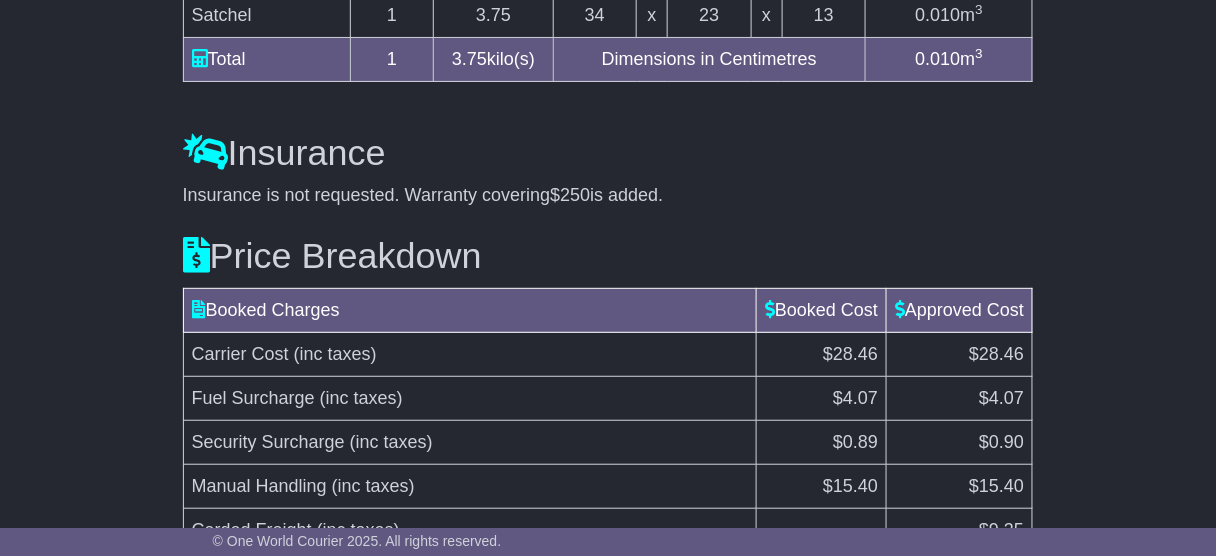 scroll, scrollTop: 2154, scrollLeft: 0, axis: vertical 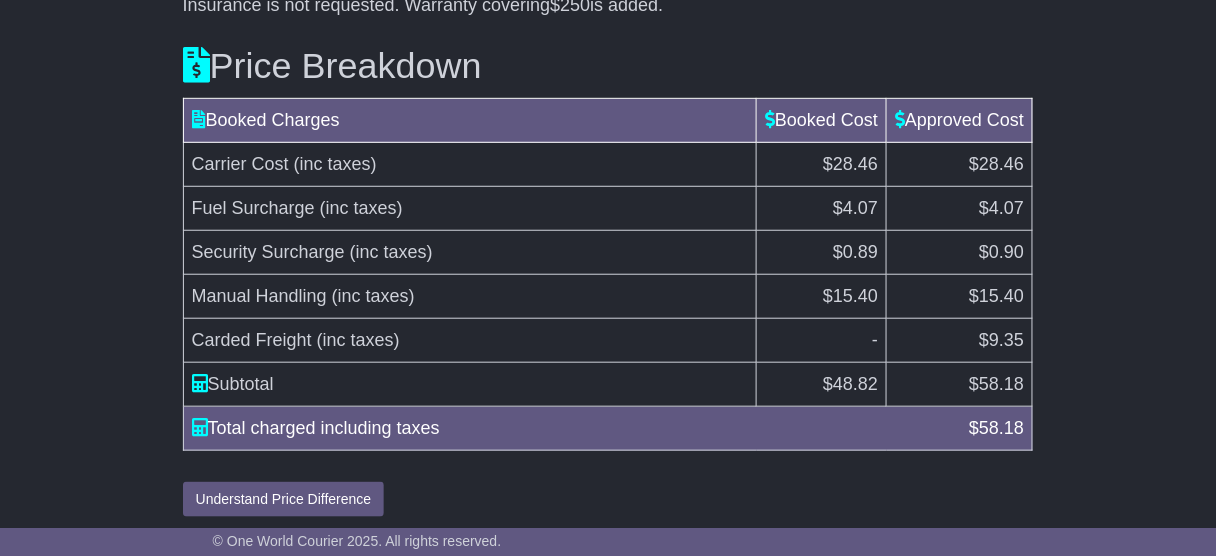 click on "$9.35" at bounding box center (1001, 340) 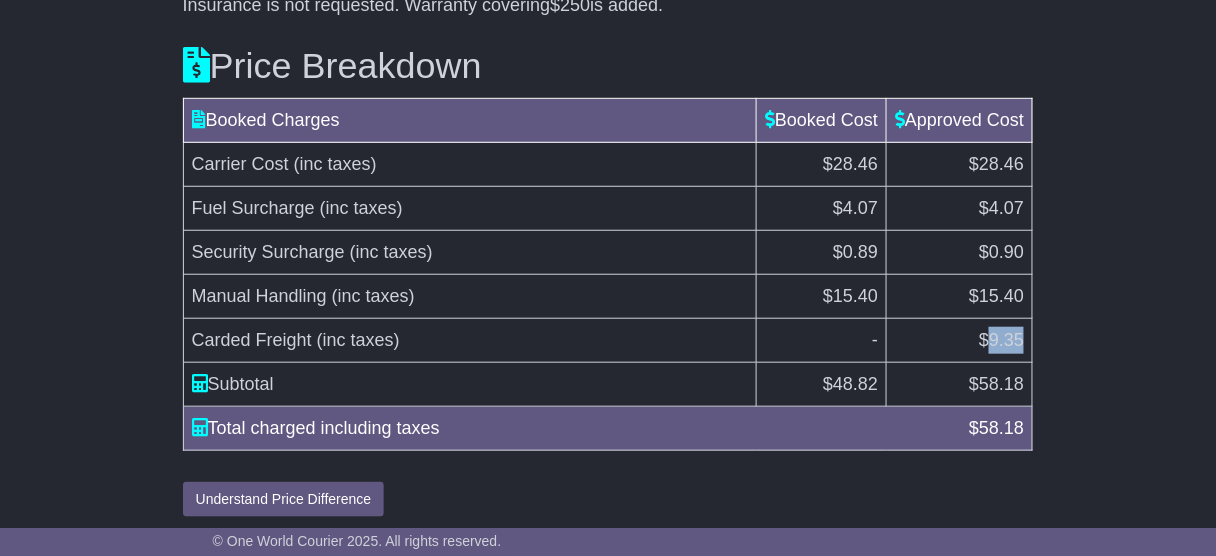 click on "$9.35" at bounding box center (1001, 340) 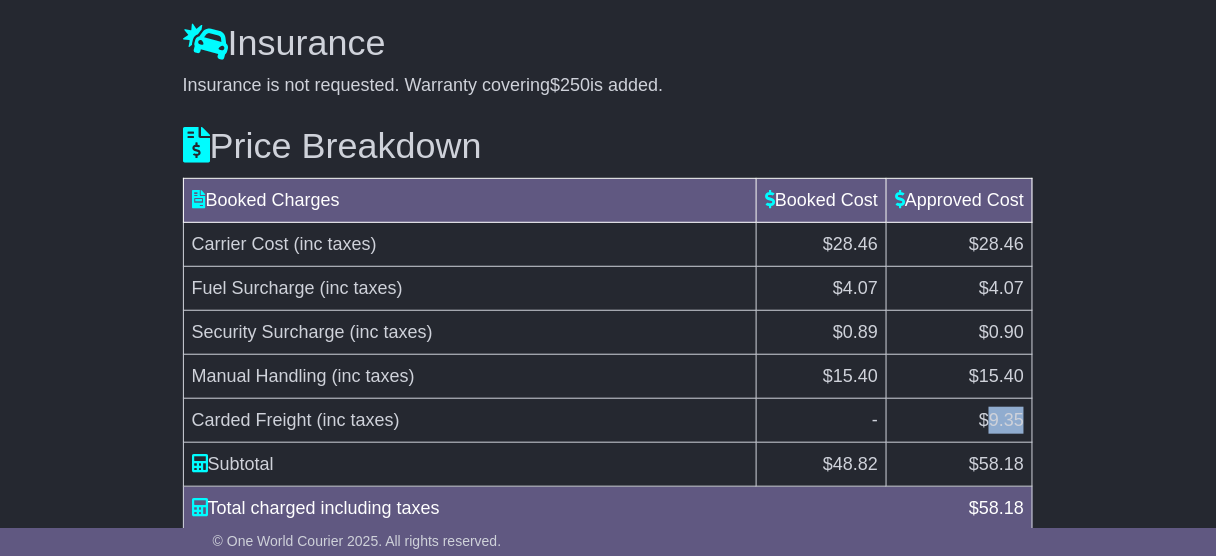 scroll, scrollTop: 2154, scrollLeft: 0, axis: vertical 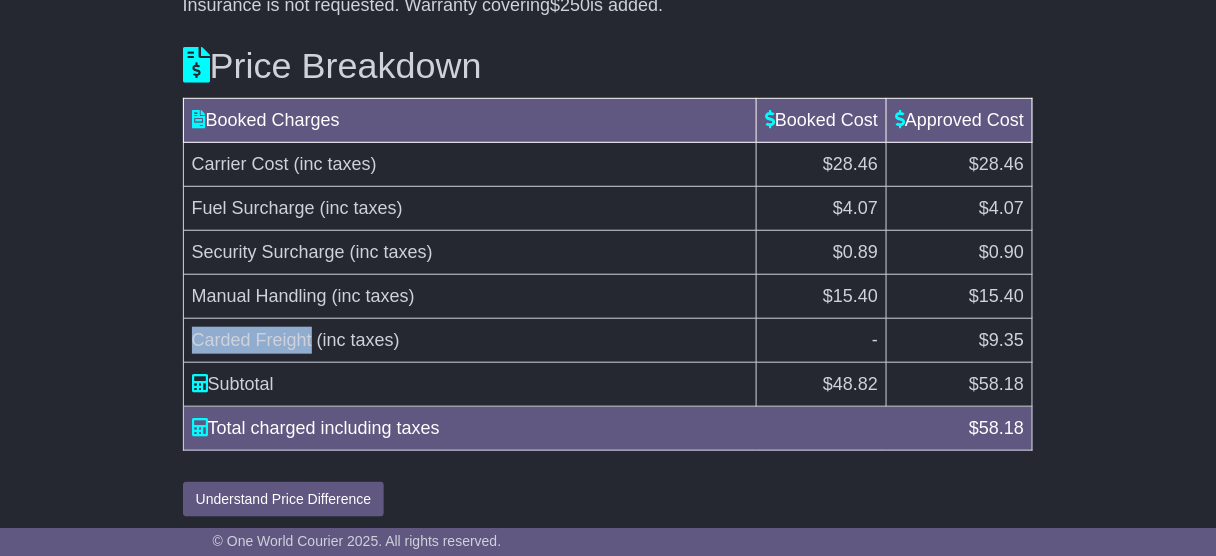 drag, startPoint x: 190, startPoint y: 330, endPoint x: 311, endPoint y: 330, distance: 121 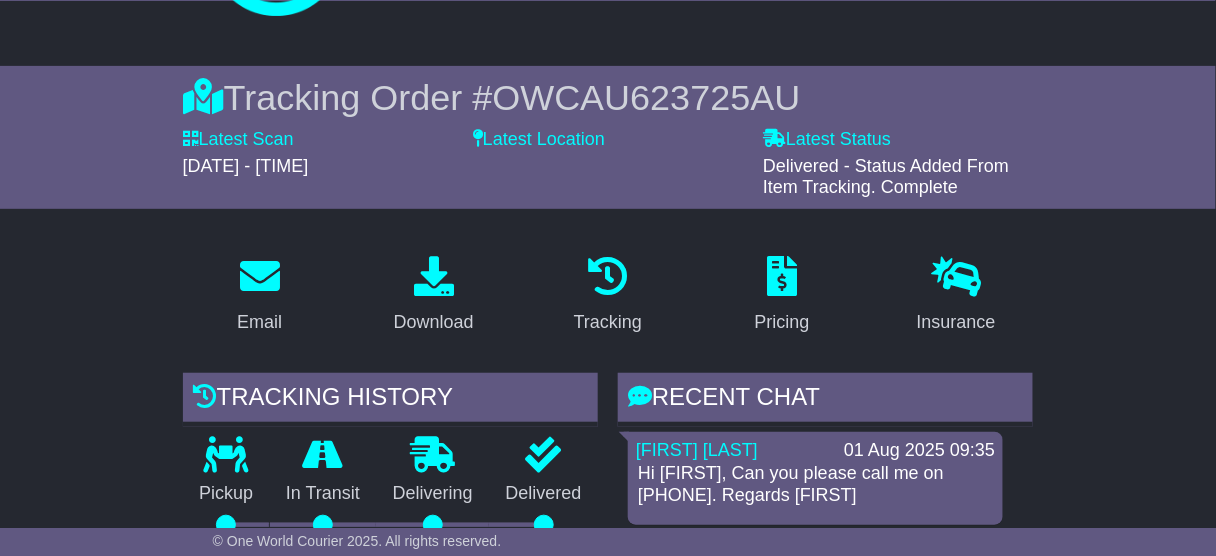 scroll, scrollTop: 0, scrollLeft: 0, axis: both 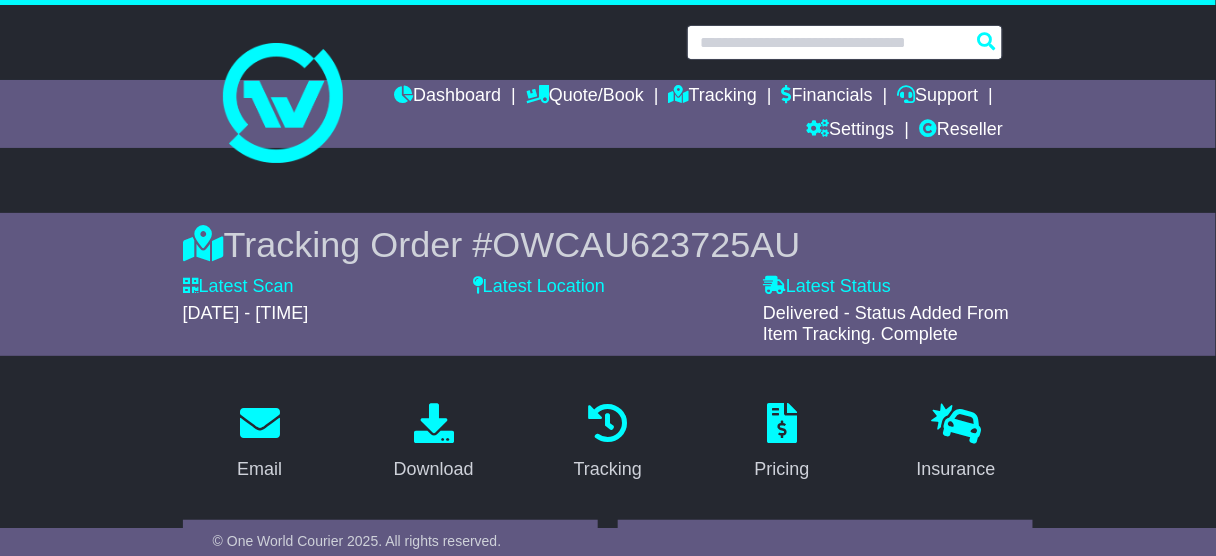 click at bounding box center (845, 42) 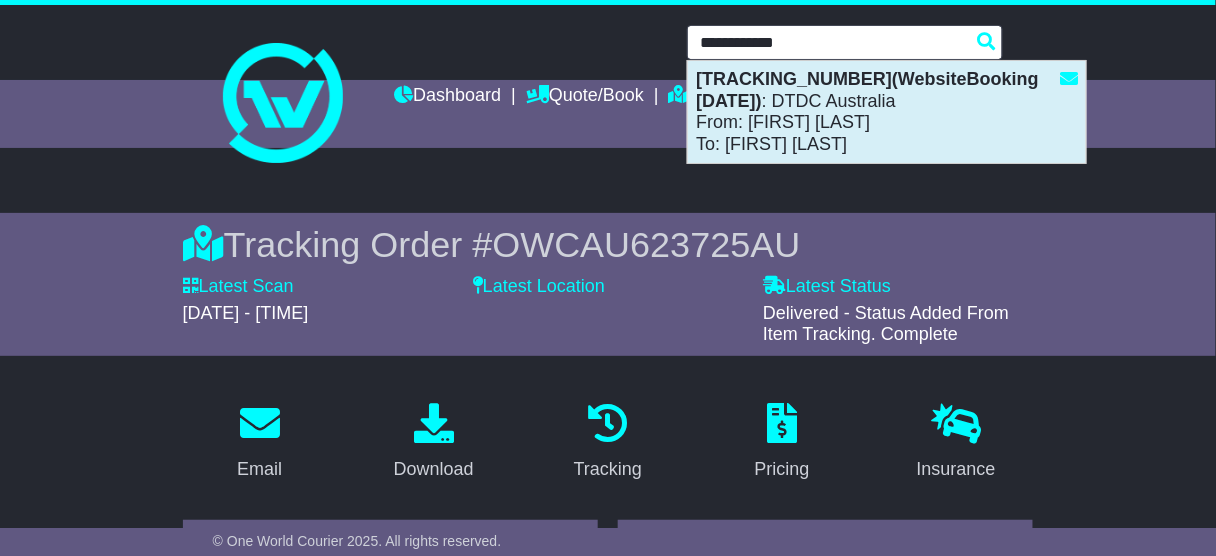 click on "VFQZ50040633(WebsiteBooking 18-7-2025)" at bounding box center (867, 90) 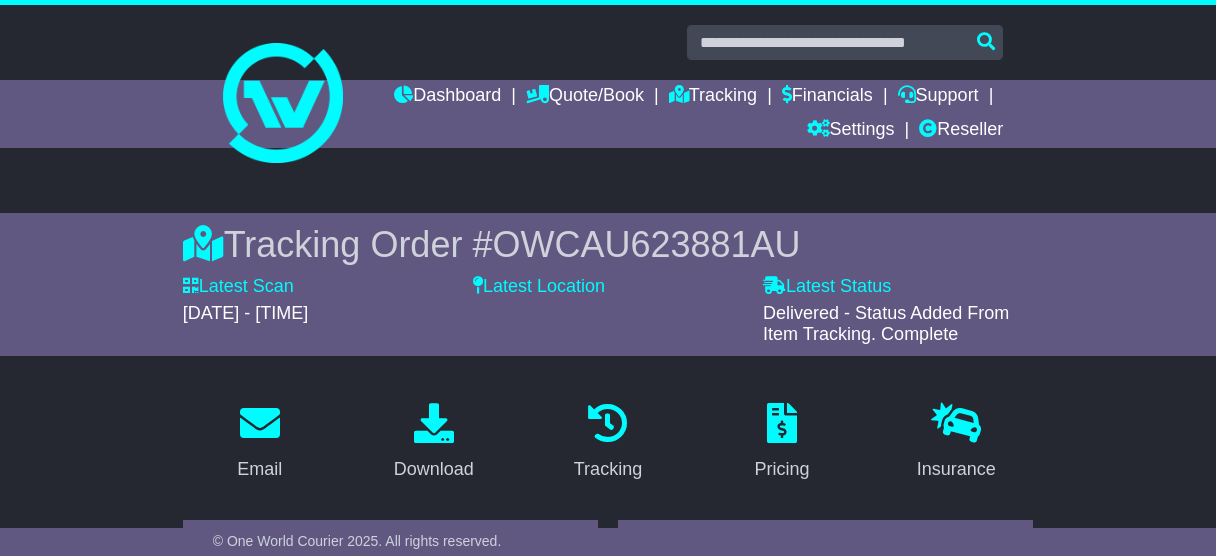 scroll, scrollTop: 0, scrollLeft: 0, axis: both 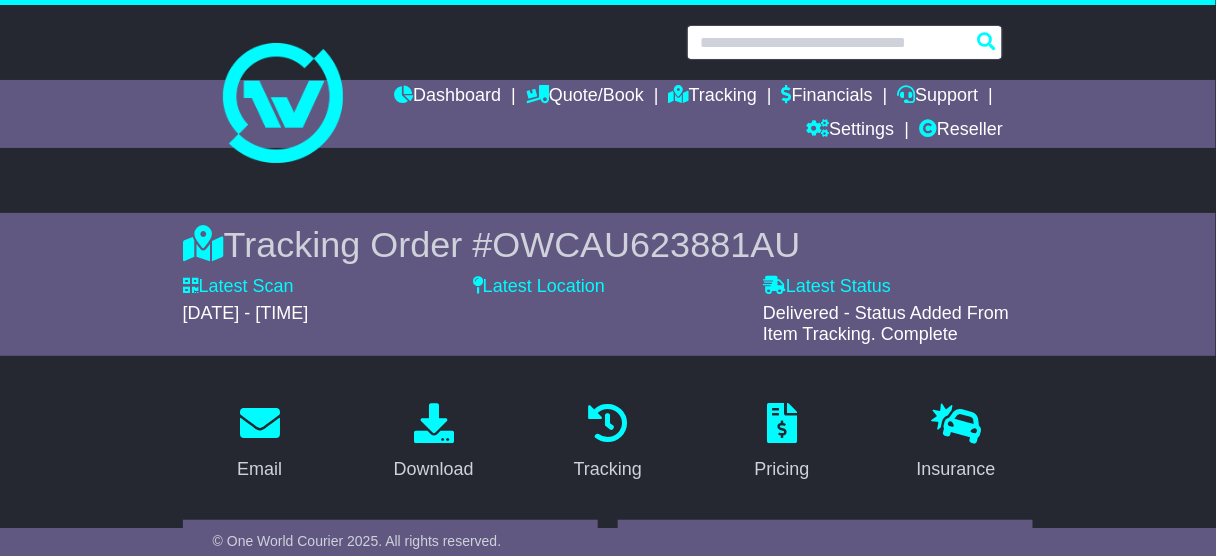 click at bounding box center [845, 42] 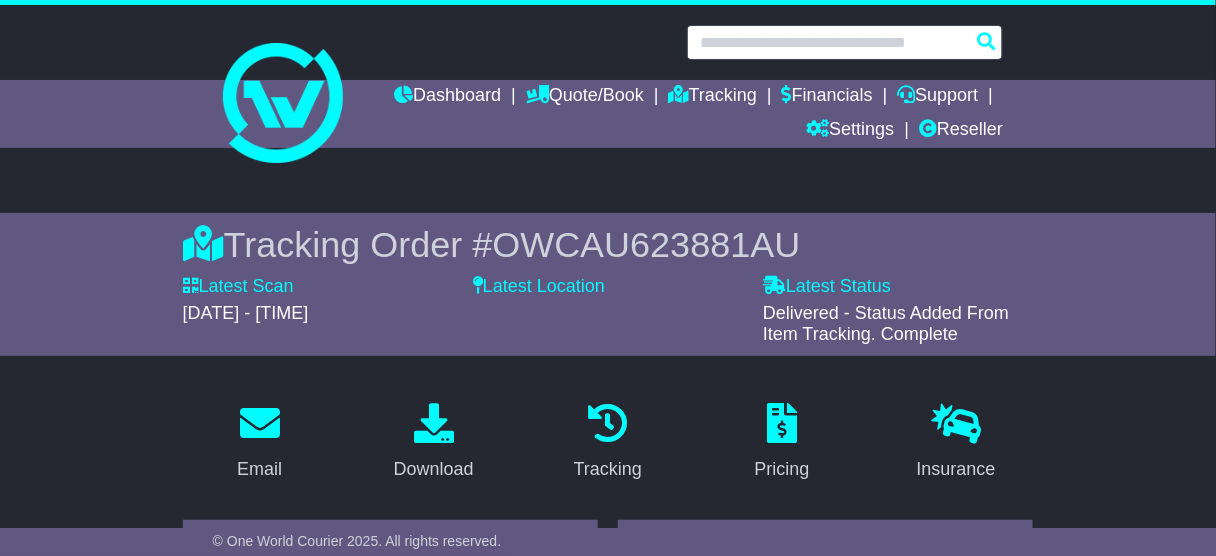 paste on "**********" 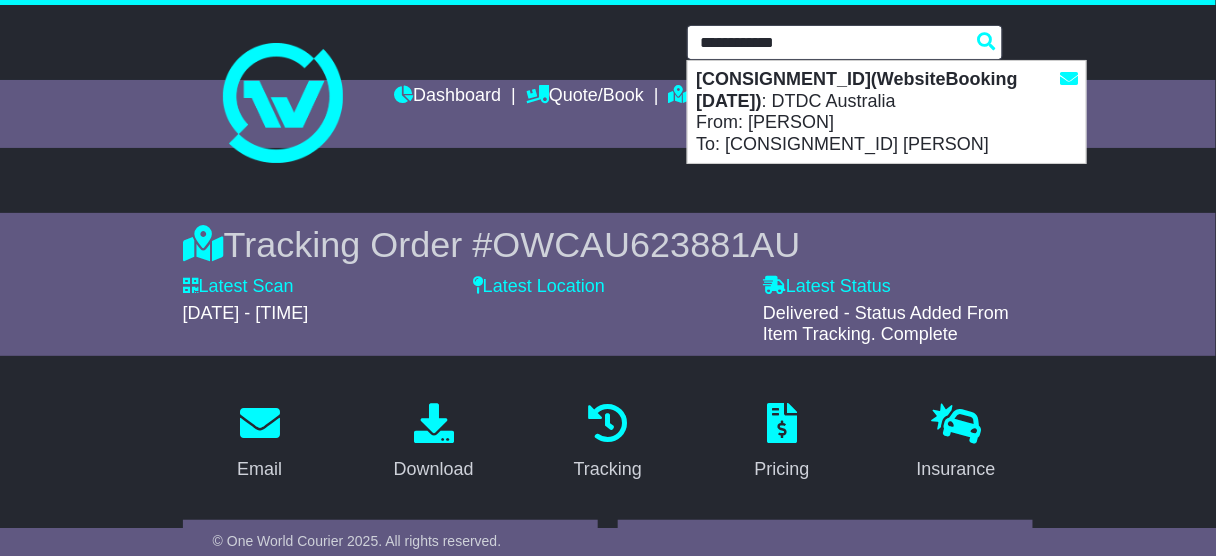 click on "VFQZ50040639(WebsiteBooking 19-7-2025)" at bounding box center (857, 90) 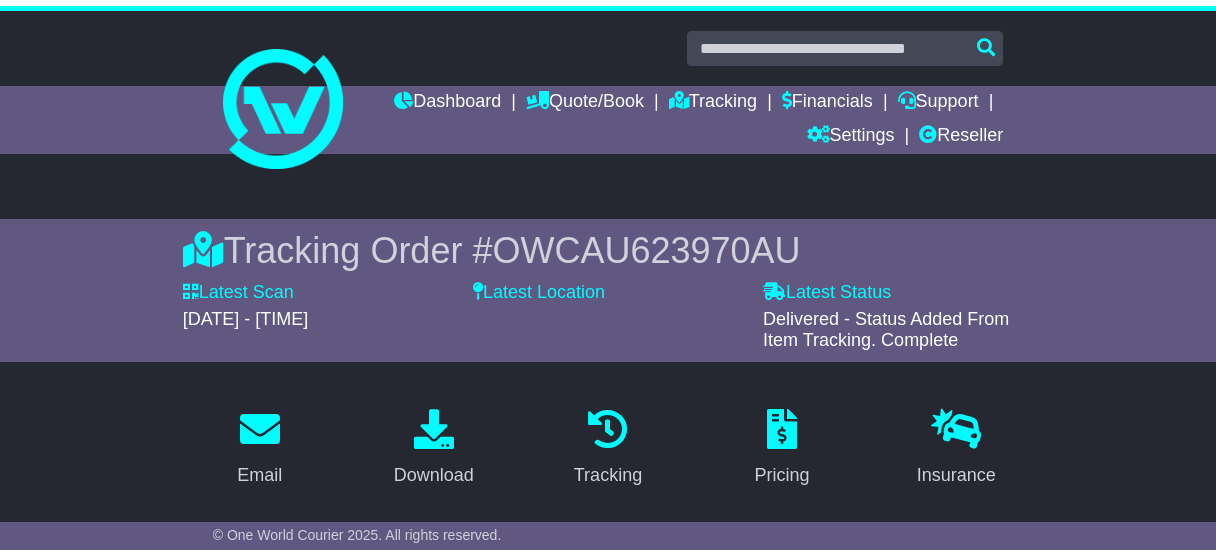 scroll, scrollTop: 0, scrollLeft: 0, axis: both 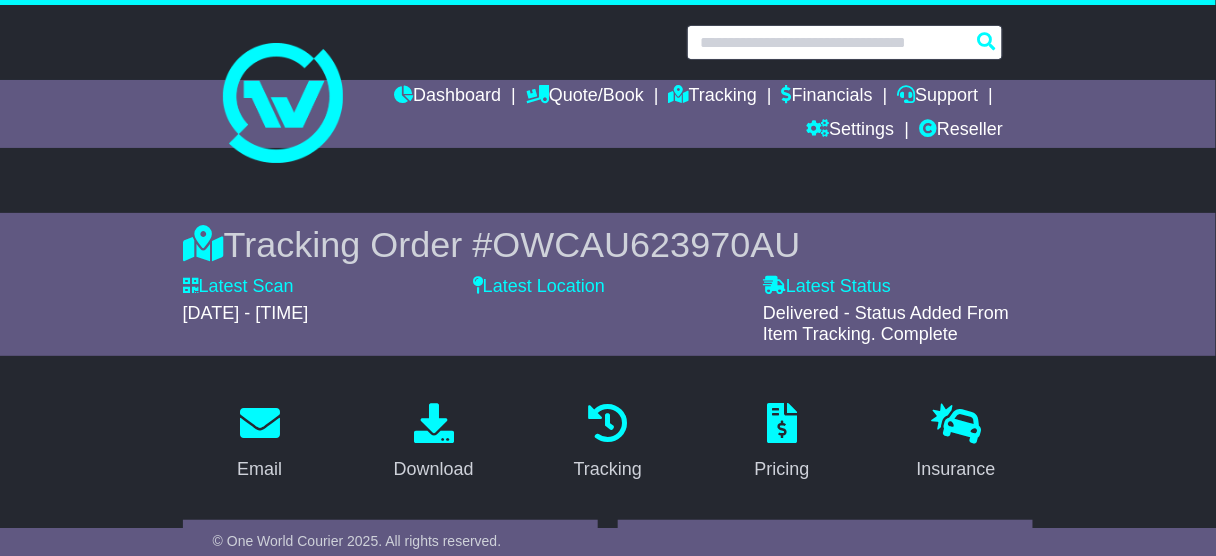 click at bounding box center (845, 42) 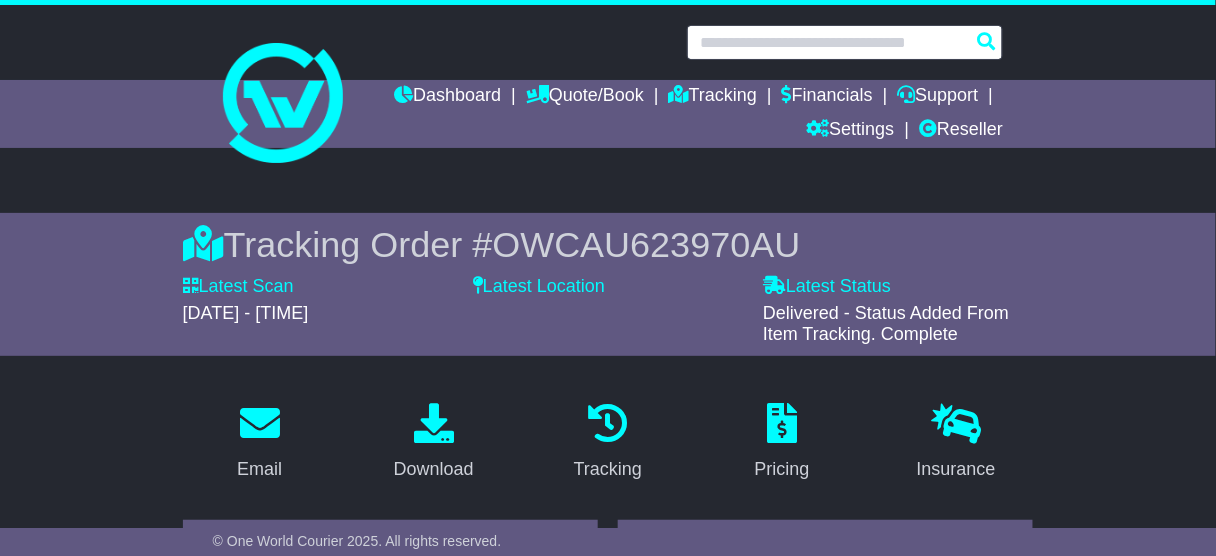 paste on "**********" 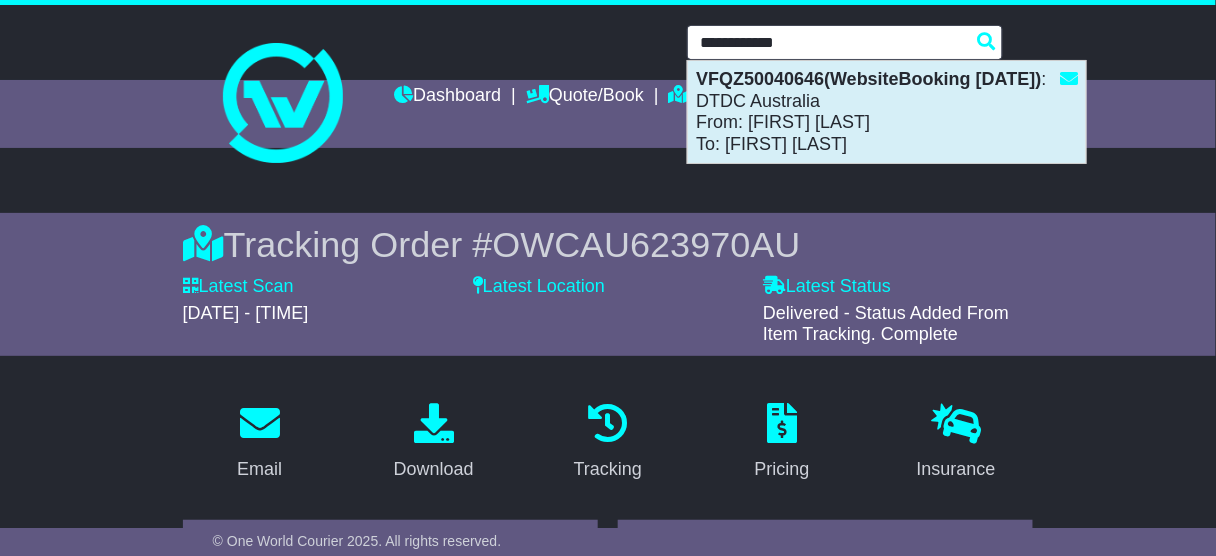 click on "VFQZ50040646(WebsiteBooking 20-7-2025) : DTDC Australia From: Simon Mottram To: Stephen Connor" at bounding box center [887, 112] 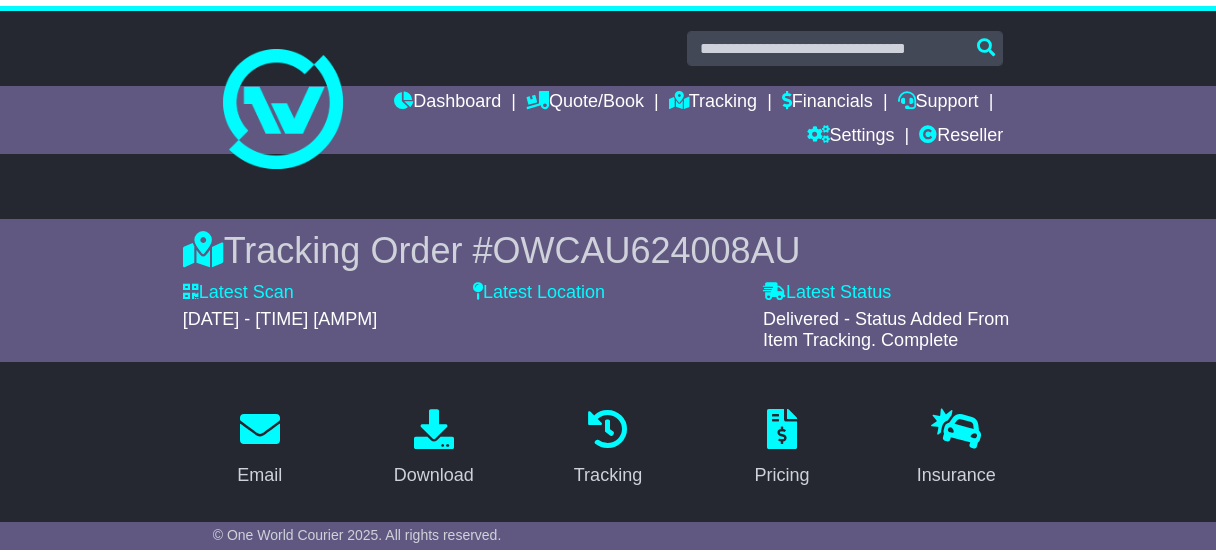 scroll, scrollTop: 0, scrollLeft: 0, axis: both 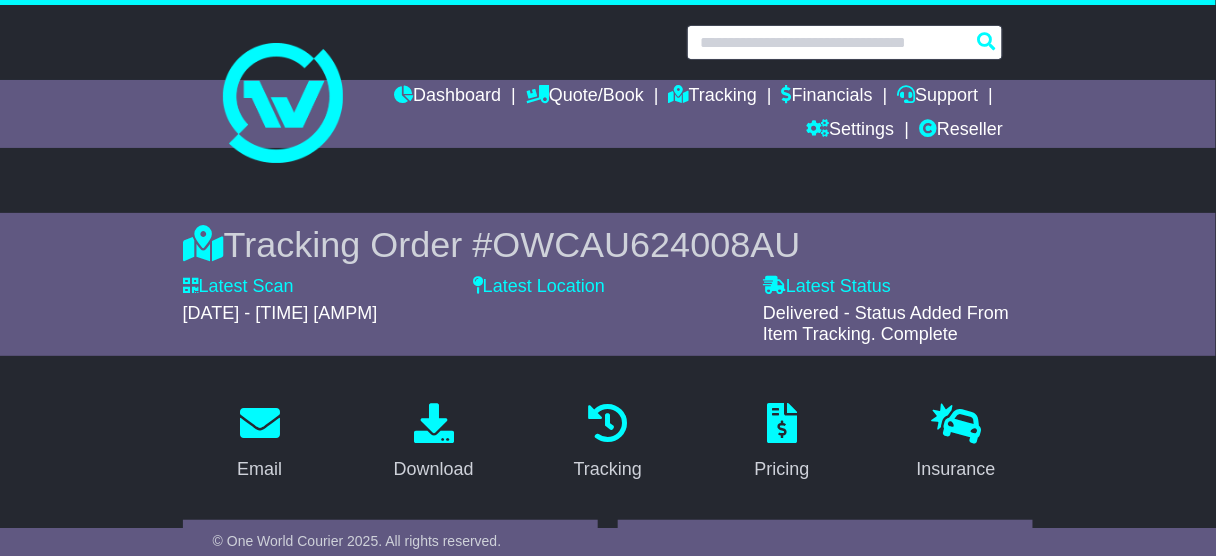 click at bounding box center [845, 42] 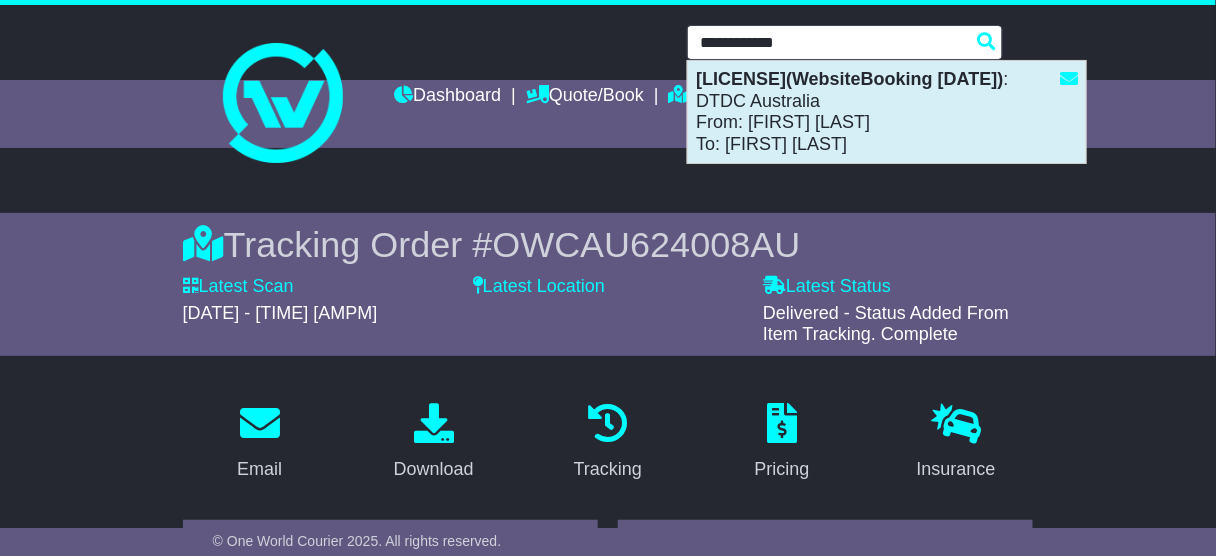 click on "VFQZ50040712(WebsiteBooking 21-7-2025)" at bounding box center (849, 79) 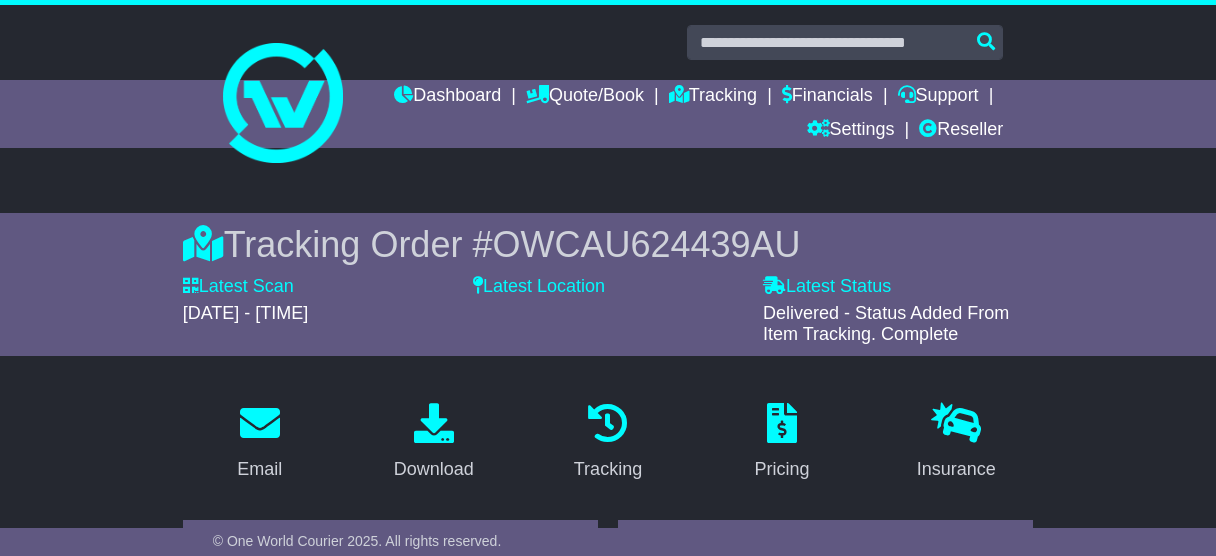 scroll, scrollTop: 0, scrollLeft: 0, axis: both 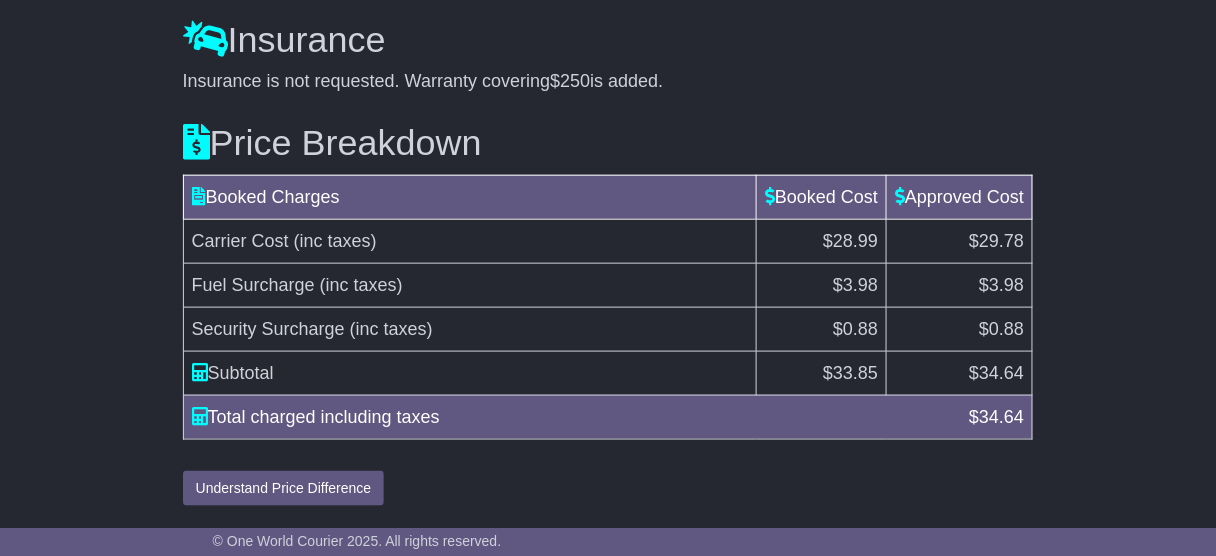 click on "34.64" at bounding box center [1001, 373] 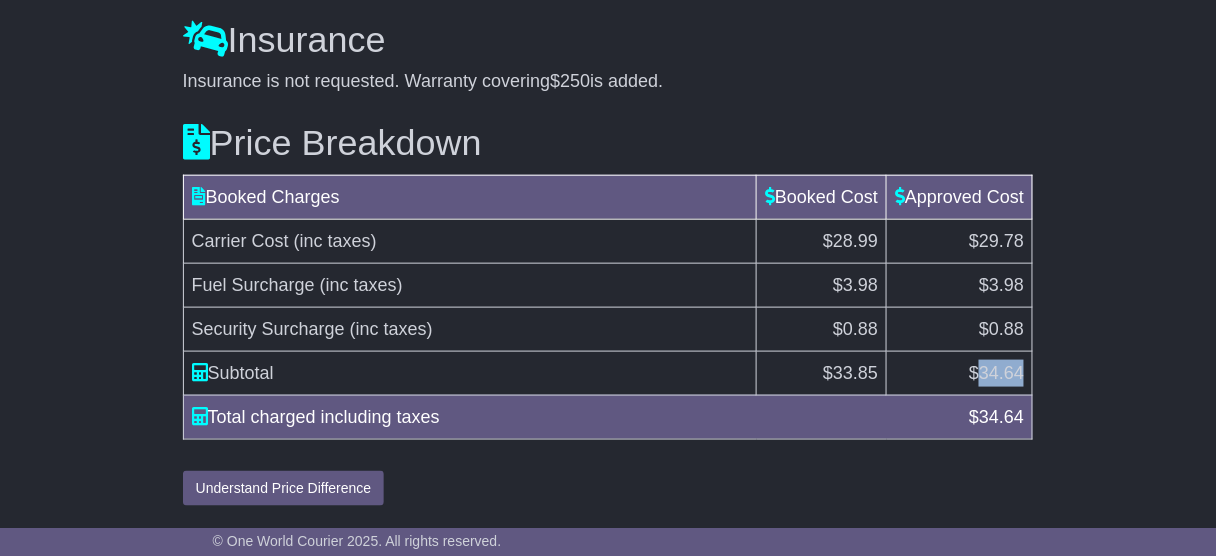 click on "34.64" at bounding box center (1001, 373) 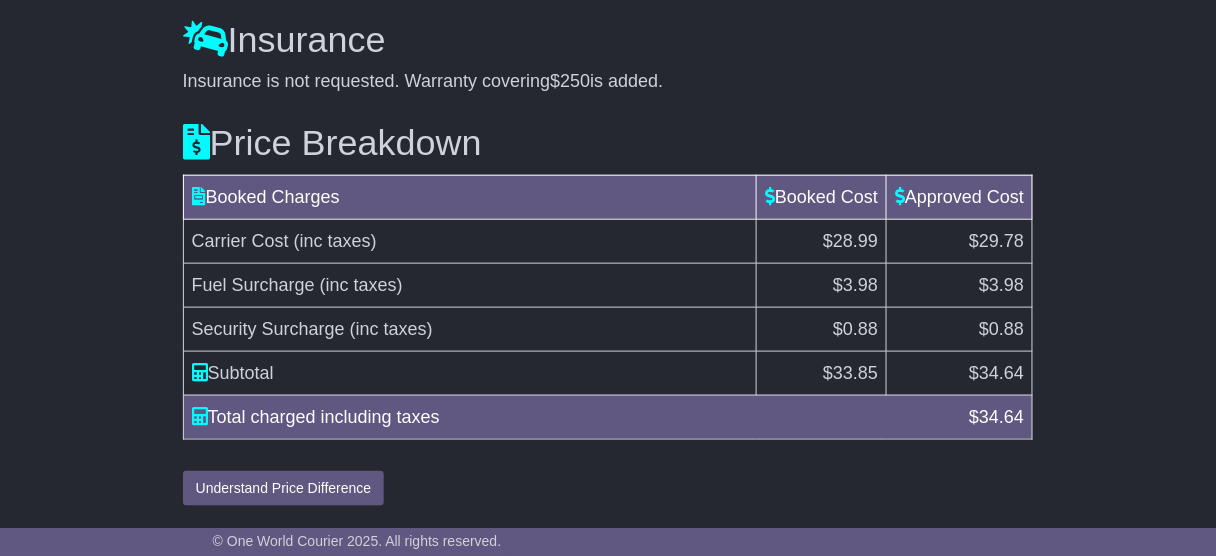 click on "Security Surcharge
(inc taxes)" at bounding box center [470, 329] 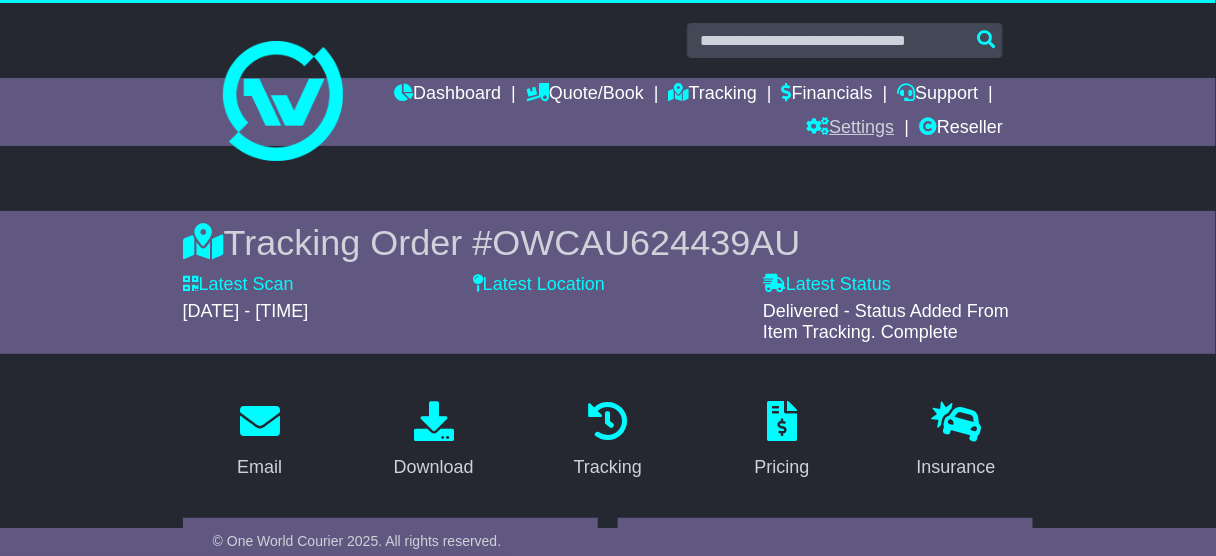 scroll, scrollTop: 0, scrollLeft: 0, axis: both 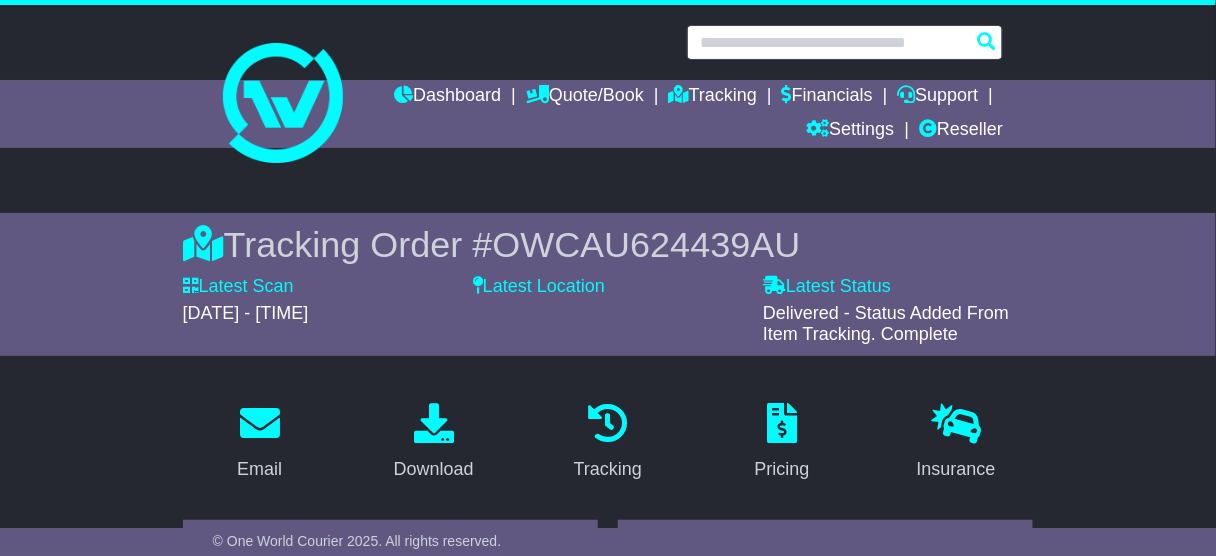 click at bounding box center (845, 42) 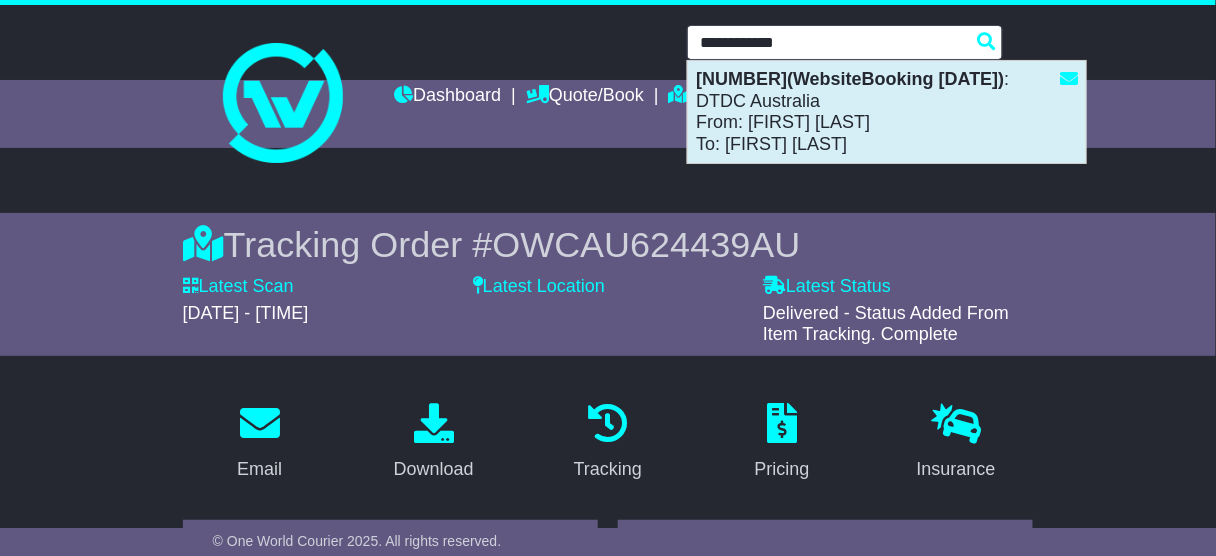 click on "VFQZ50040840(WebsiteBooking 22-7-2025) : DTDC Australia From: Simon Mottram To: Allan Badalassi" at bounding box center (887, 112) 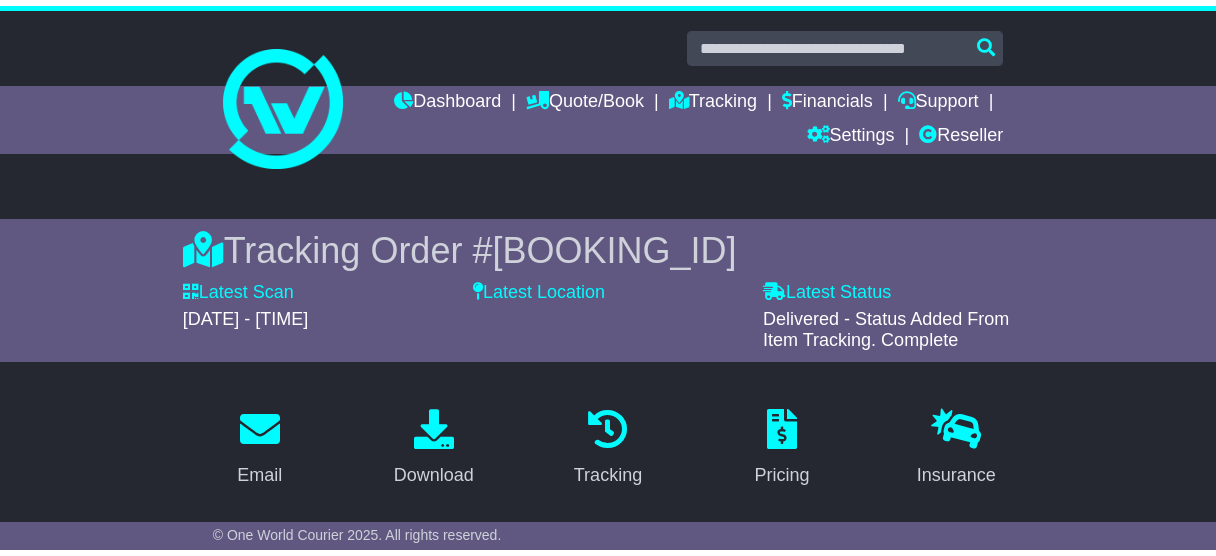scroll, scrollTop: 380, scrollLeft: 0, axis: vertical 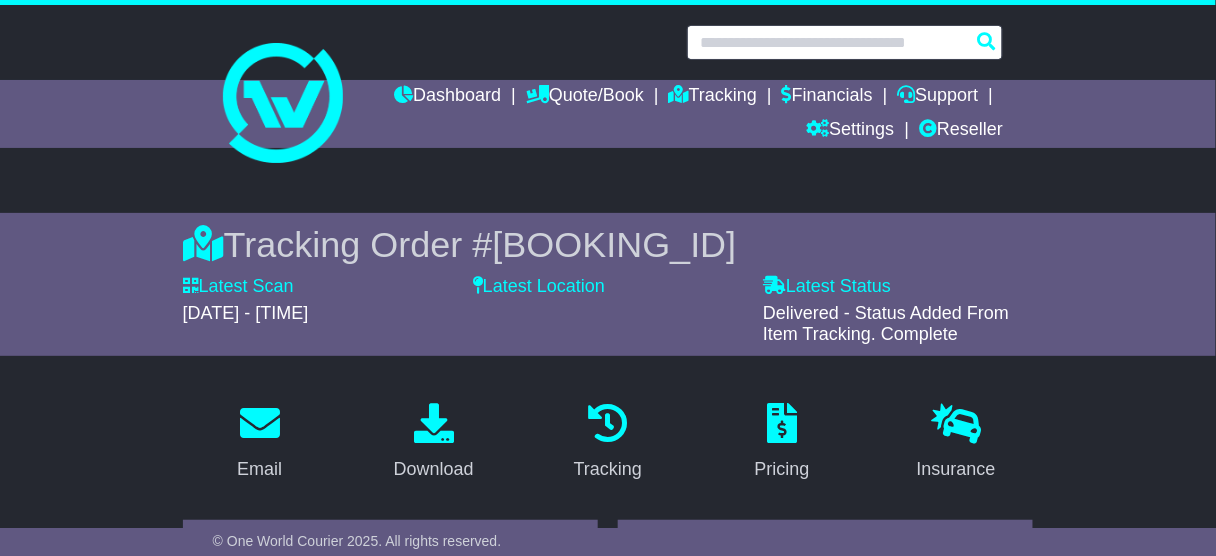 click at bounding box center (845, 42) 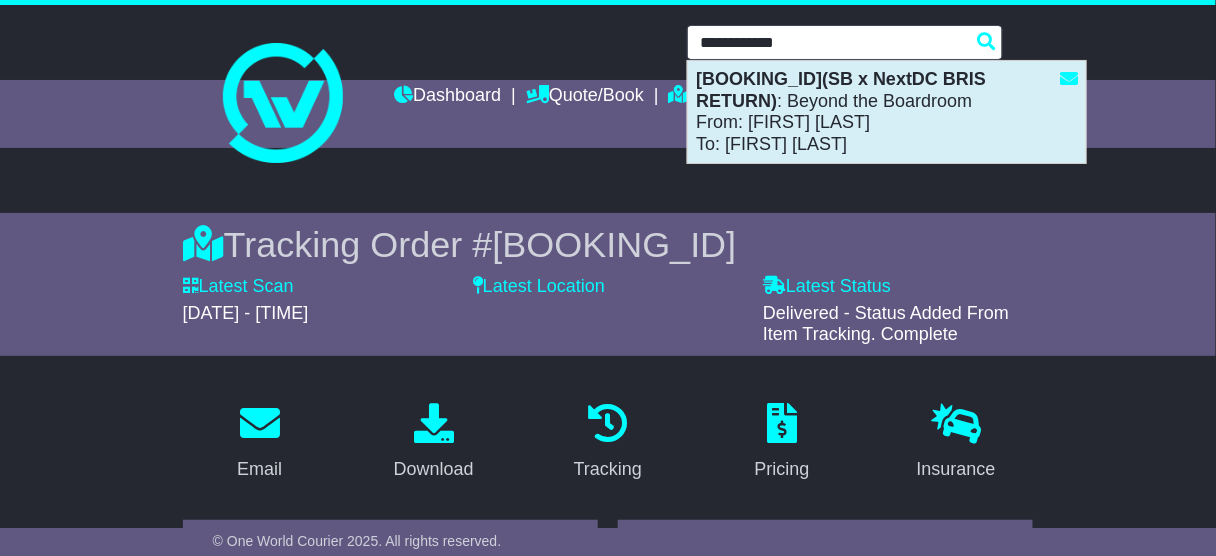 click on "(SB x NextDC BRIS RETURN) : Beyond the Boardroom From: [FIRST] [LAST] To: [FIRST] [LAST]" at bounding box center (887, 112) 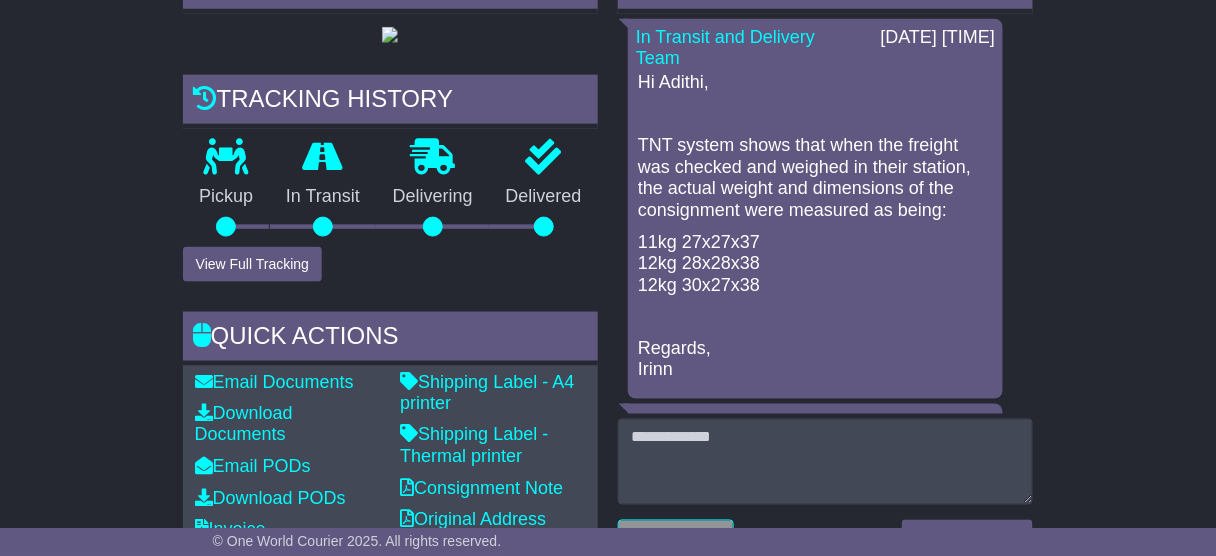 scroll, scrollTop: 0, scrollLeft: 0, axis: both 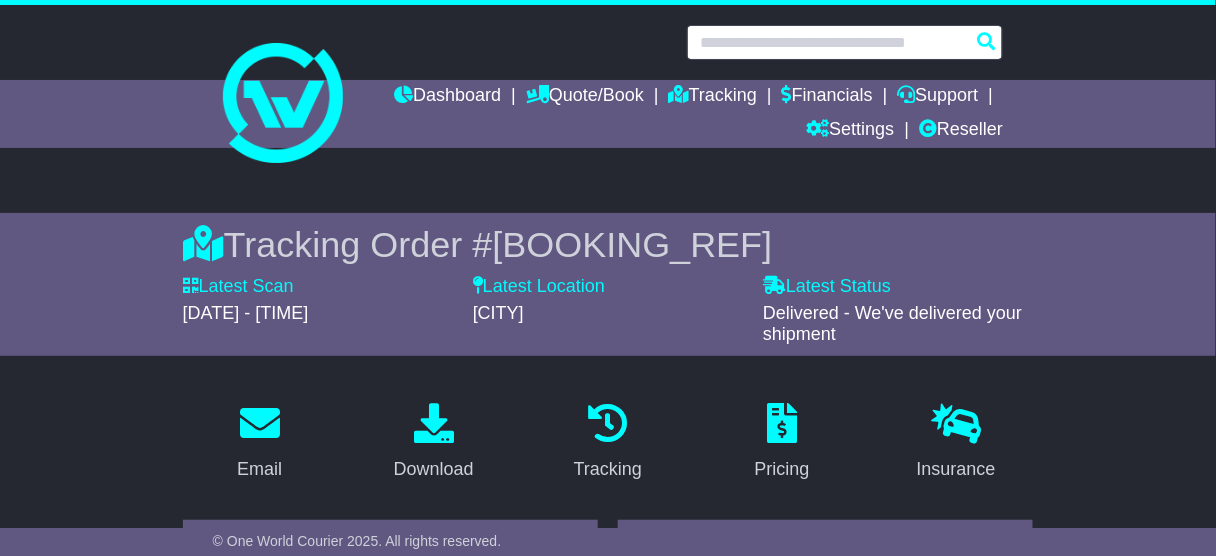 click at bounding box center [845, 42] 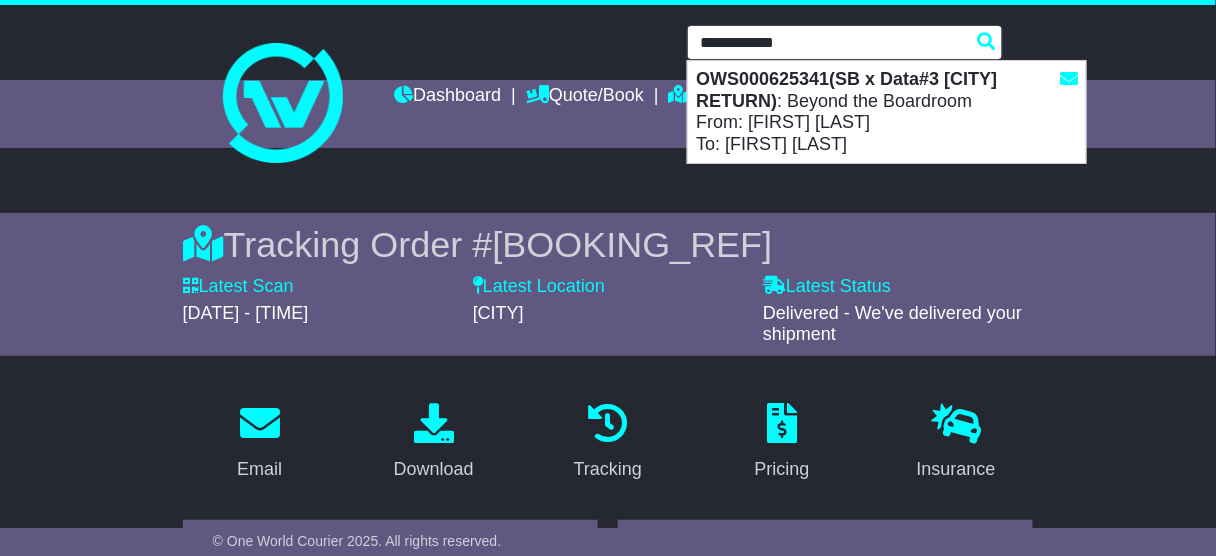click on "OWS000625483(SB x Data#3 Perth RETURN) : Beyond the Boardroom From: Andrea Riveros To: Sophie Dean" at bounding box center [887, 112] 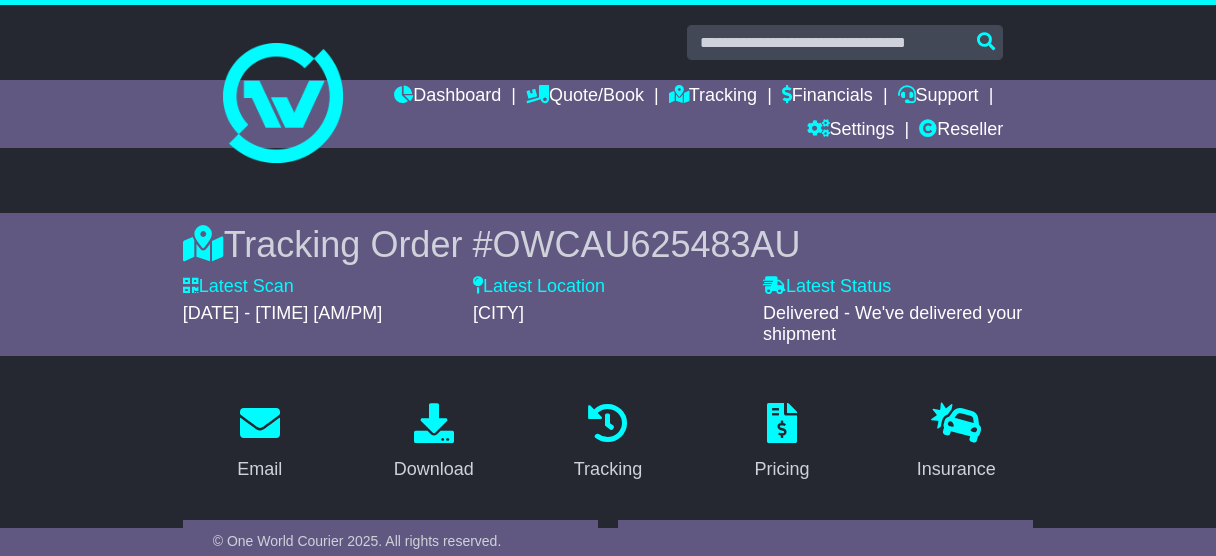 scroll, scrollTop: 640, scrollLeft: 0, axis: vertical 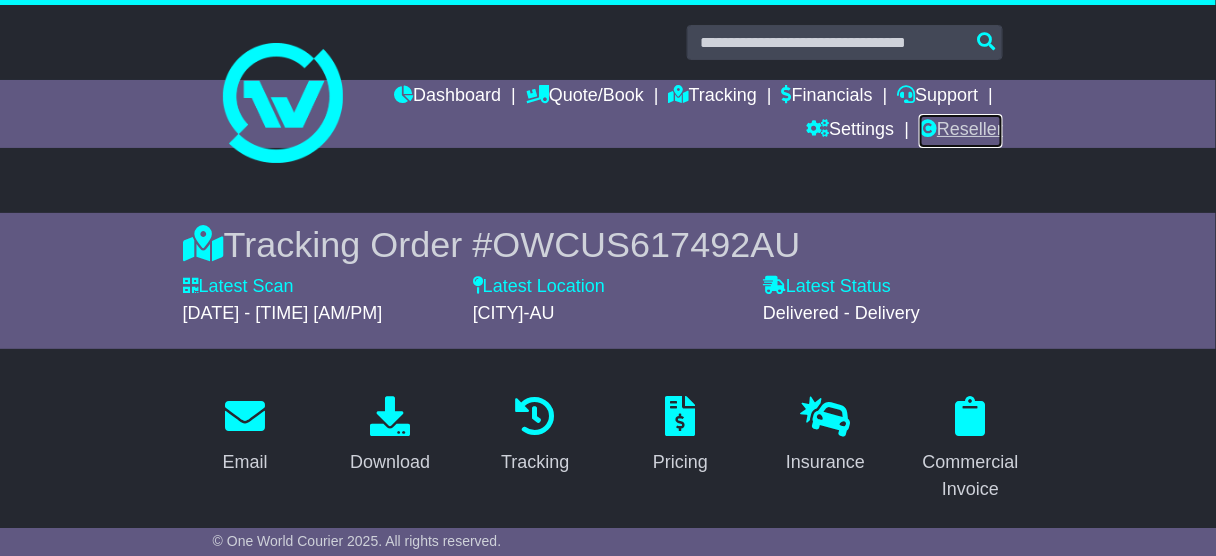 click on "Reseller" at bounding box center [961, 131] 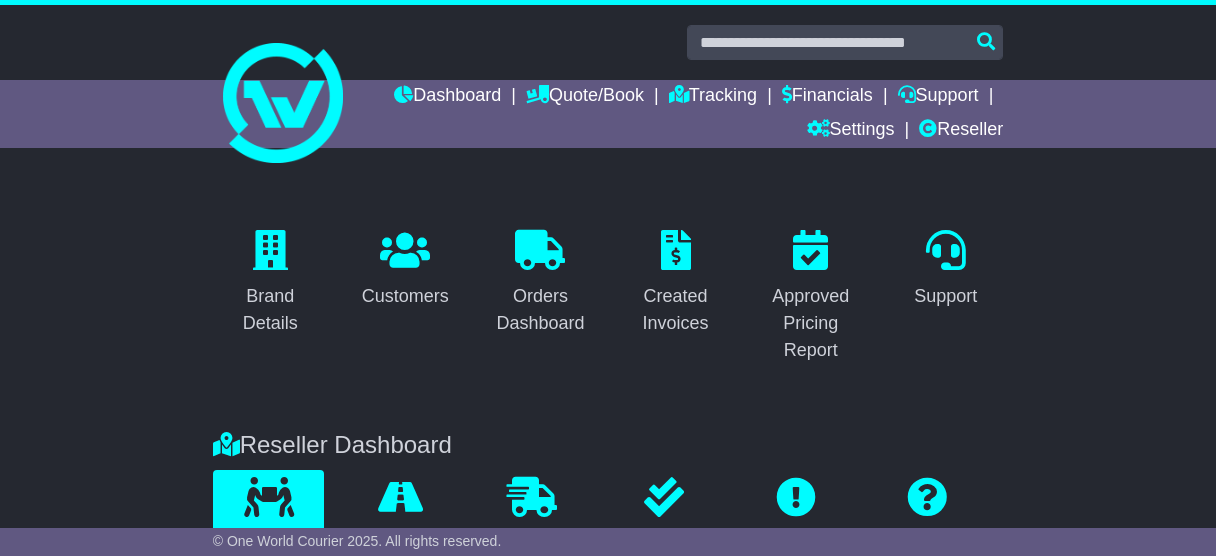 scroll, scrollTop: 0, scrollLeft: 0, axis: both 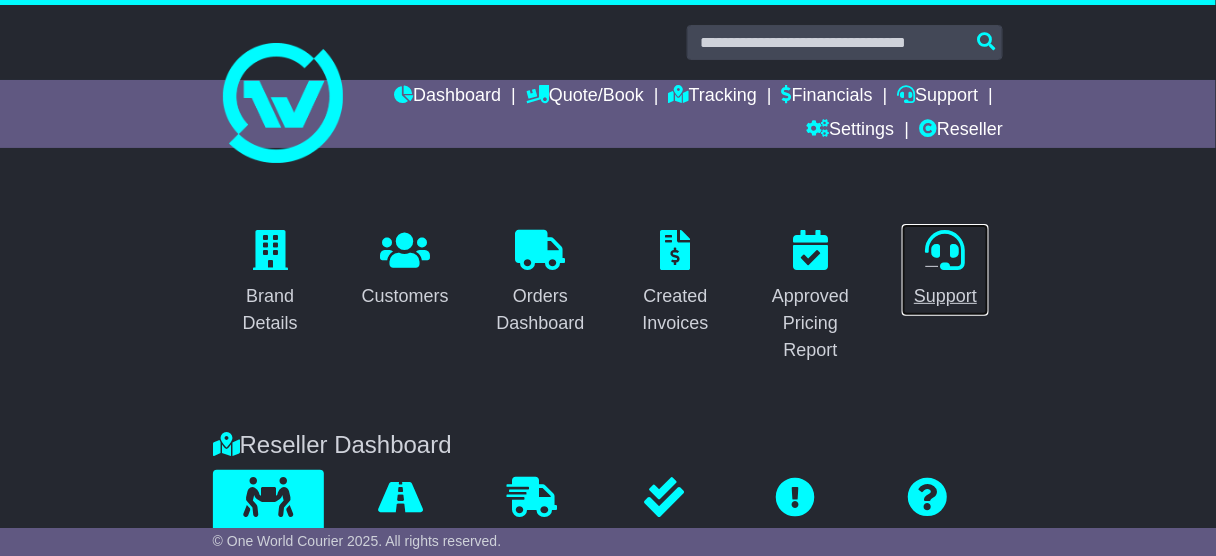 click at bounding box center [946, 250] 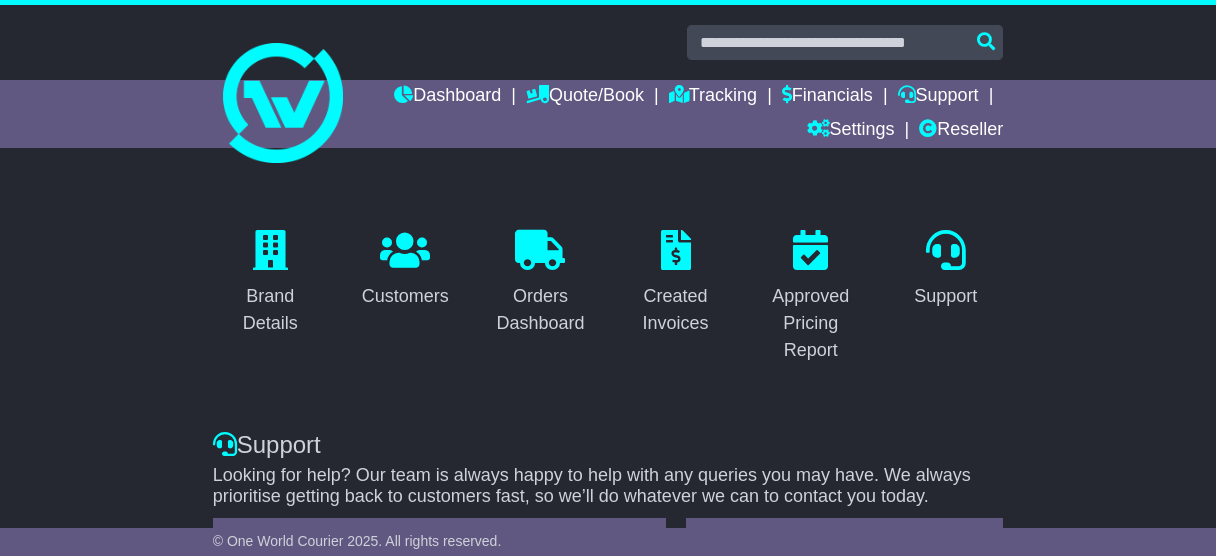 scroll, scrollTop: 0, scrollLeft: 0, axis: both 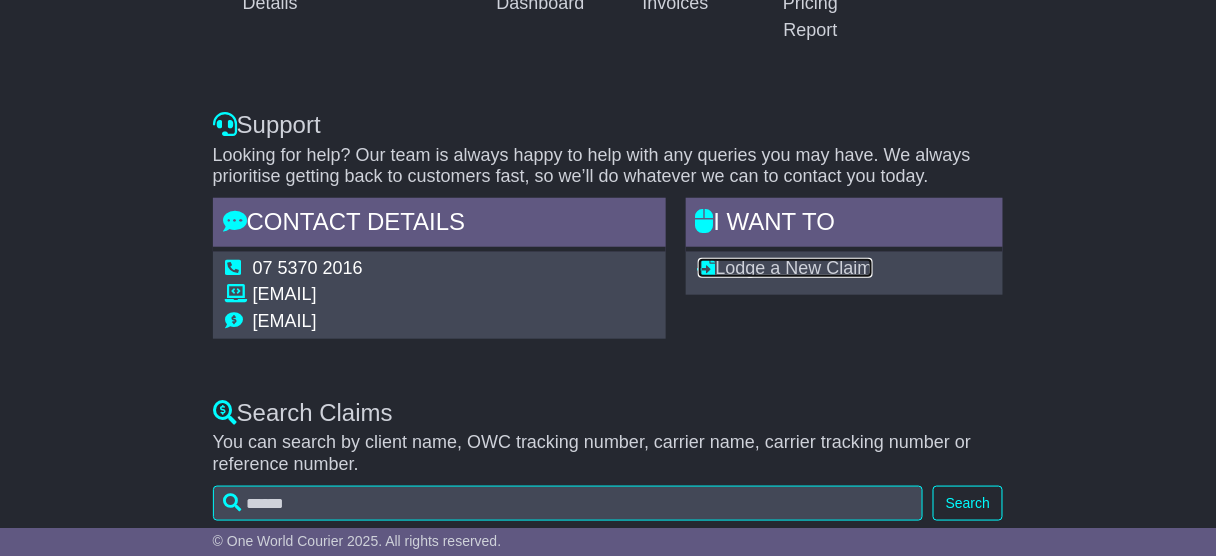 click on "Lodge a New Claim" at bounding box center [785, 268] 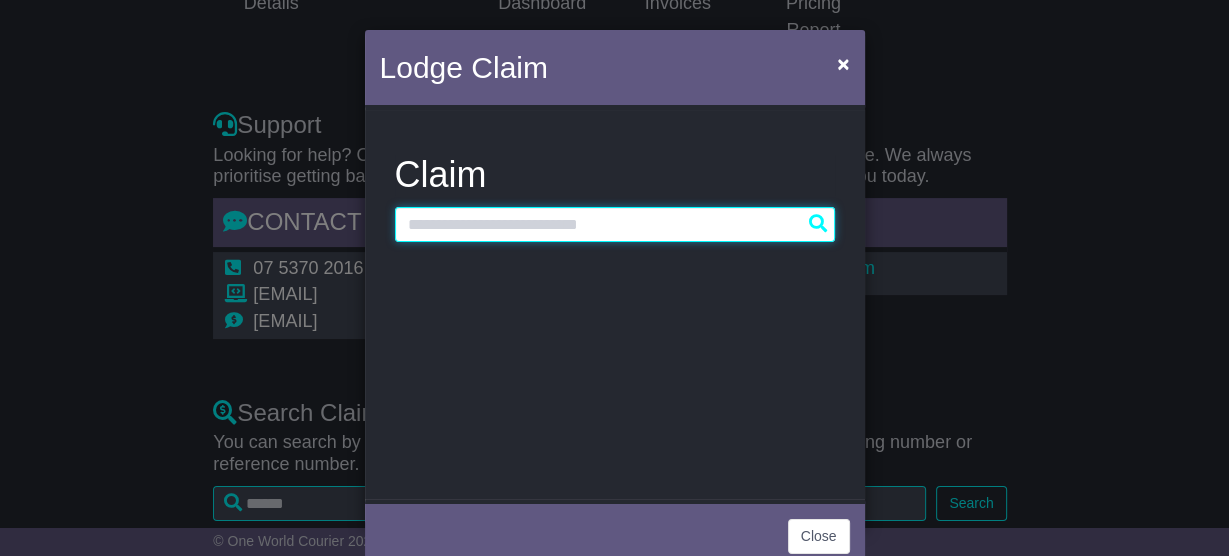 click at bounding box center (615, 224) 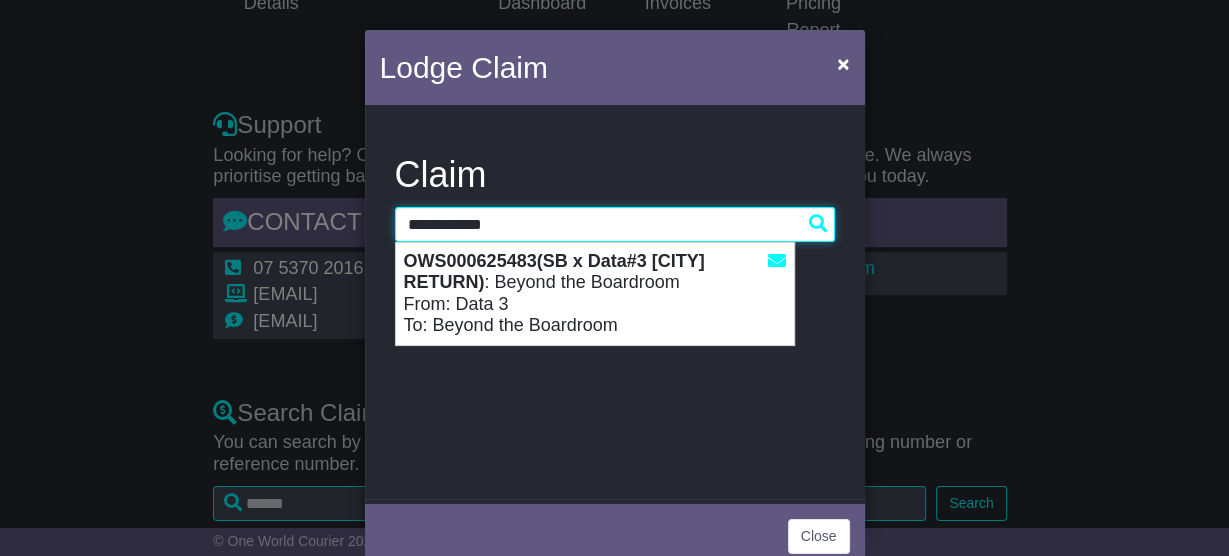 click on "OWS000625483(SB x Data#3 [CITY] RETURN)" at bounding box center (554, 272) 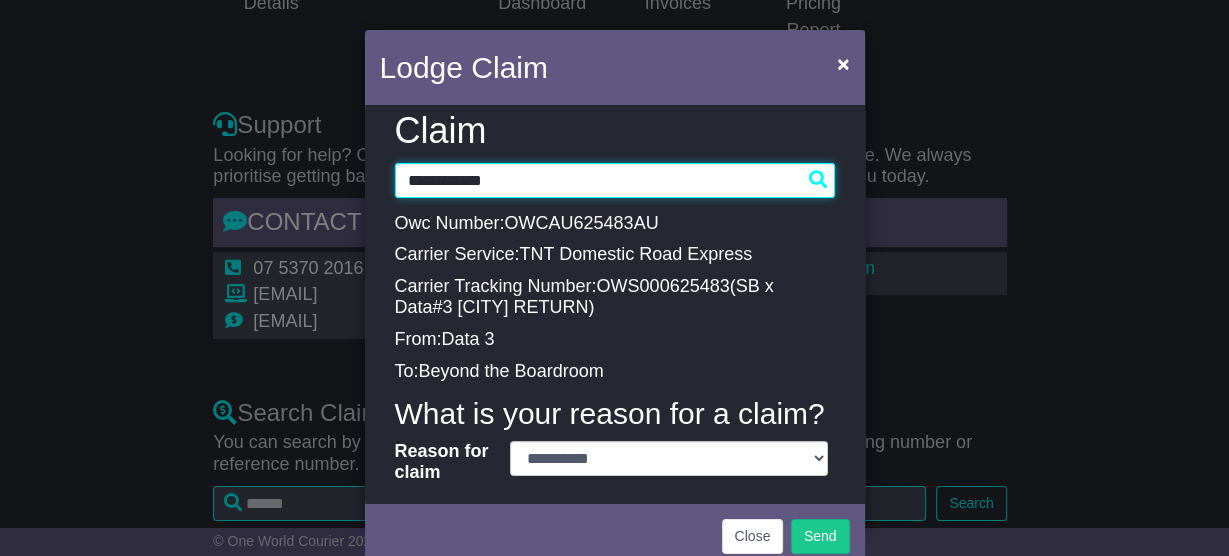scroll, scrollTop: 64, scrollLeft: 0, axis: vertical 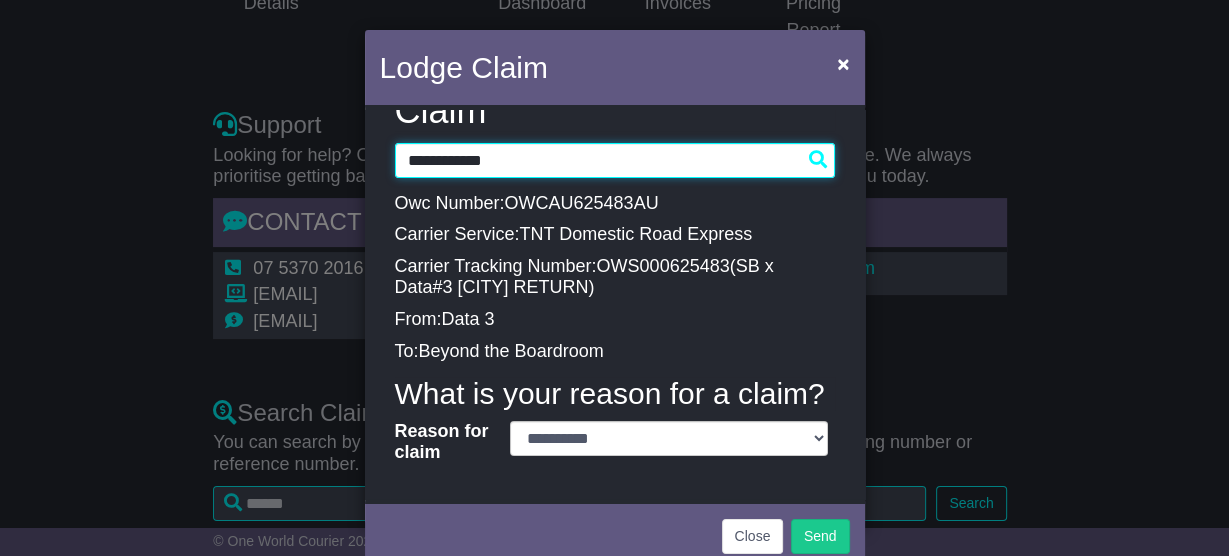 type on "**********" 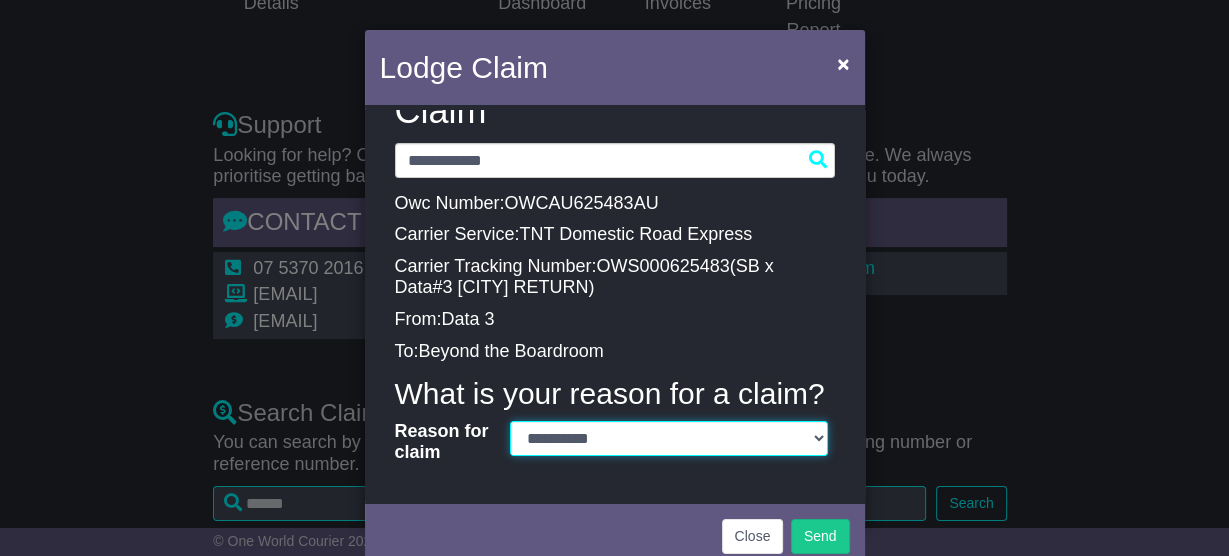 drag, startPoint x: 575, startPoint y: 437, endPoint x: 579, endPoint y: 447, distance: 10.770329 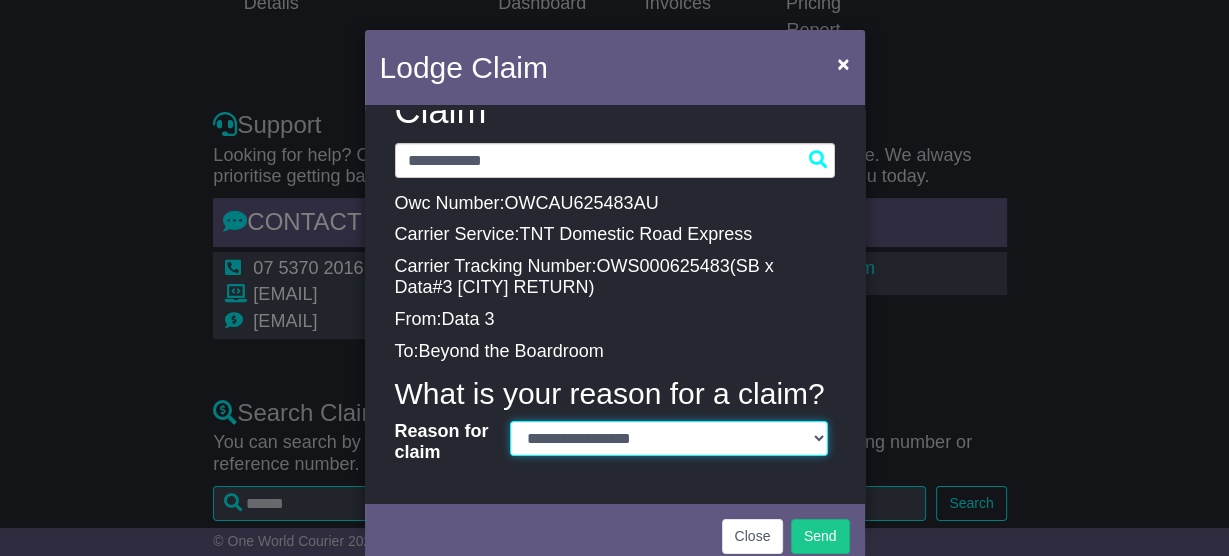 click on "**********" at bounding box center (669, 438) 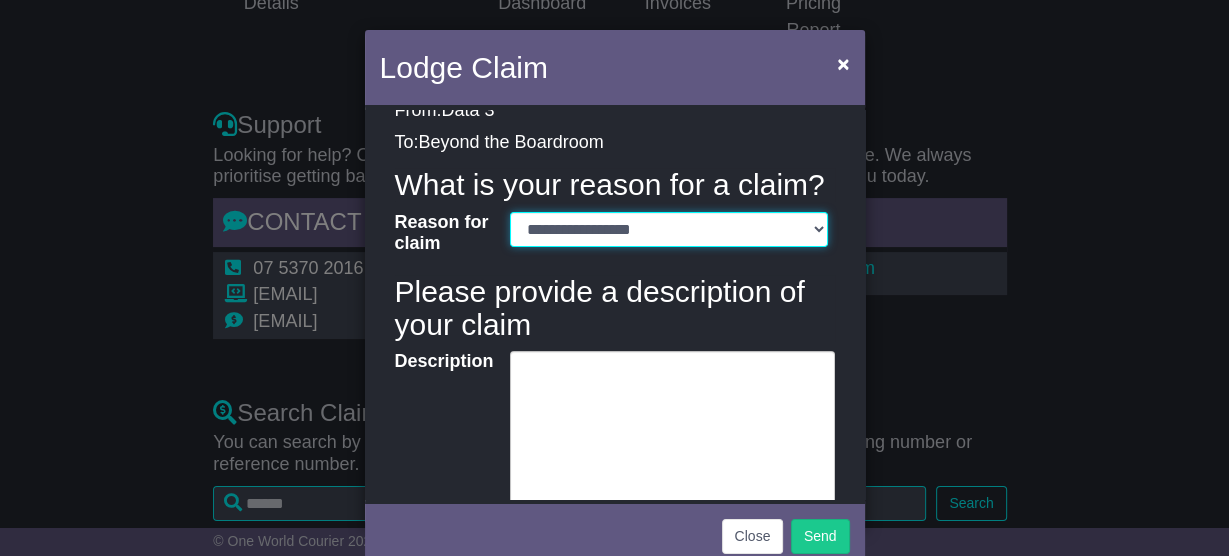 scroll, scrollTop: 624, scrollLeft: 0, axis: vertical 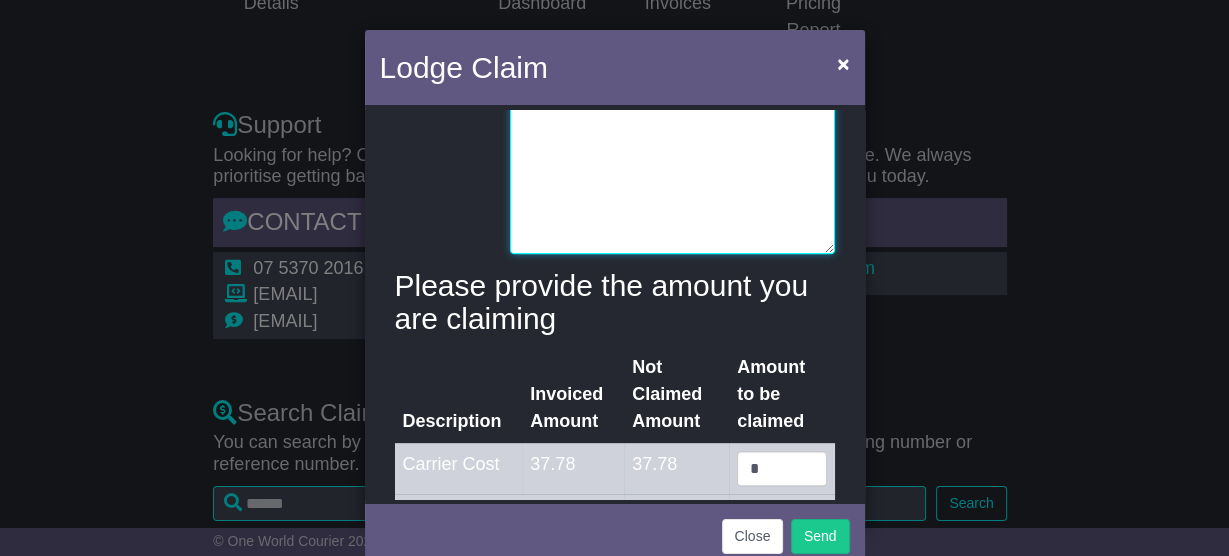 drag, startPoint x: 609, startPoint y: 230, endPoint x: 622, endPoint y: 243, distance: 18.384777 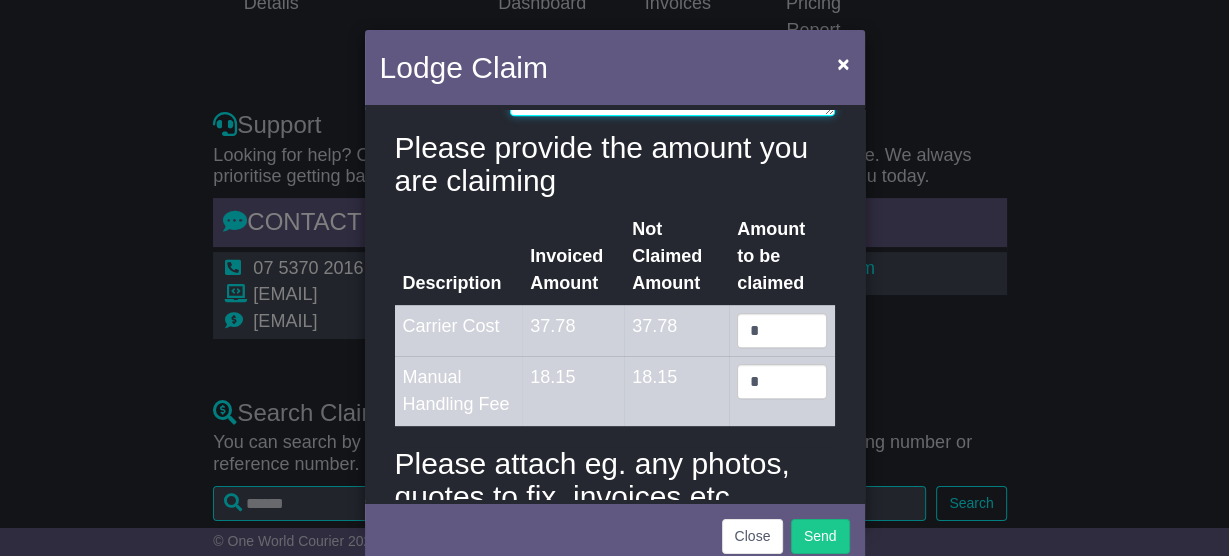 scroll, scrollTop: 864, scrollLeft: 0, axis: vertical 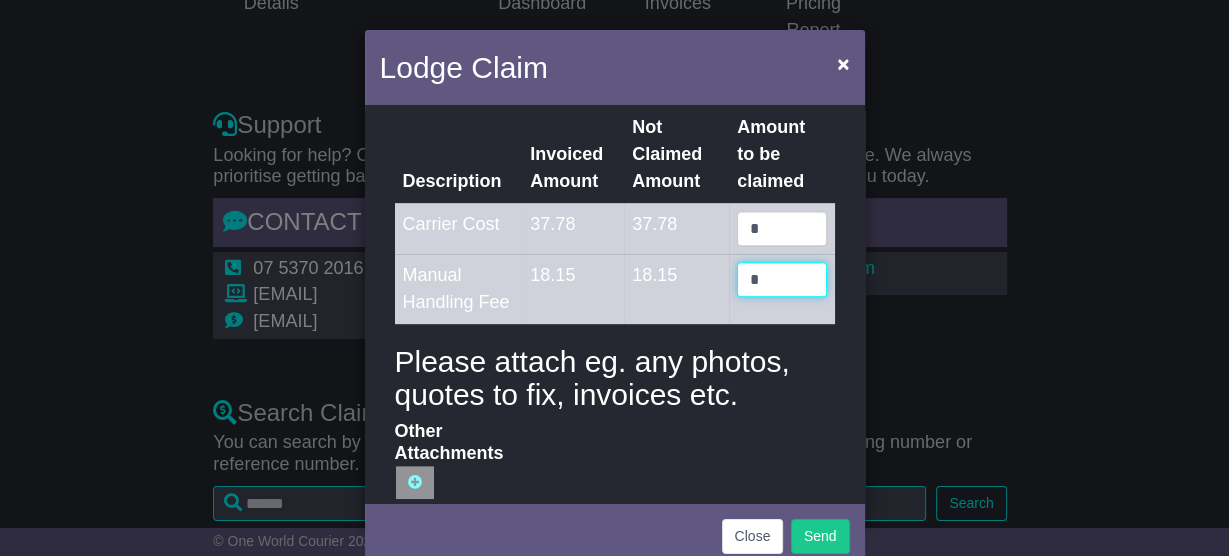 click on "*" at bounding box center [781, 279] 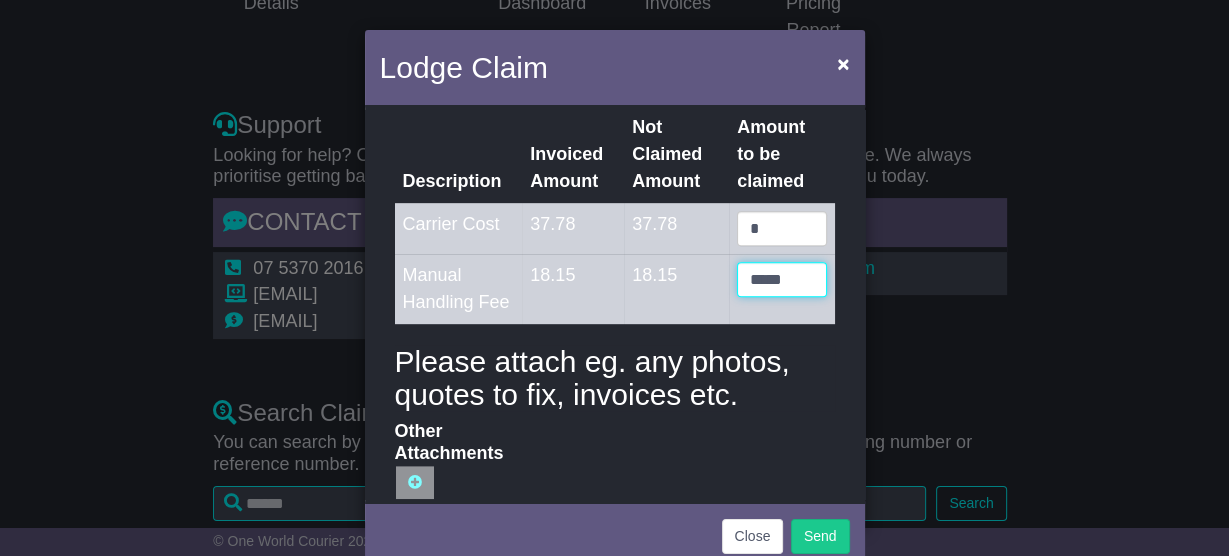 type on "*****" 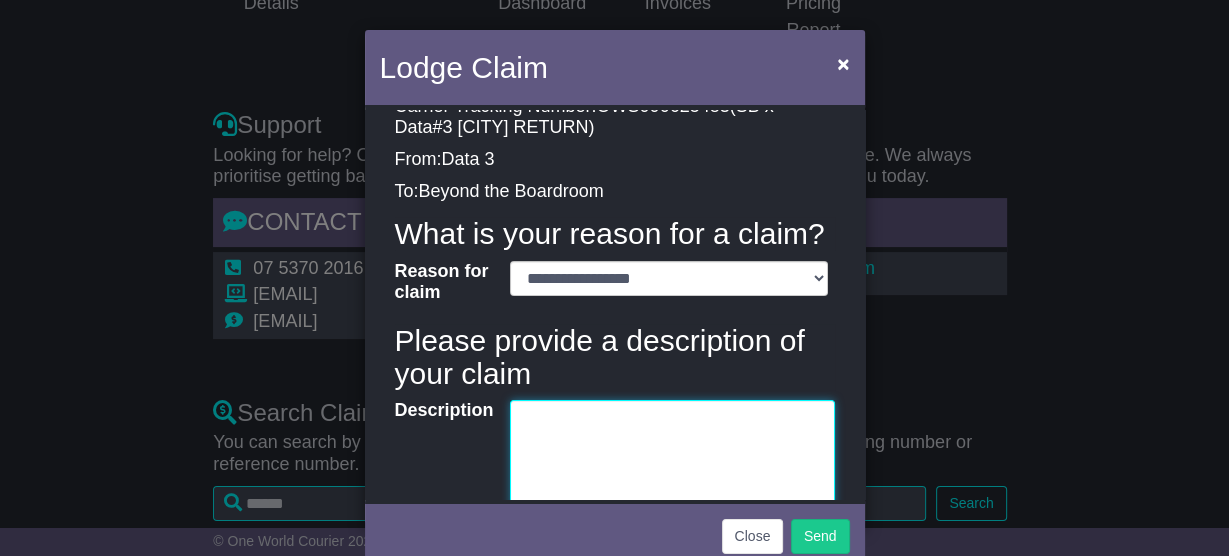 click on "Description" at bounding box center (672, 527) 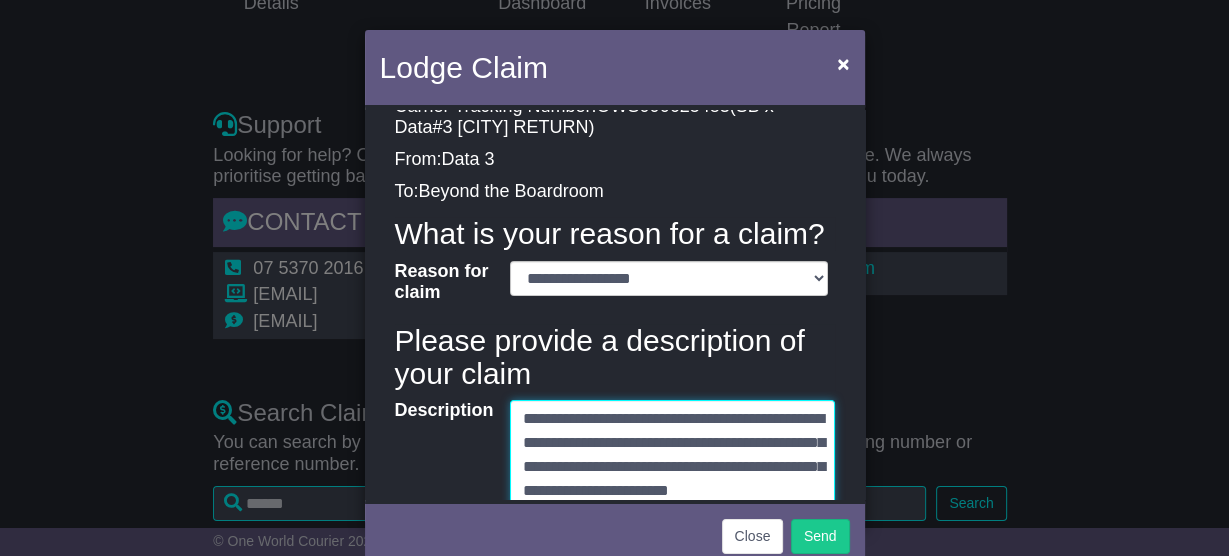 scroll, scrollTop: 248, scrollLeft: 0, axis: vertical 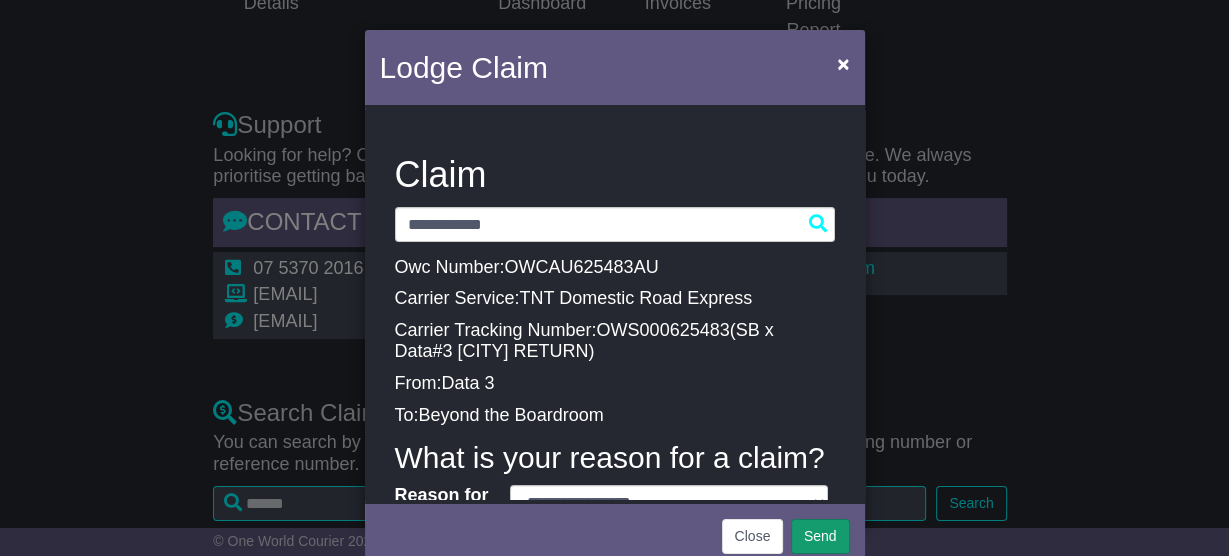 type on "**********" 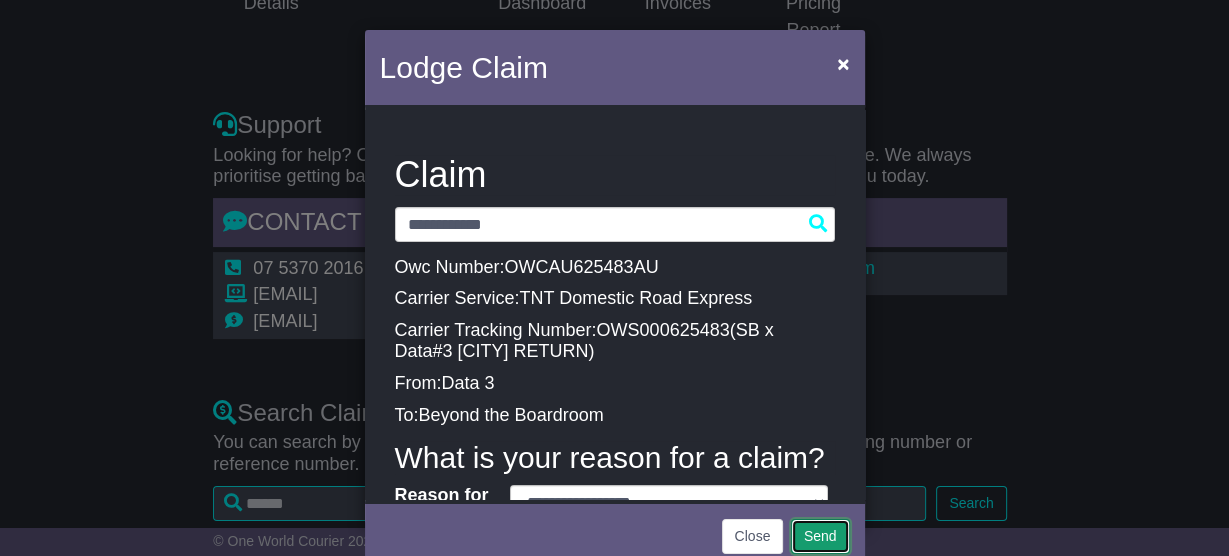 click on "Send" at bounding box center [820, 536] 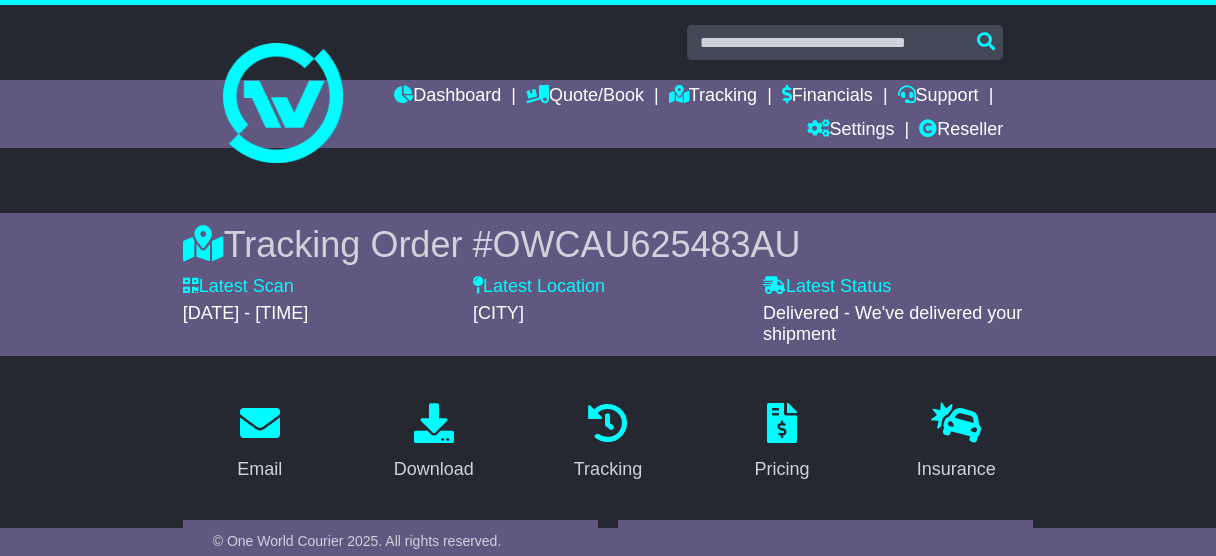 scroll, scrollTop: 0, scrollLeft: 0, axis: both 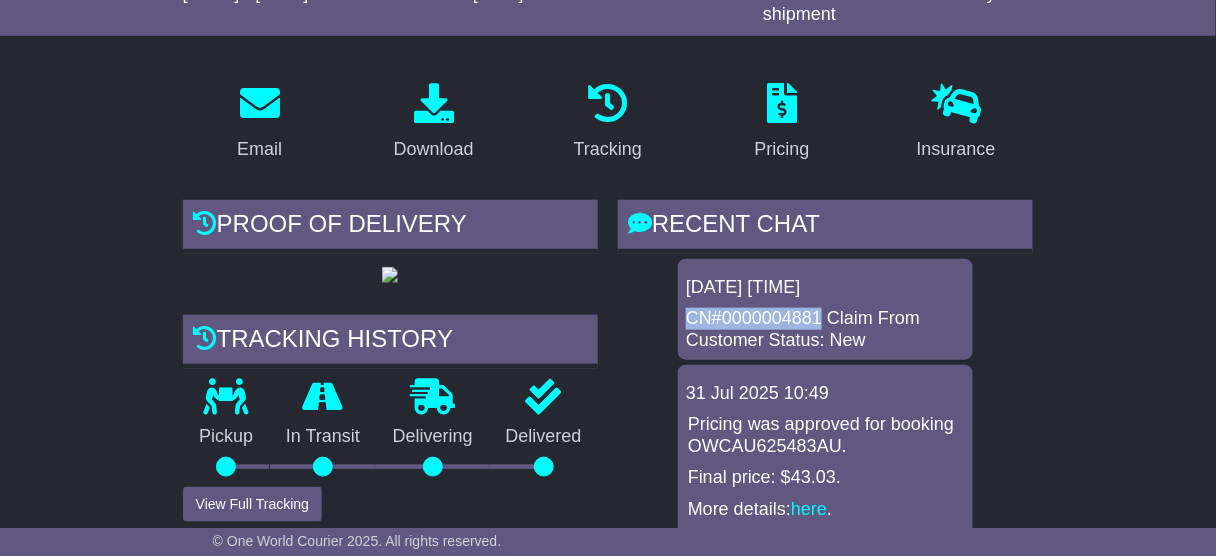 drag, startPoint x: 820, startPoint y: 316, endPoint x: 673, endPoint y: 317, distance: 147.0034 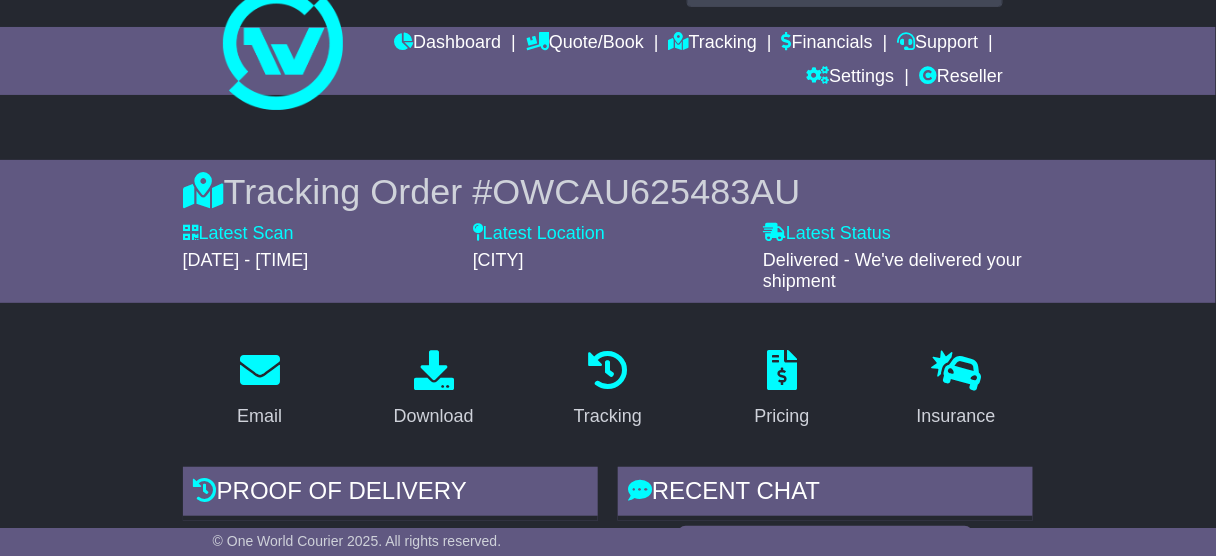 scroll, scrollTop: 0, scrollLeft: 0, axis: both 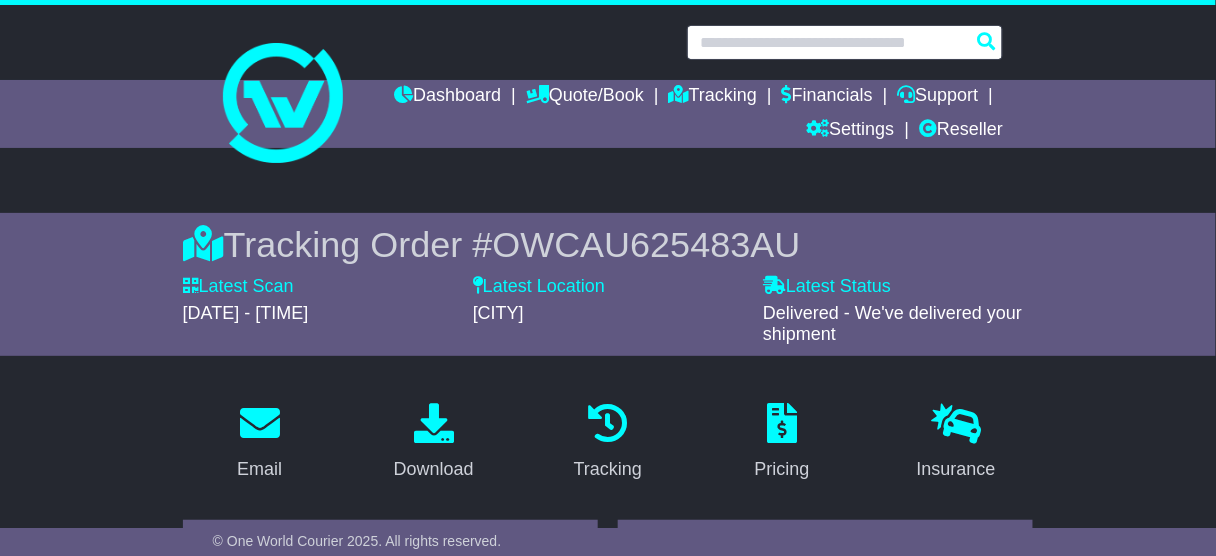 click at bounding box center [845, 42] 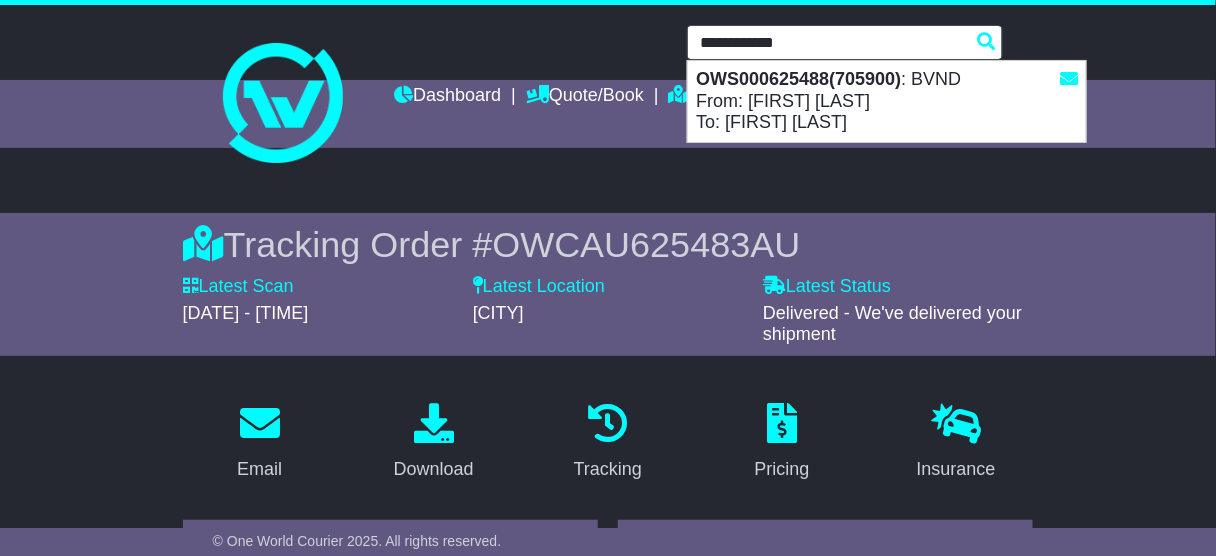 click on "OWS000625488(705900) : BVND From: Nathan Bey To: Michael McIlrick" at bounding box center (887, 101) 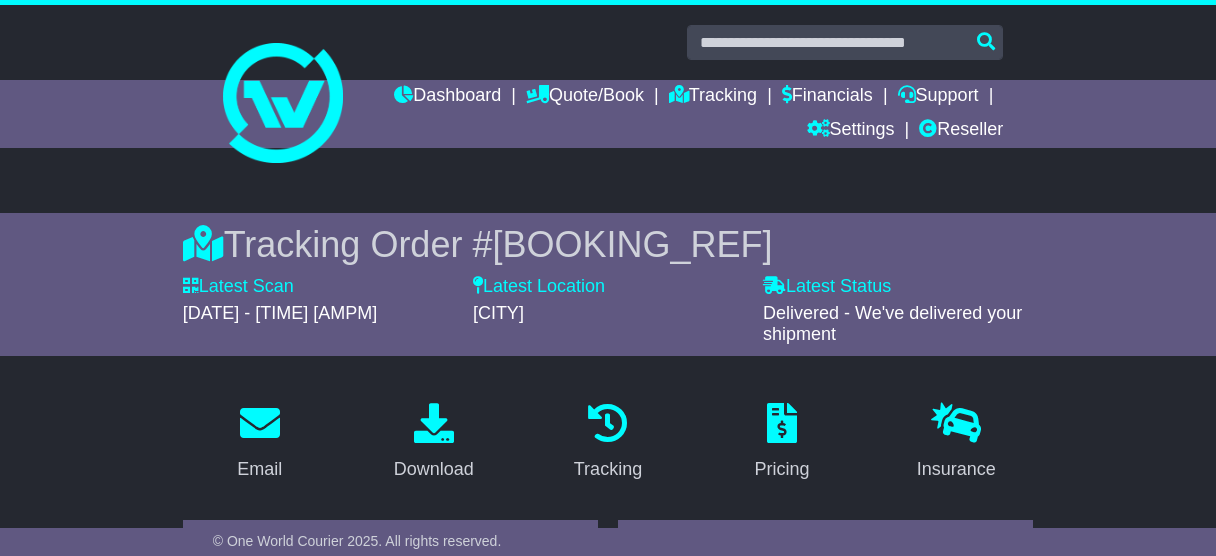 scroll, scrollTop: 560, scrollLeft: 0, axis: vertical 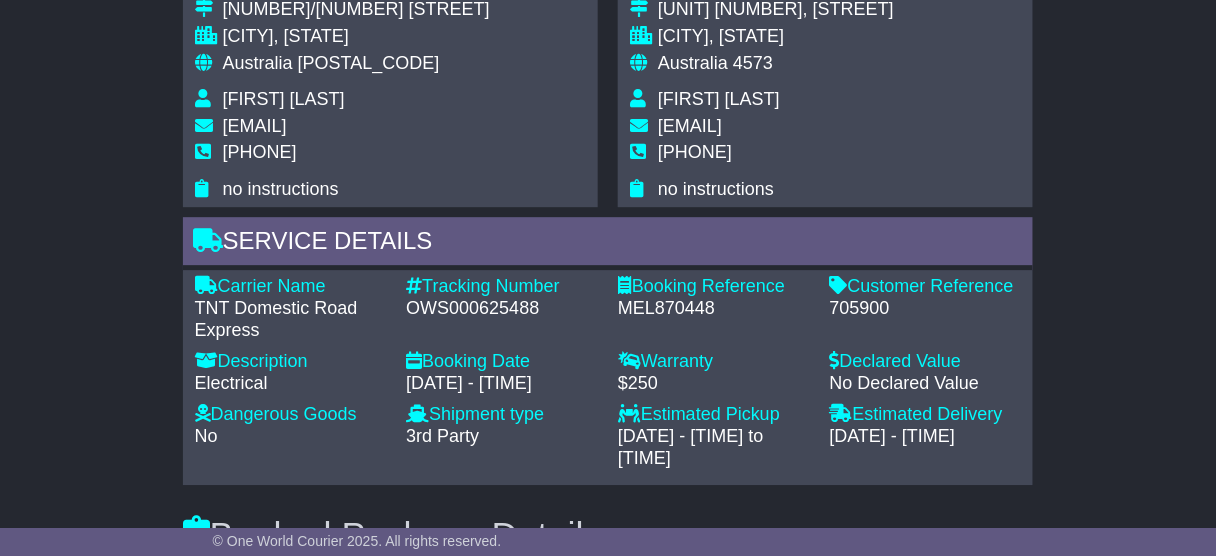 click on "OWS000625488" at bounding box center [502, 309] 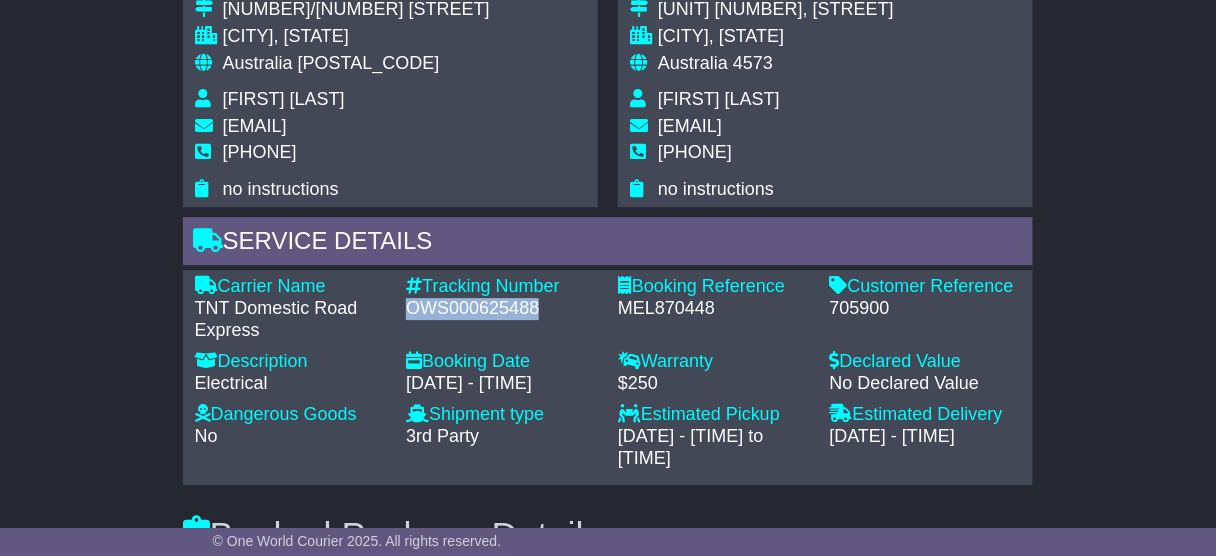 click on "OWS000625488" at bounding box center [502, 309] 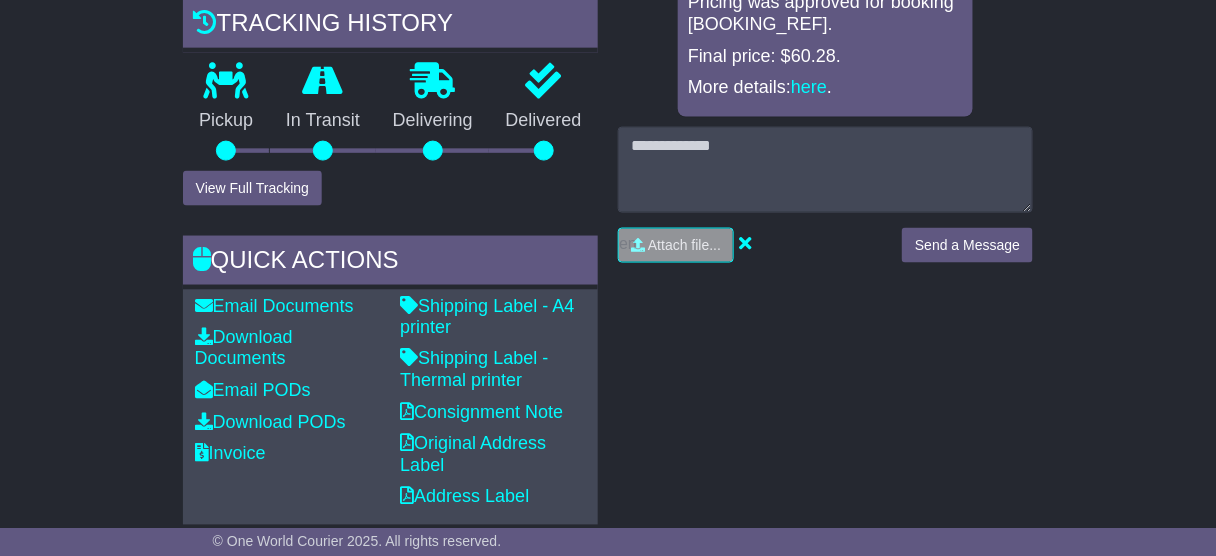 scroll, scrollTop: 0, scrollLeft: 0, axis: both 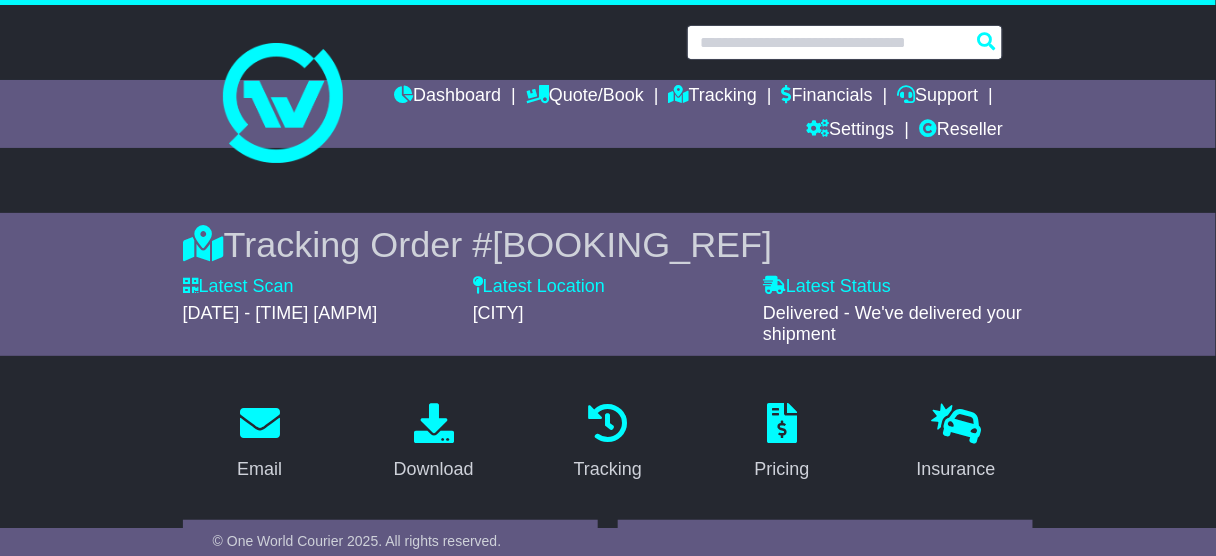 click at bounding box center [845, 42] 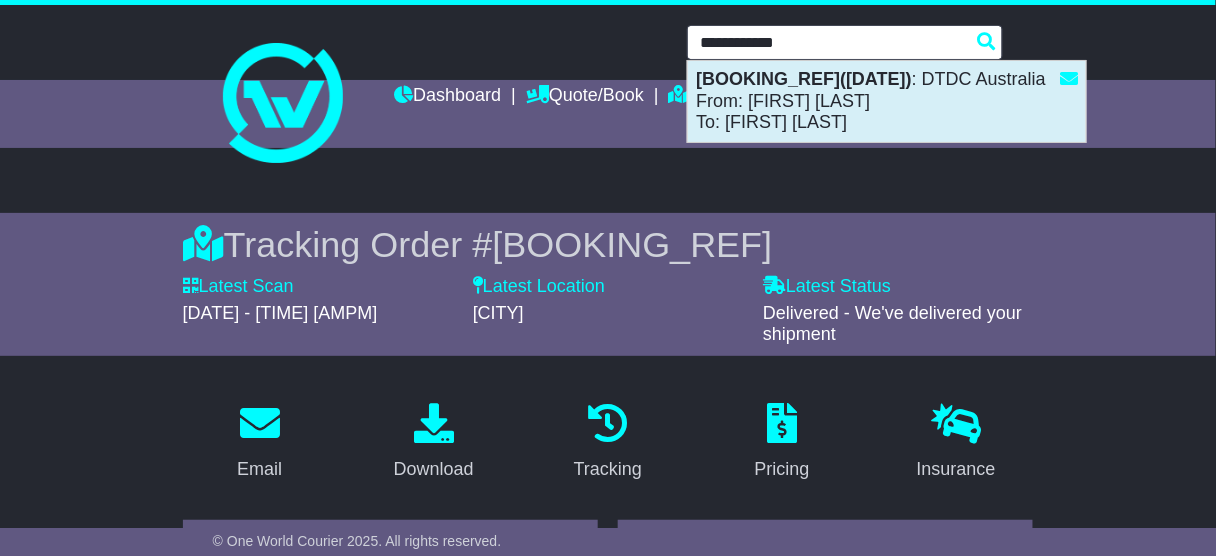 click on "VFQZ50040961(WebsiteBooking 23-7-2025)" at bounding box center (804, 79) 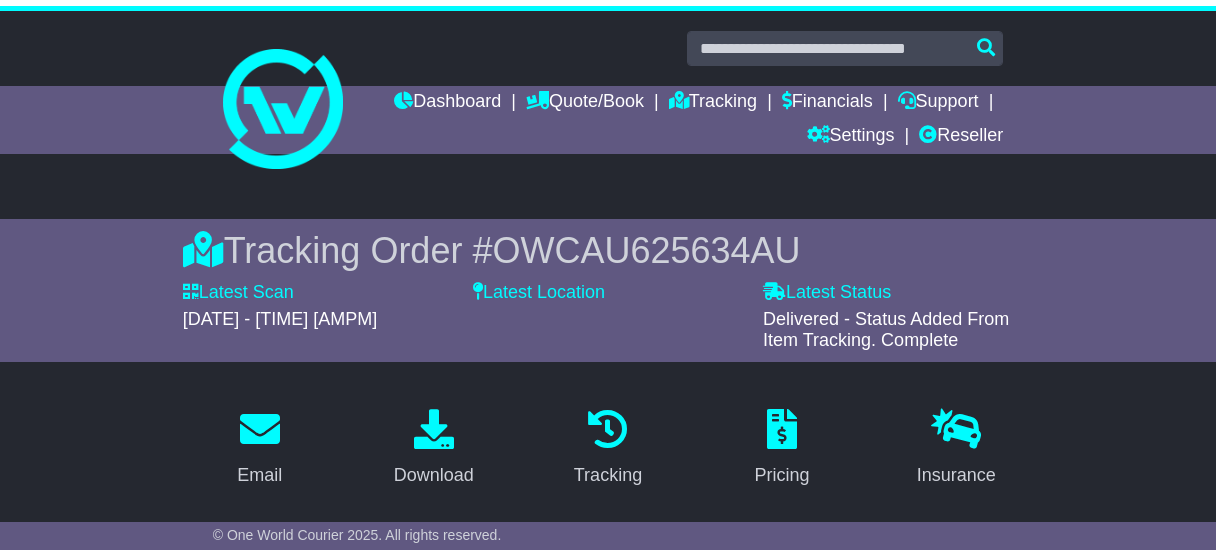scroll, scrollTop: 560, scrollLeft: 0, axis: vertical 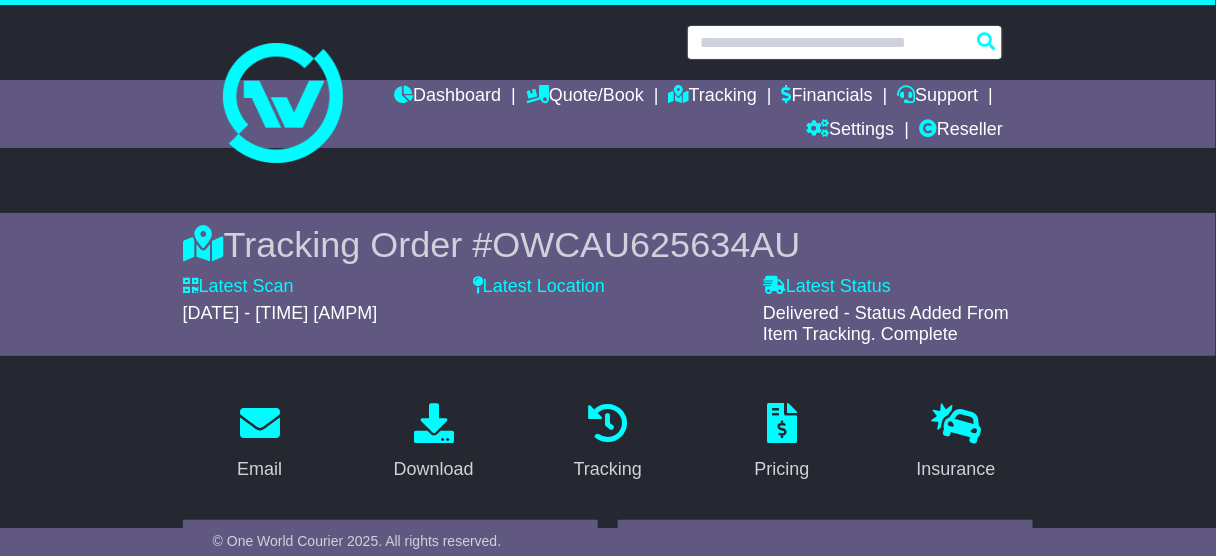 click at bounding box center [845, 42] 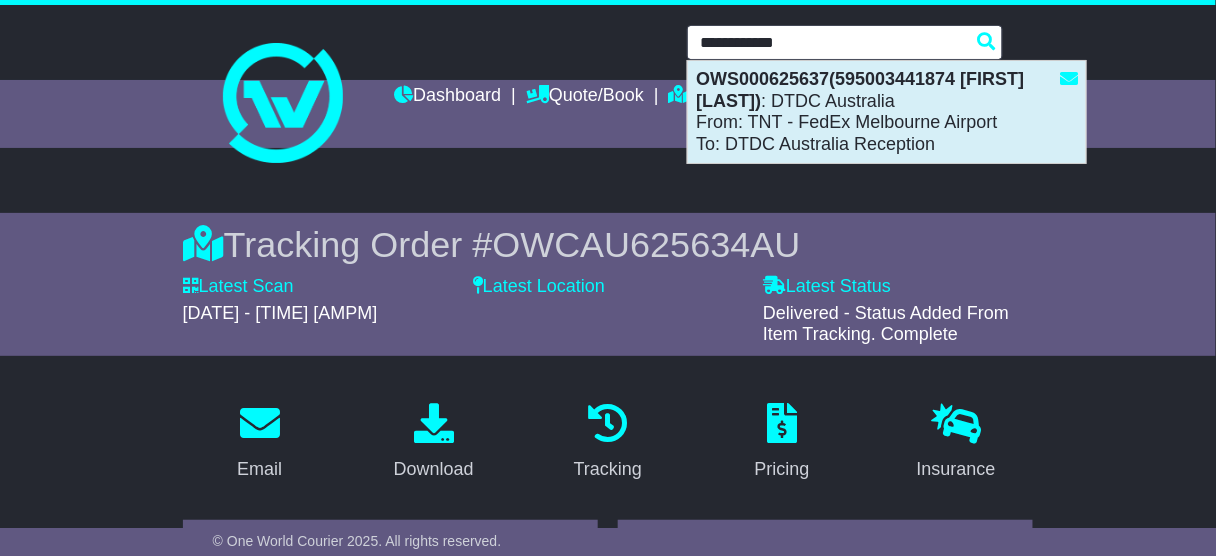 drag, startPoint x: 783, startPoint y: 104, endPoint x: 758, endPoint y: 136, distance: 40.60788 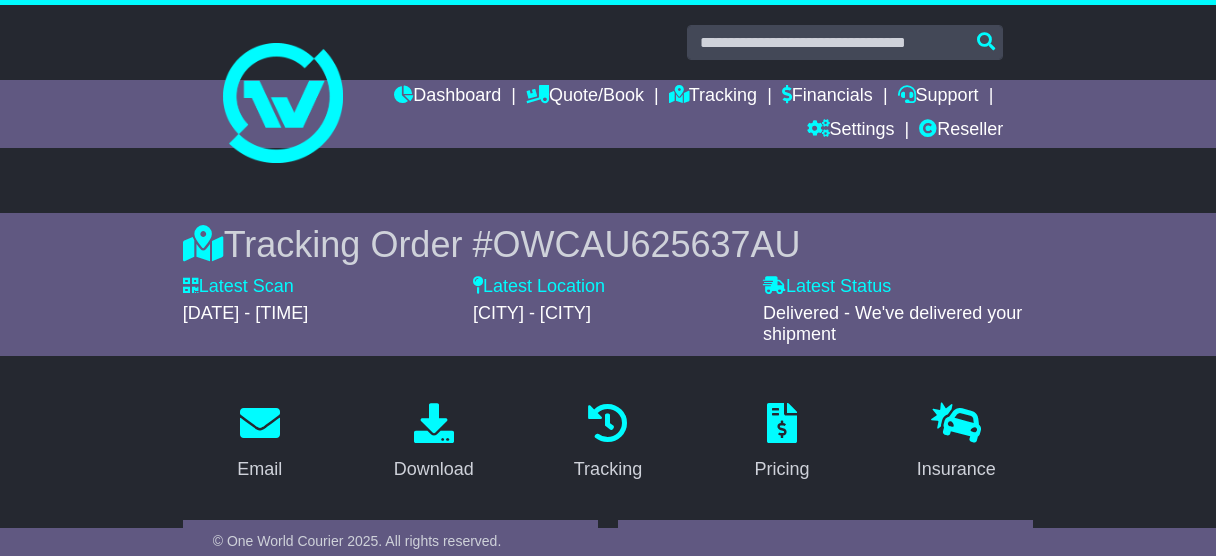 scroll, scrollTop: 560, scrollLeft: 0, axis: vertical 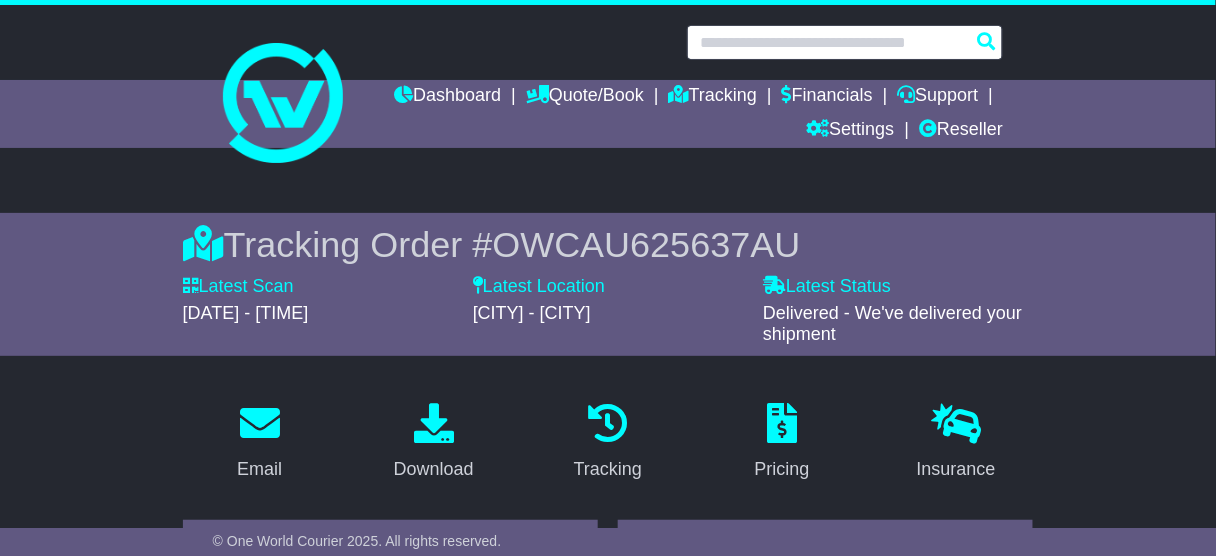 click at bounding box center (845, 42) 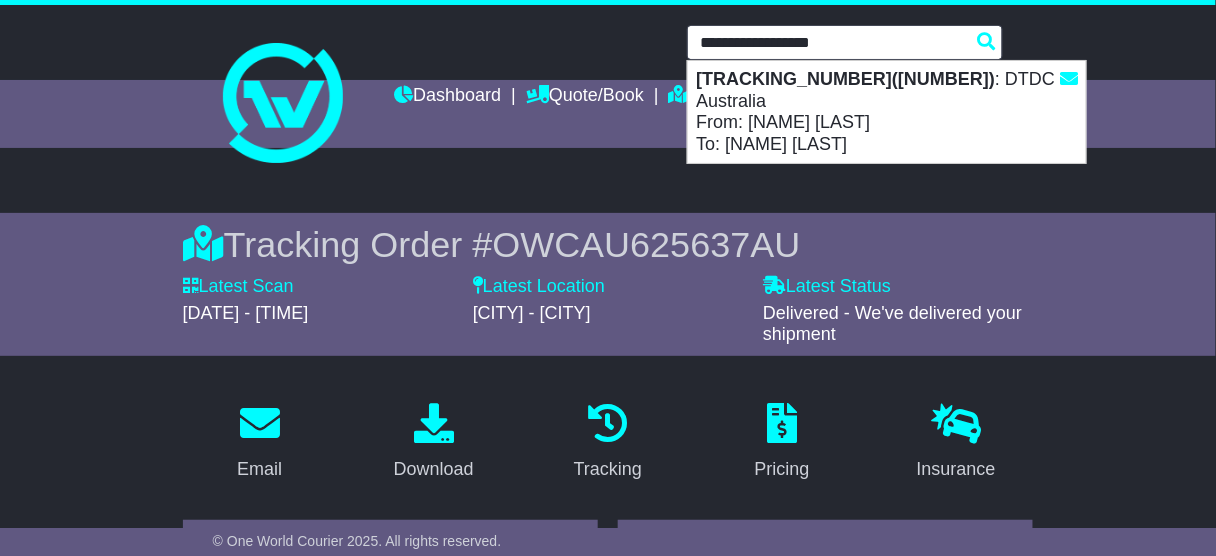 click on "1Z30A5730498382188(595003391323)" at bounding box center (845, 79) 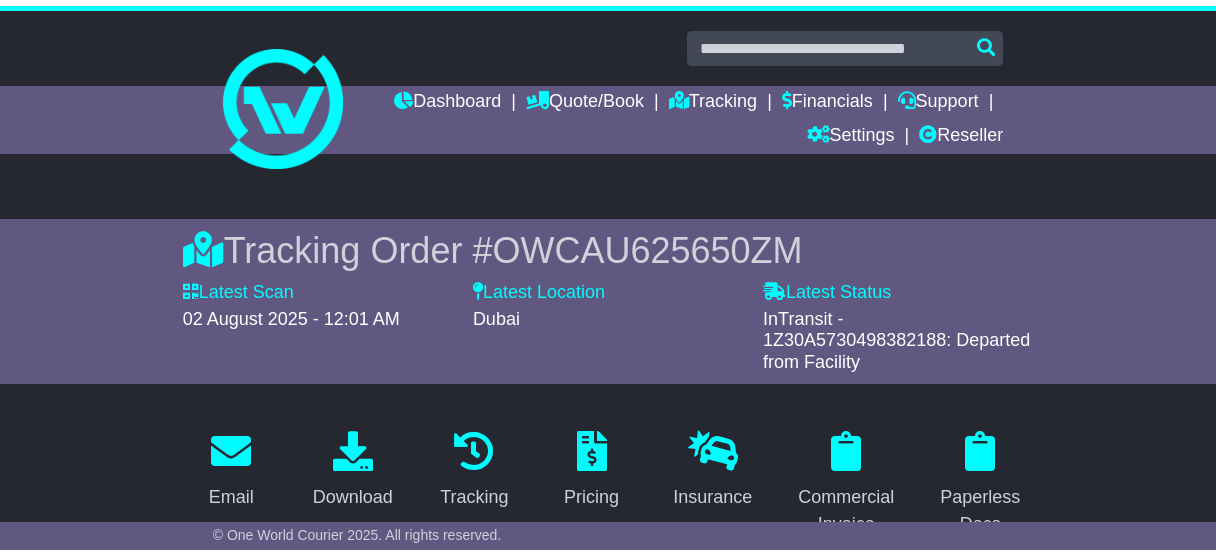 scroll, scrollTop: 359, scrollLeft: 0, axis: vertical 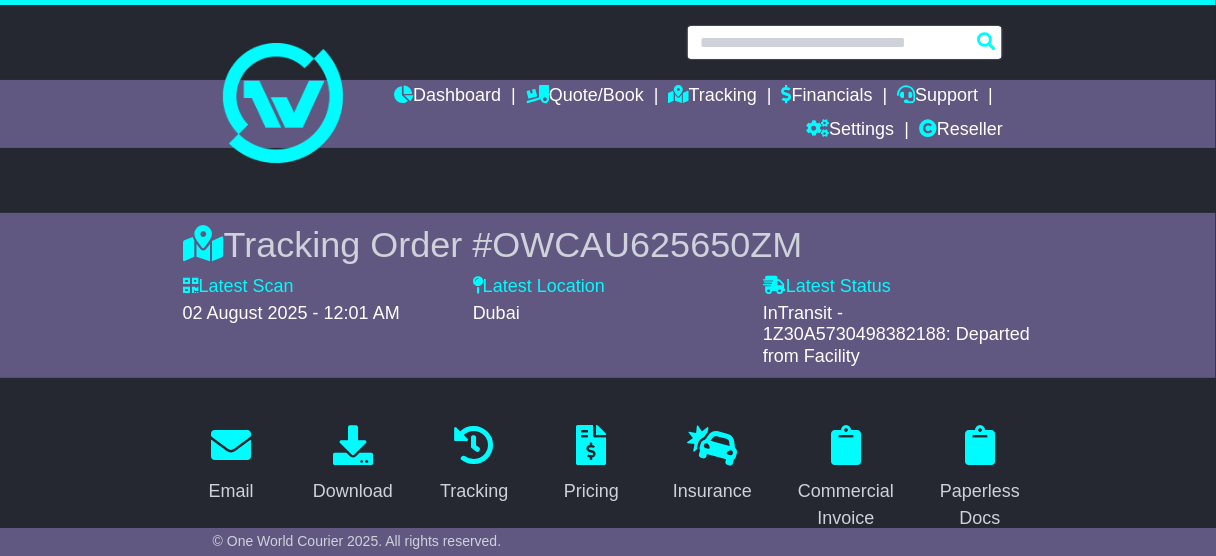 click at bounding box center (845, 42) 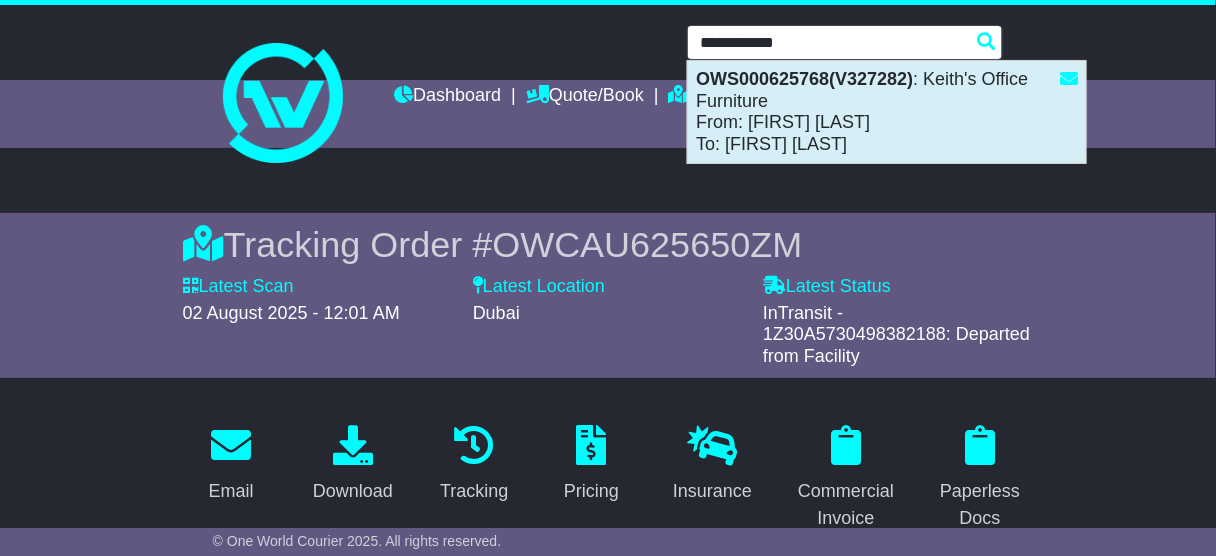 click on "OWS000625768(V327282)" at bounding box center (804, 79) 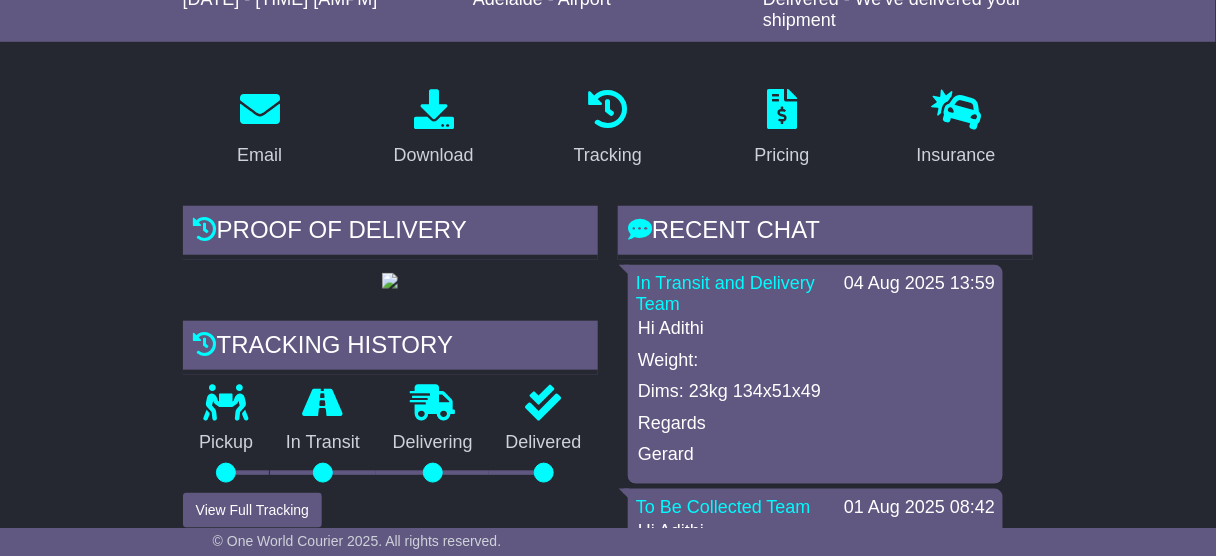 scroll, scrollTop: 0, scrollLeft: 0, axis: both 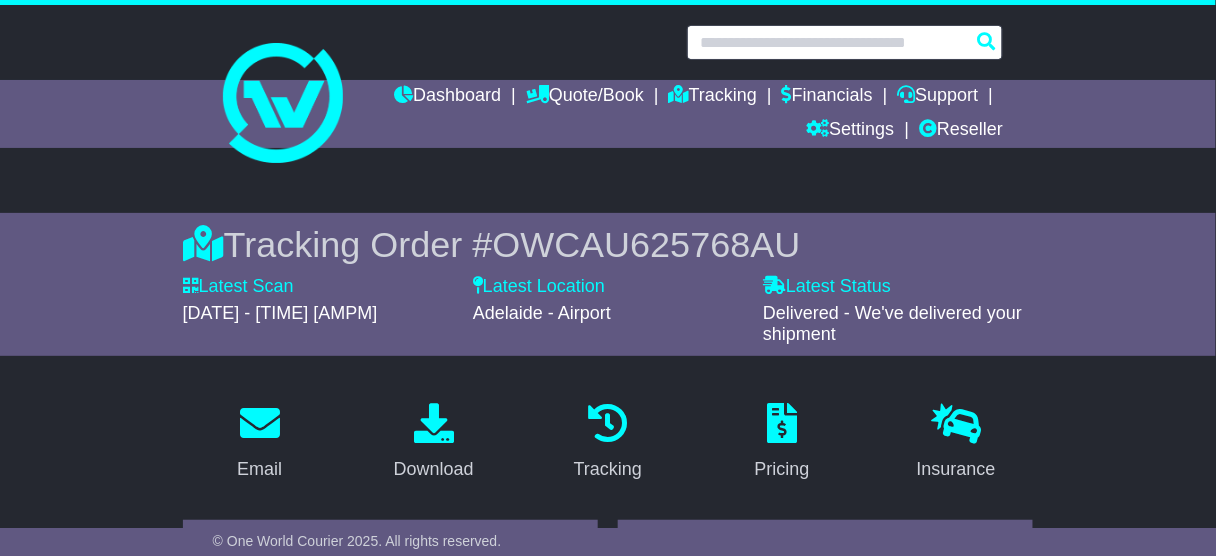 click at bounding box center [845, 42] 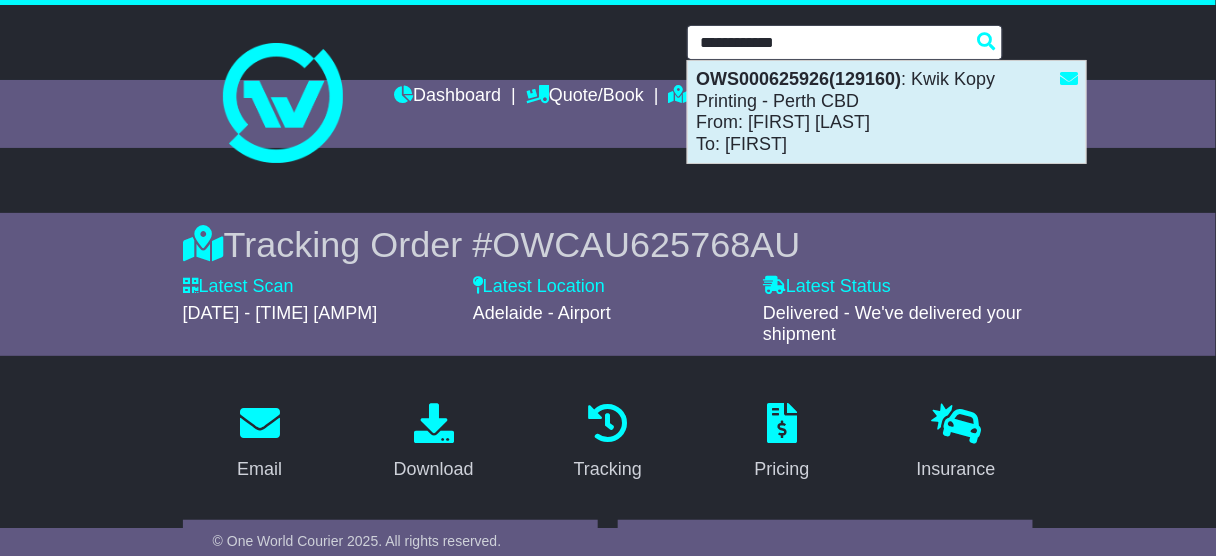 click on "OWS000625926(129160) : Kwik Kopy Printing - Perth CBD From: [FIRST] [LAST] To: [FIRST]" at bounding box center (887, 112) 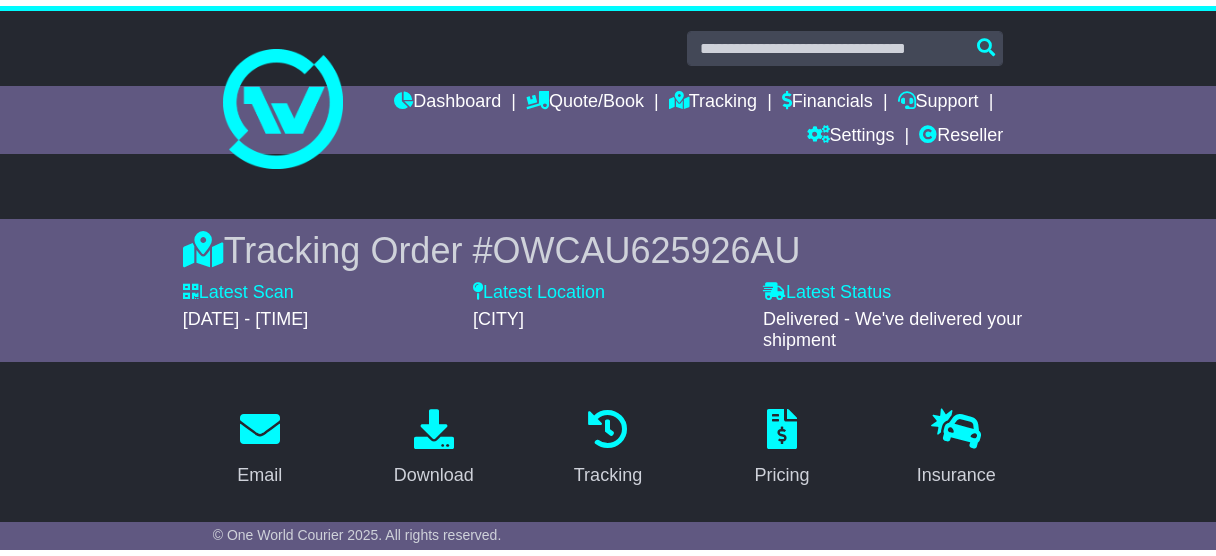 scroll, scrollTop: 0, scrollLeft: 0, axis: both 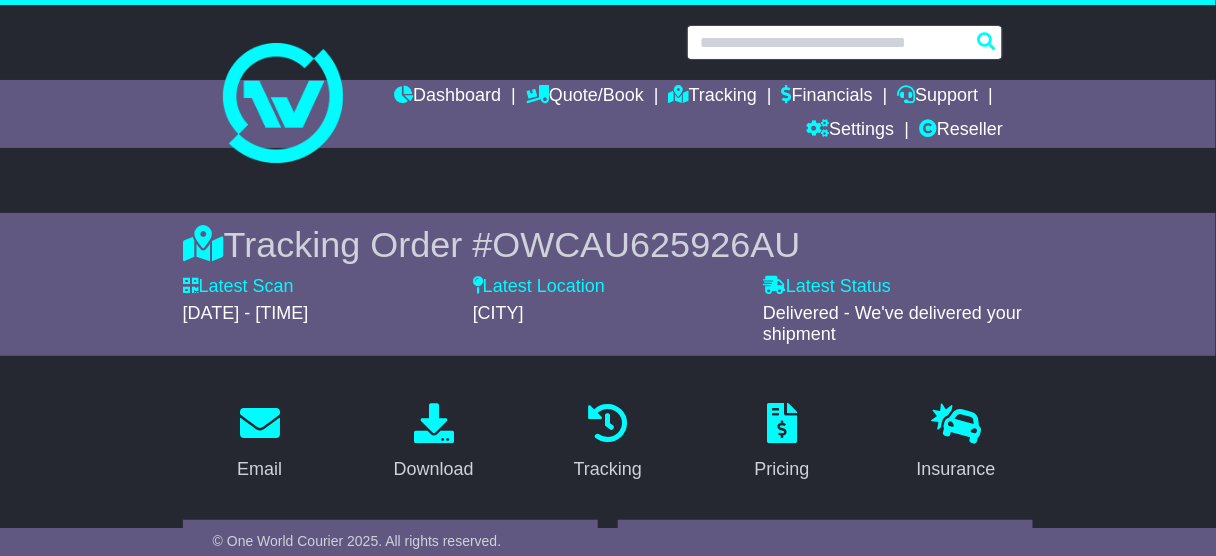 click at bounding box center (845, 42) 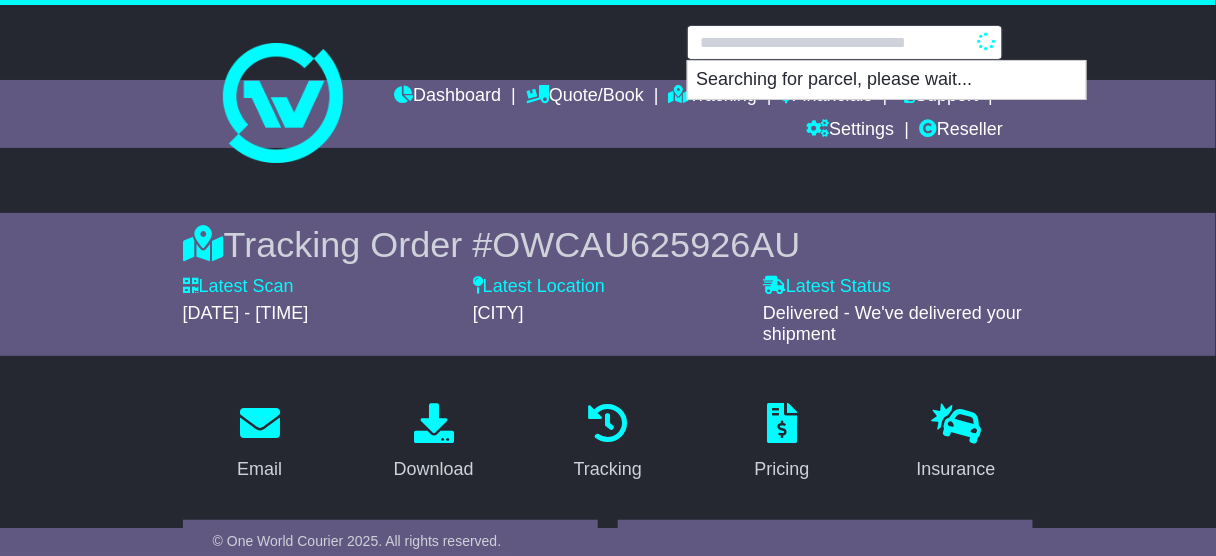 type on "**********" 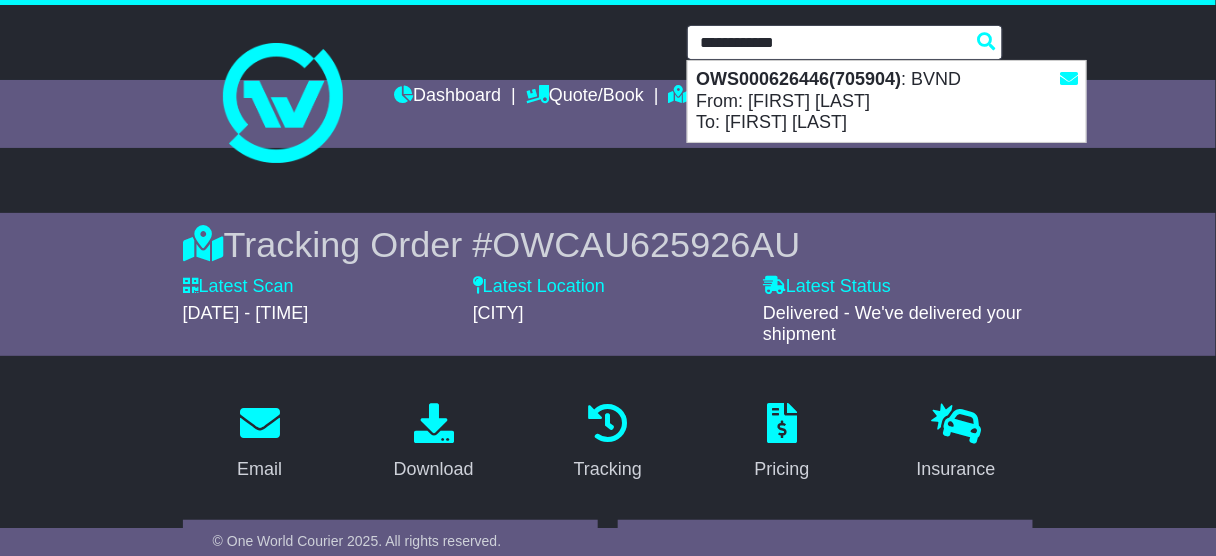 click on "OWS000626446(705904) : BVND From: Nathan Bey To: Luke Costa" at bounding box center [887, 101] 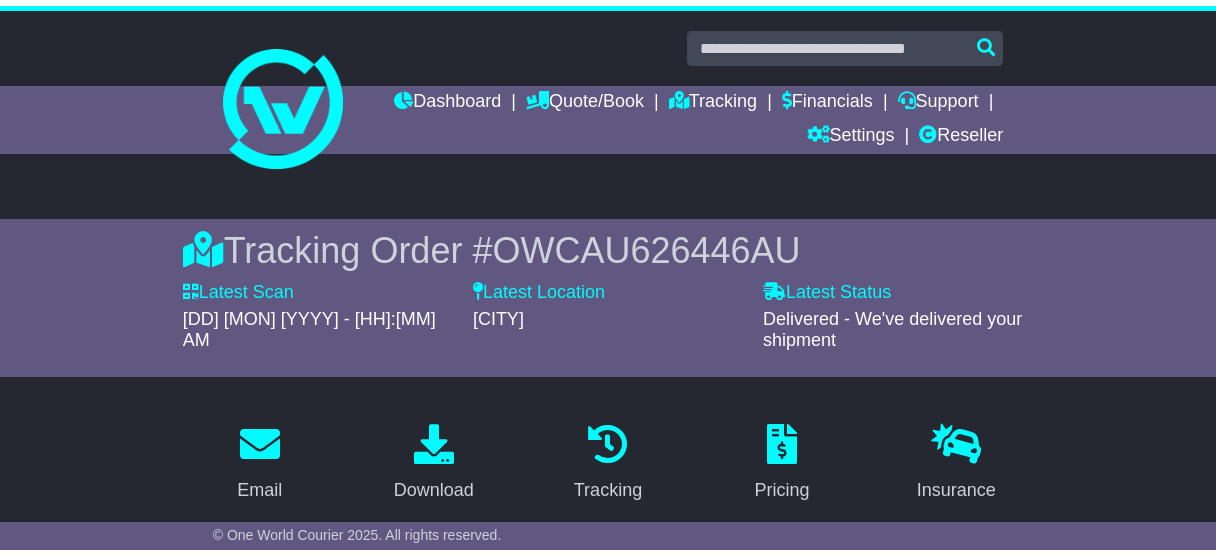 scroll, scrollTop: 1, scrollLeft: 0, axis: vertical 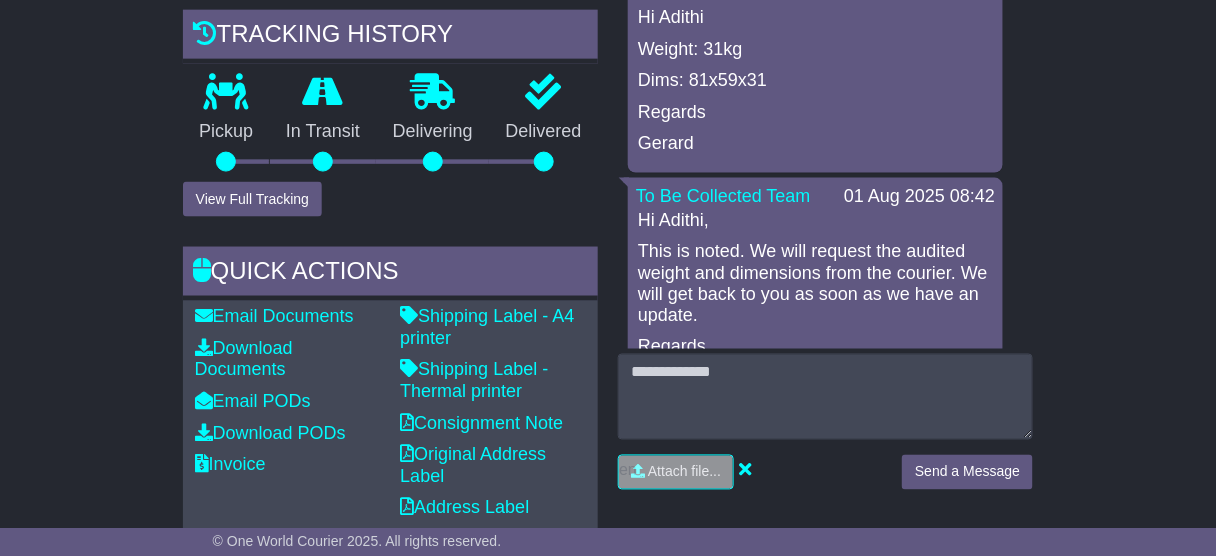click on "© One World Courier 2025. All rights reserved." at bounding box center (608, 542) 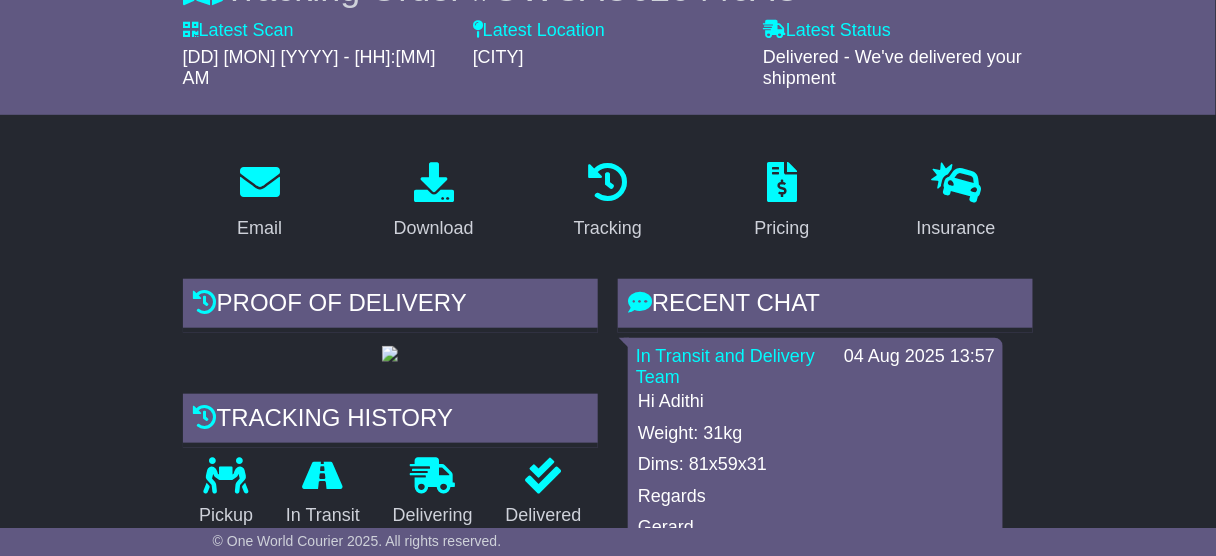 scroll, scrollTop: 0, scrollLeft: 0, axis: both 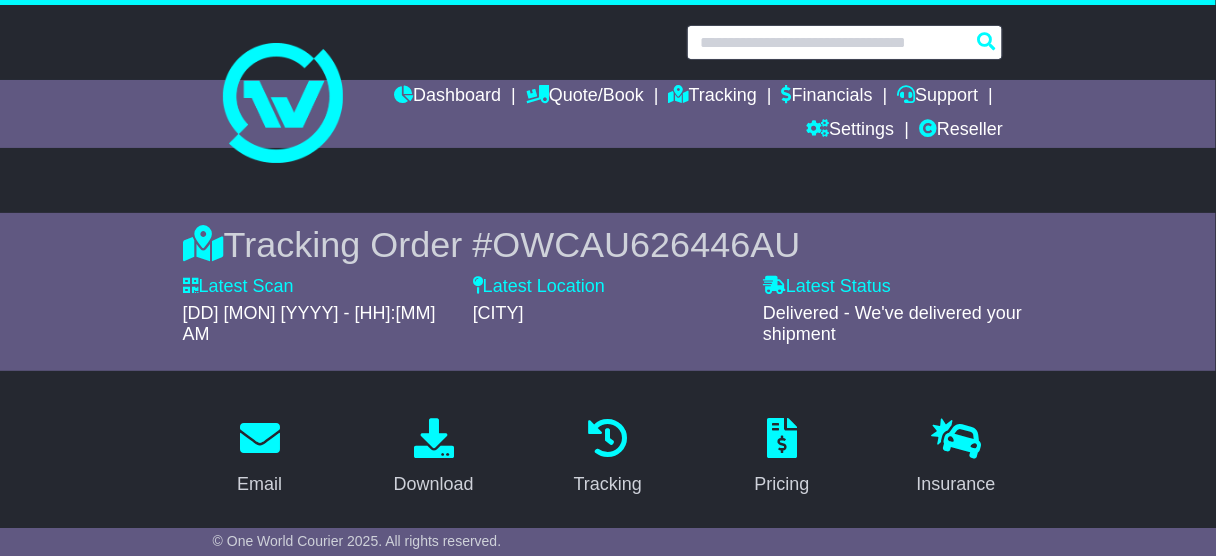 click at bounding box center (845, 42) 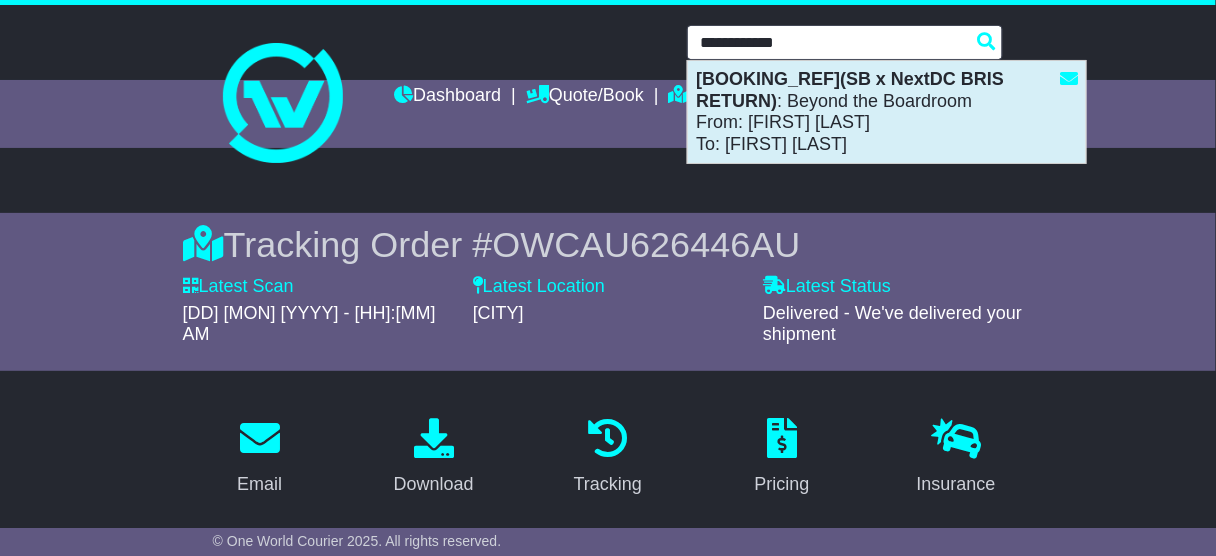 click on "OWS000625341(SB x NextDC BRIS RETURN) : Beyond the Boardroom From: Abby Durant To: Sophie Dean" at bounding box center [887, 112] 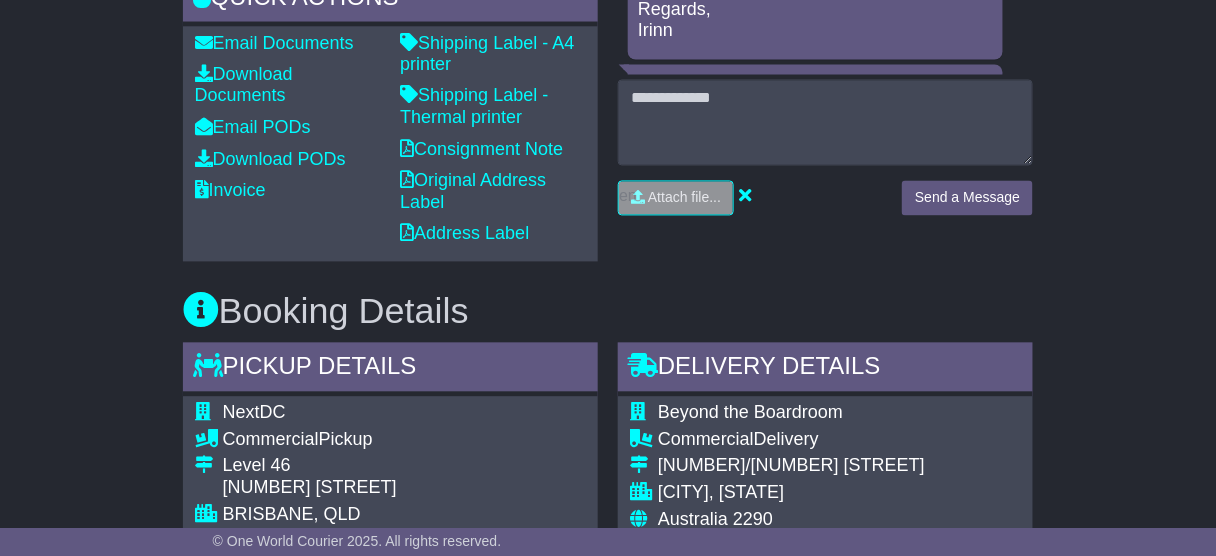 scroll, scrollTop: 0, scrollLeft: 0, axis: both 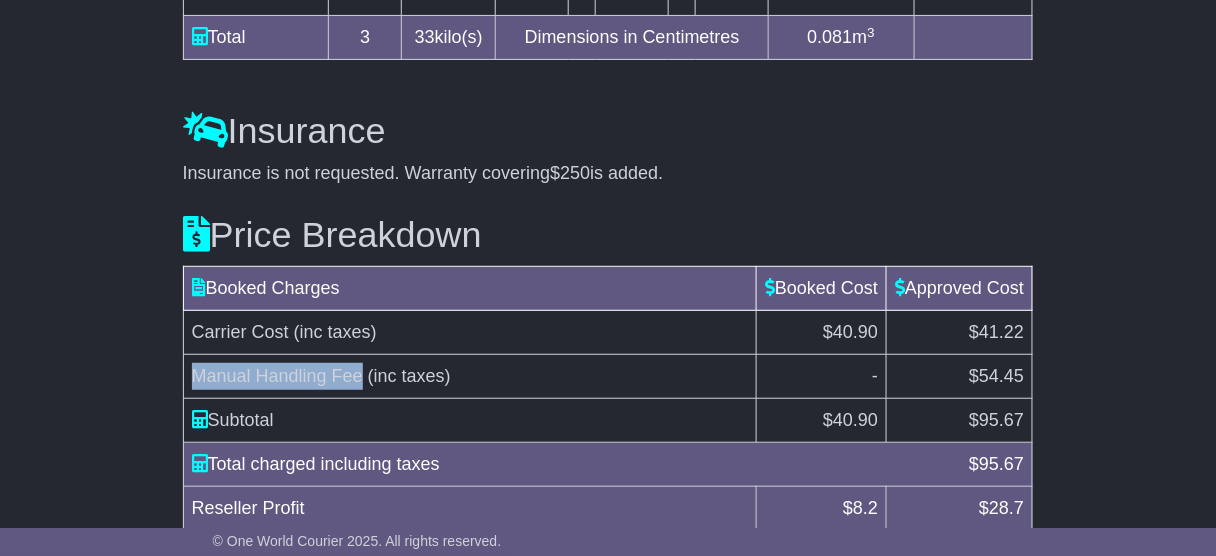 drag, startPoint x: 197, startPoint y: 371, endPoint x: 362, endPoint y: 369, distance: 165.01212 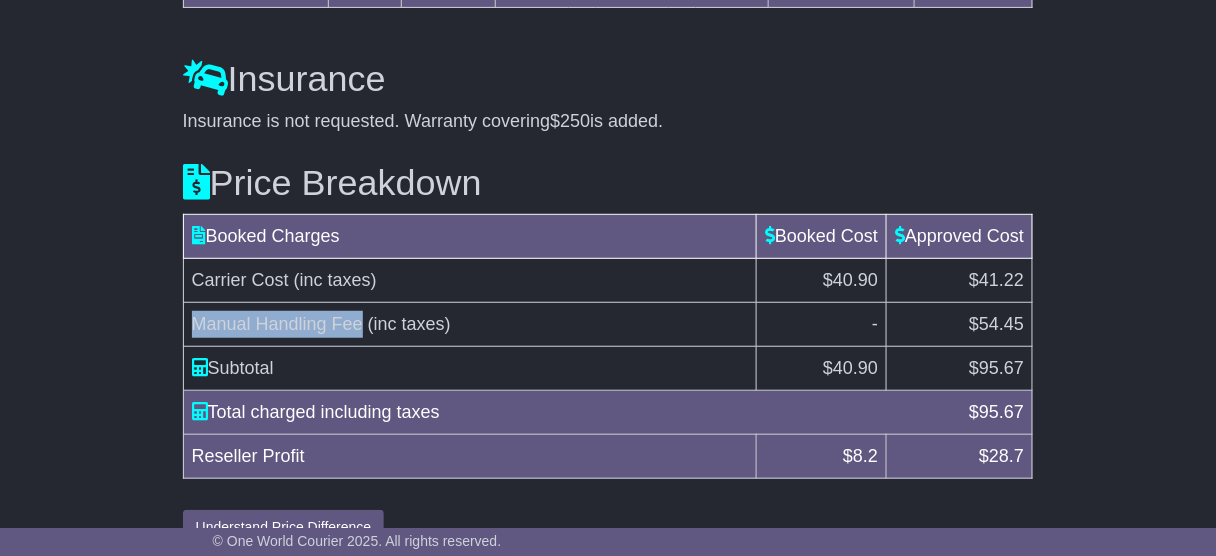 scroll, scrollTop: 2097, scrollLeft: 0, axis: vertical 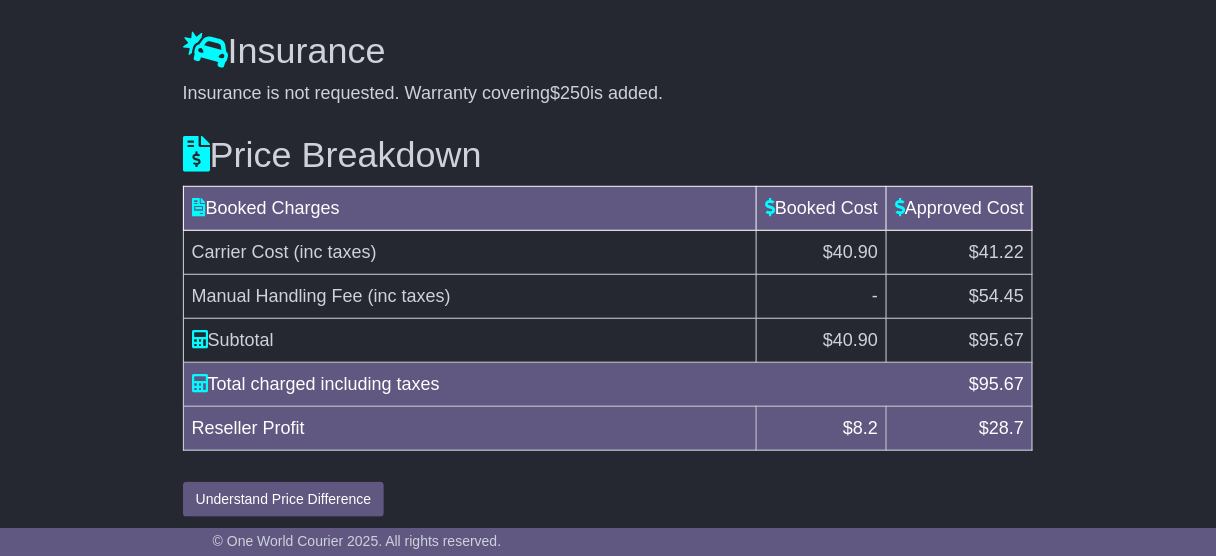 click on "95.67" at bounding box center (1001, 340) 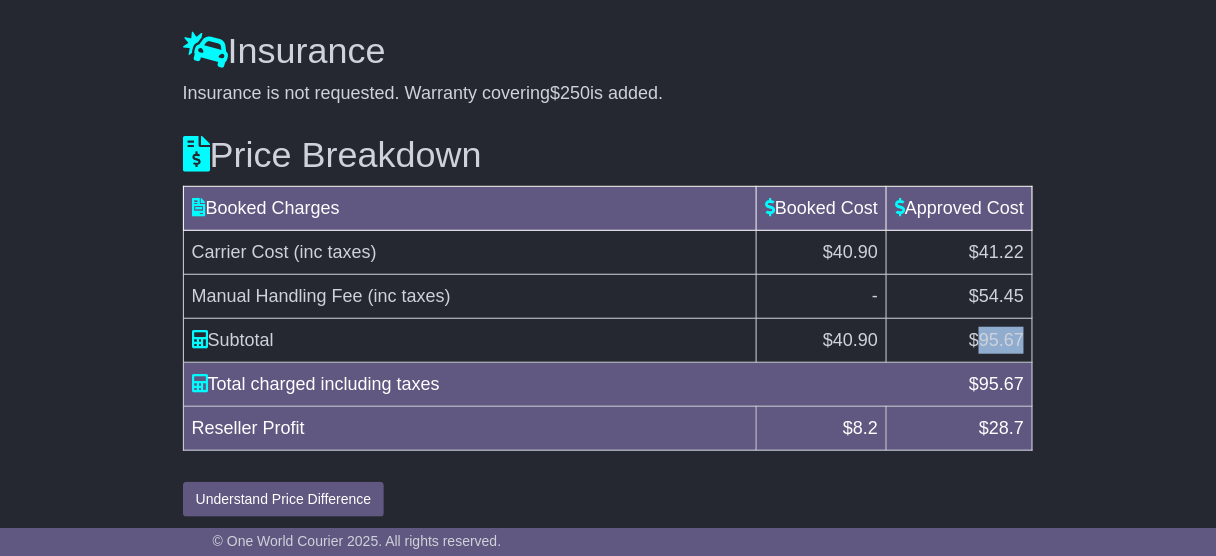 click on "95.67" at bounding box center [1001, 340] 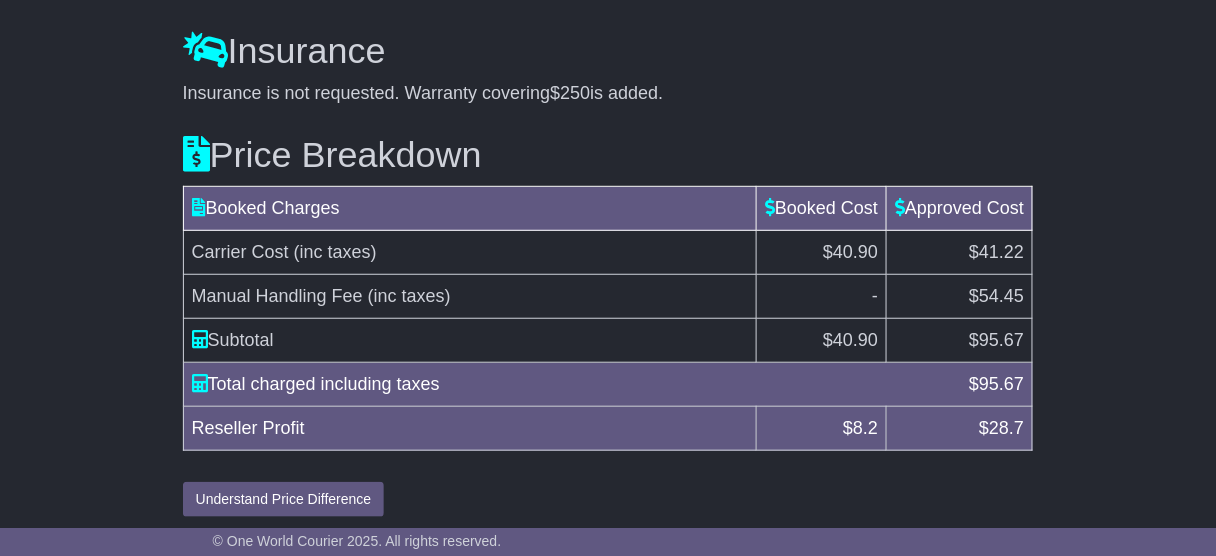 click on "$54.45" at bounding box center (996, 296) 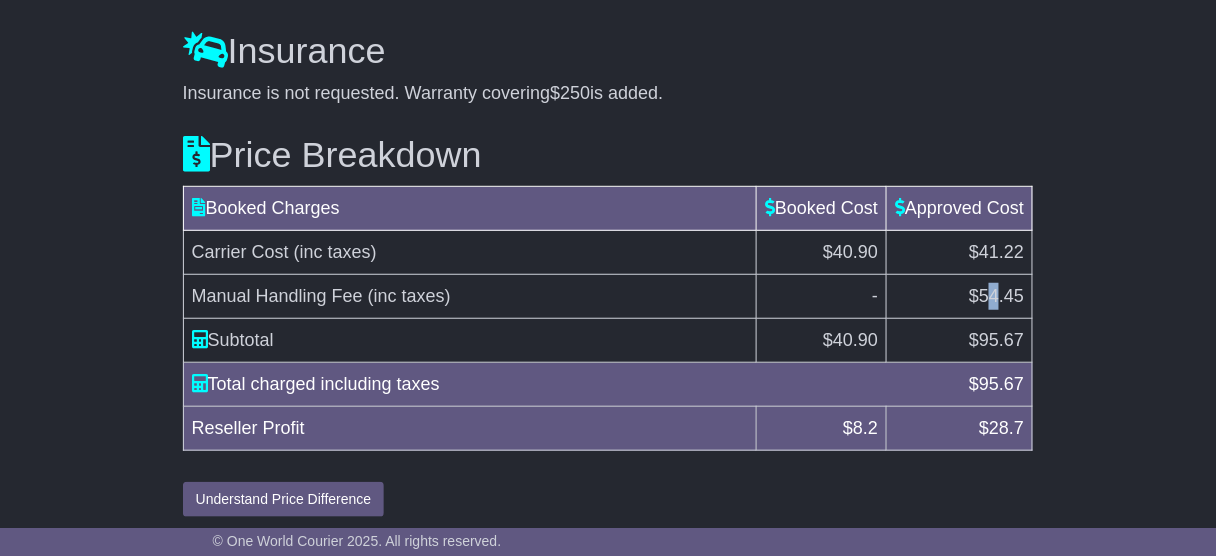 click on "$54.45" at bounding box center (996, 296) 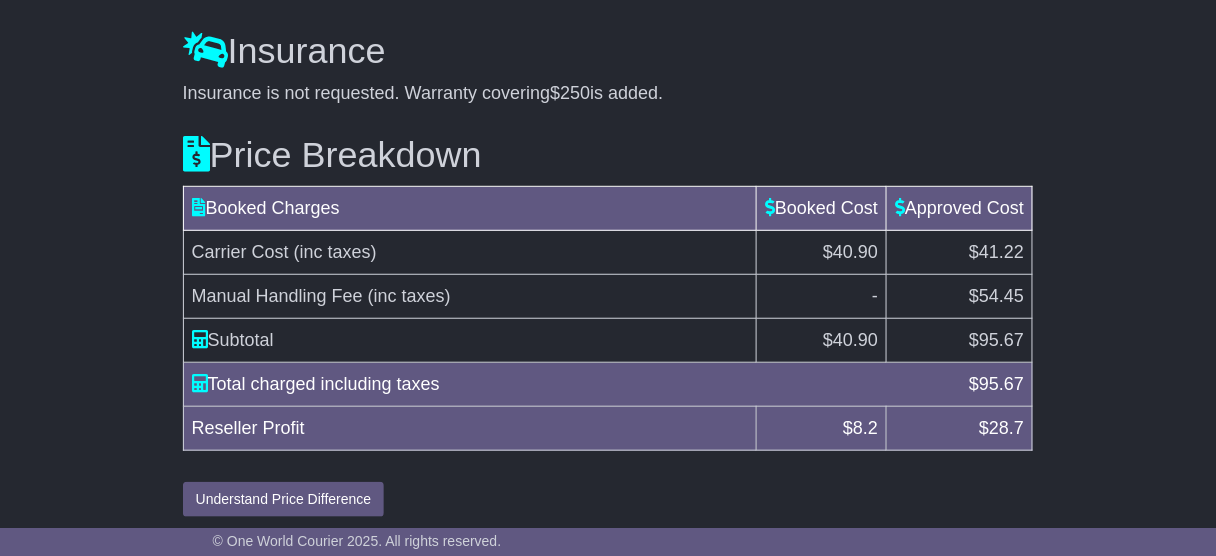 click on "$54.45" at bounding box center (996, 296) 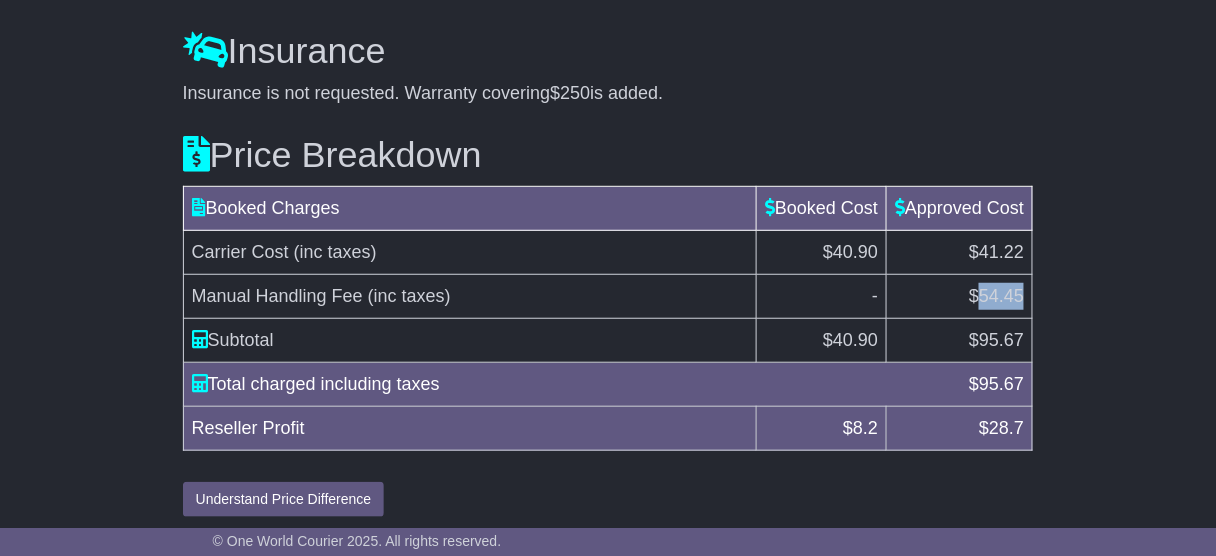 click on "$54.45" at bounding box center [996, 296] 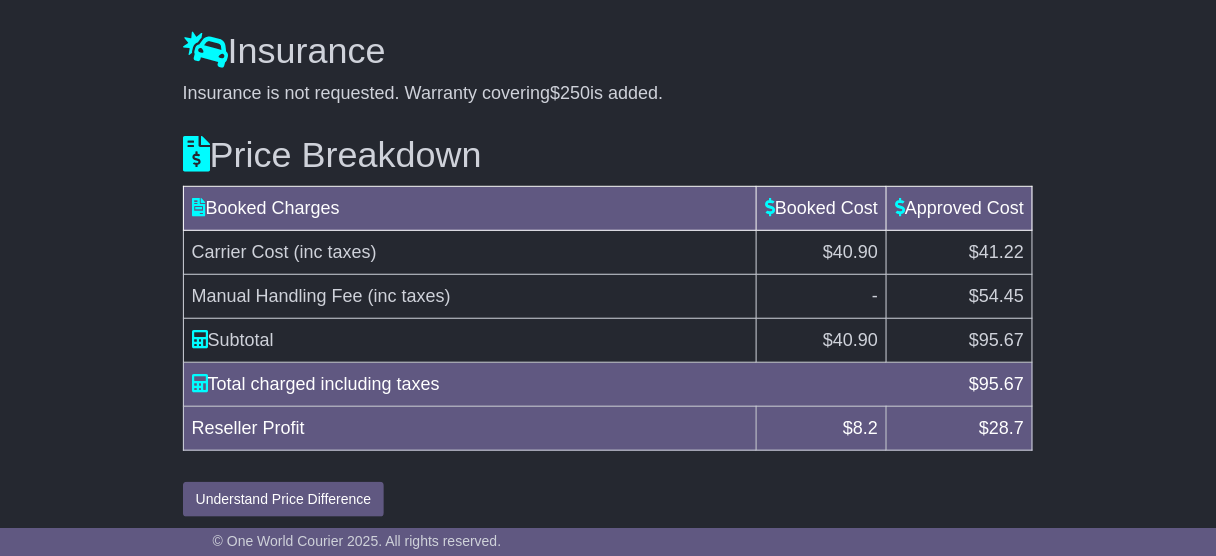 click on "Total charged including taxes
$ 95.67" at bounding box center (608, 385) 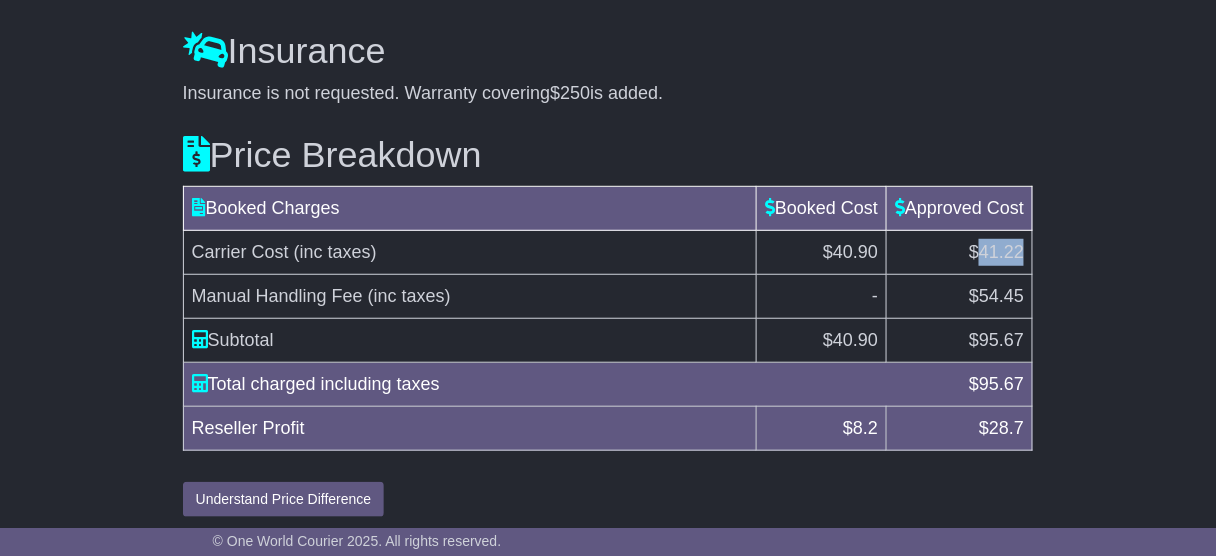 click on "$41.22" at bounding box center (996, 252) 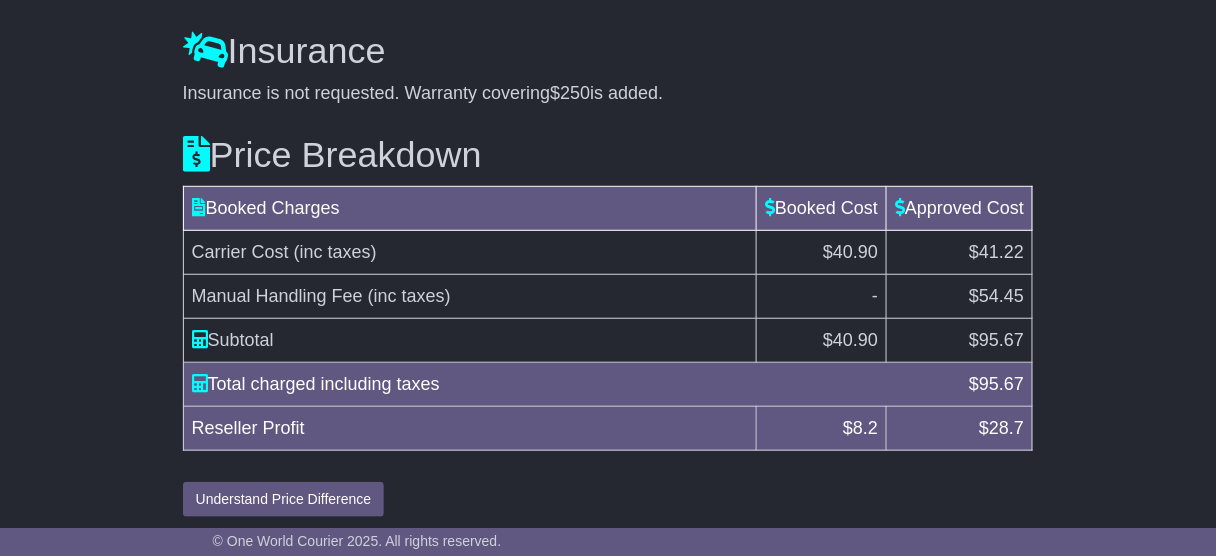 click on "95.67" at bounding box center (1001, 340) 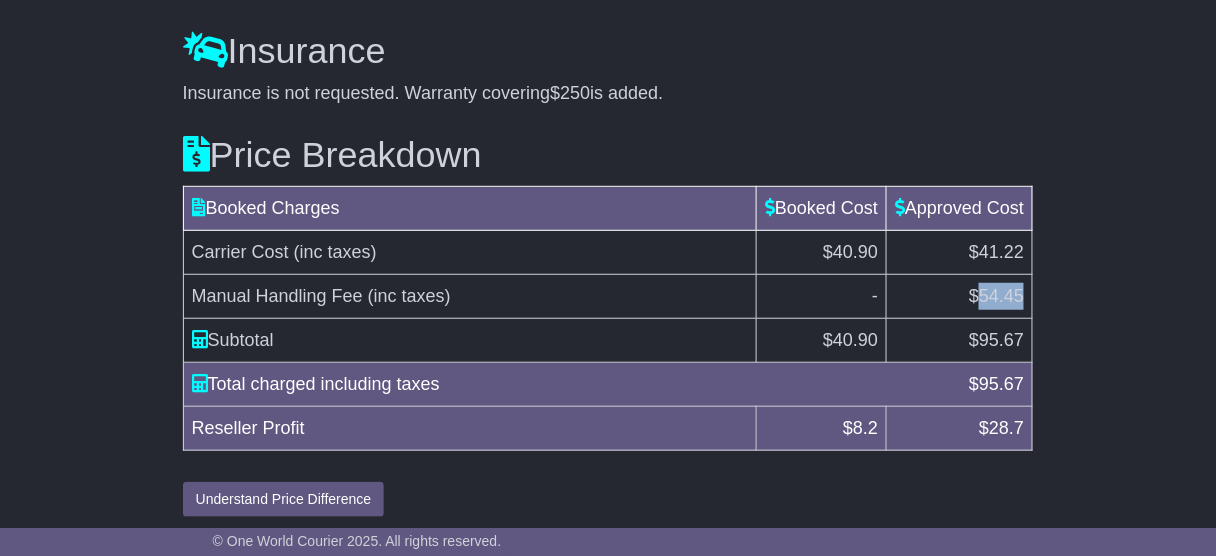 click on "$54.45" at bounding box center [996, 296] 